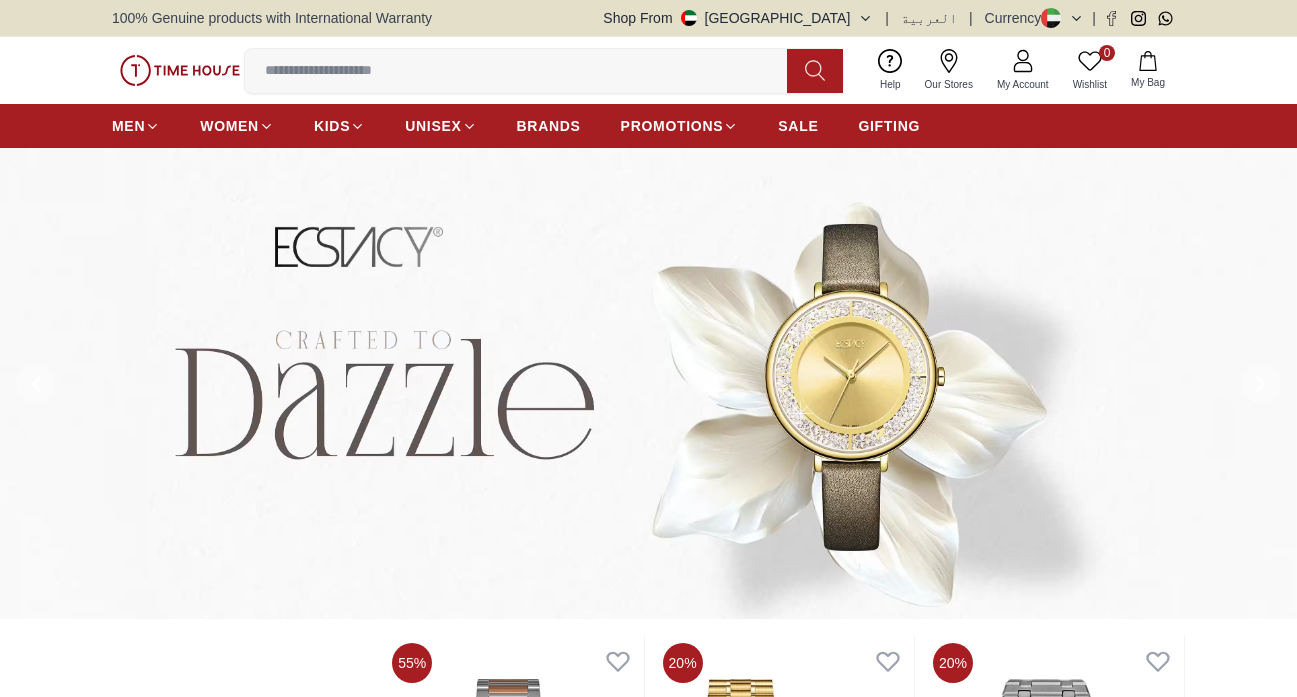 scroll, scrollTop: 0, scrollLeft: 0, axis: both 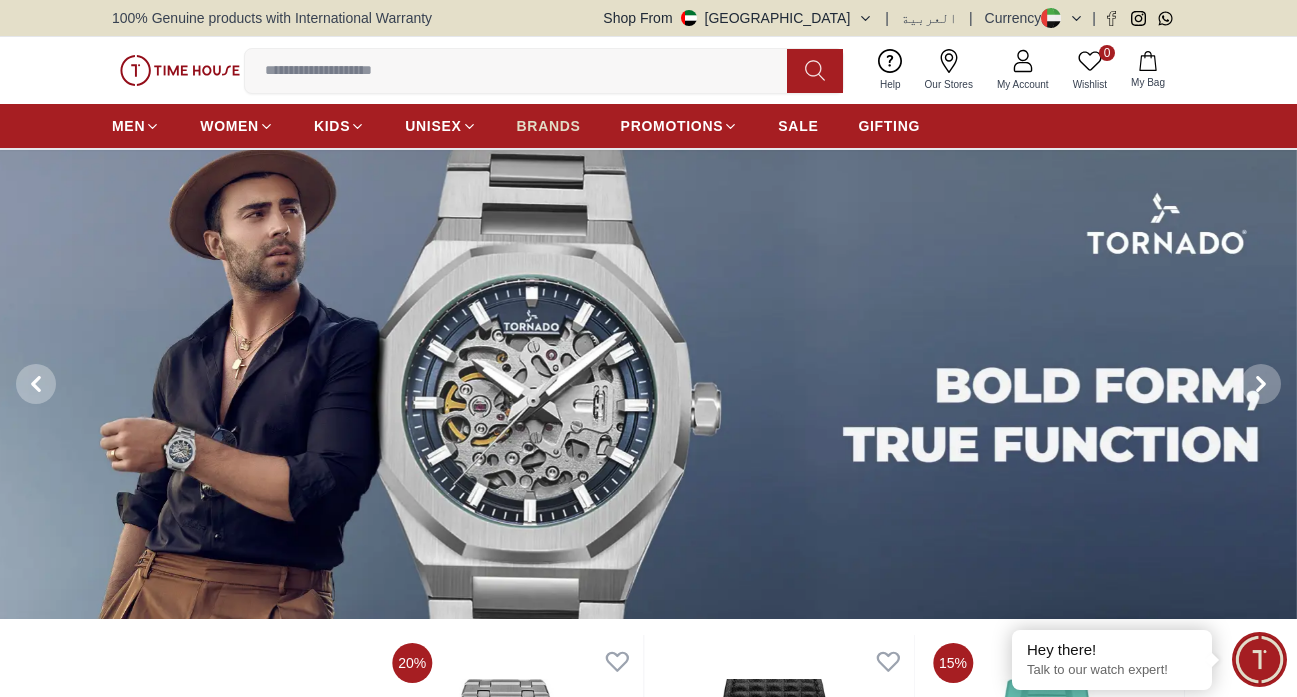 click on "BRANDS" at bounding box center [549, 126] 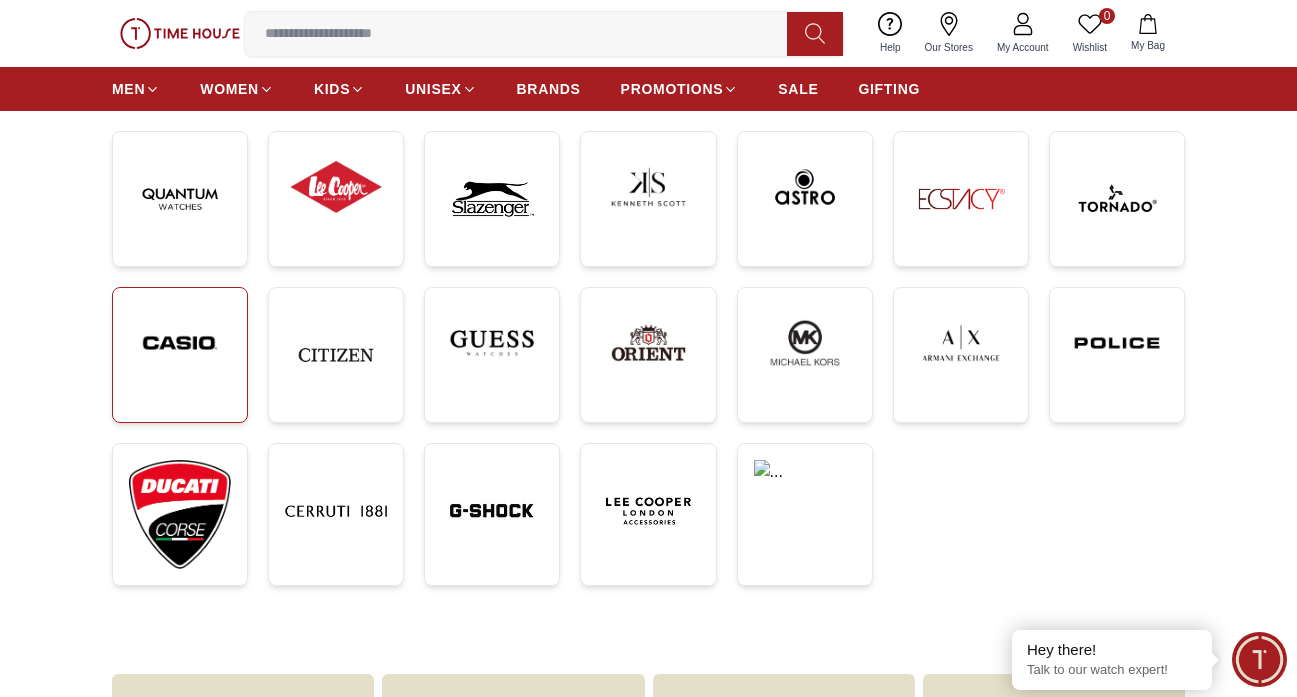 scroll, scrollTop: 297, scrollLeft: 0, axis: vertical 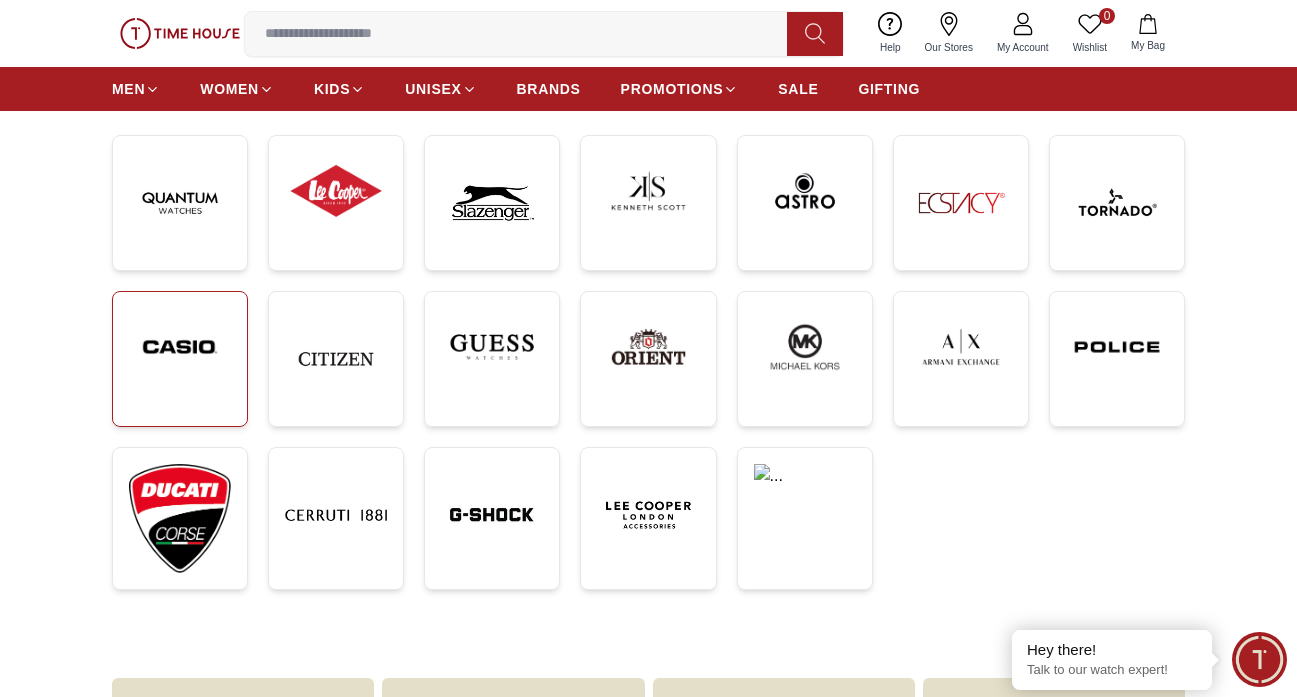 click at bounding box center (180, 347) 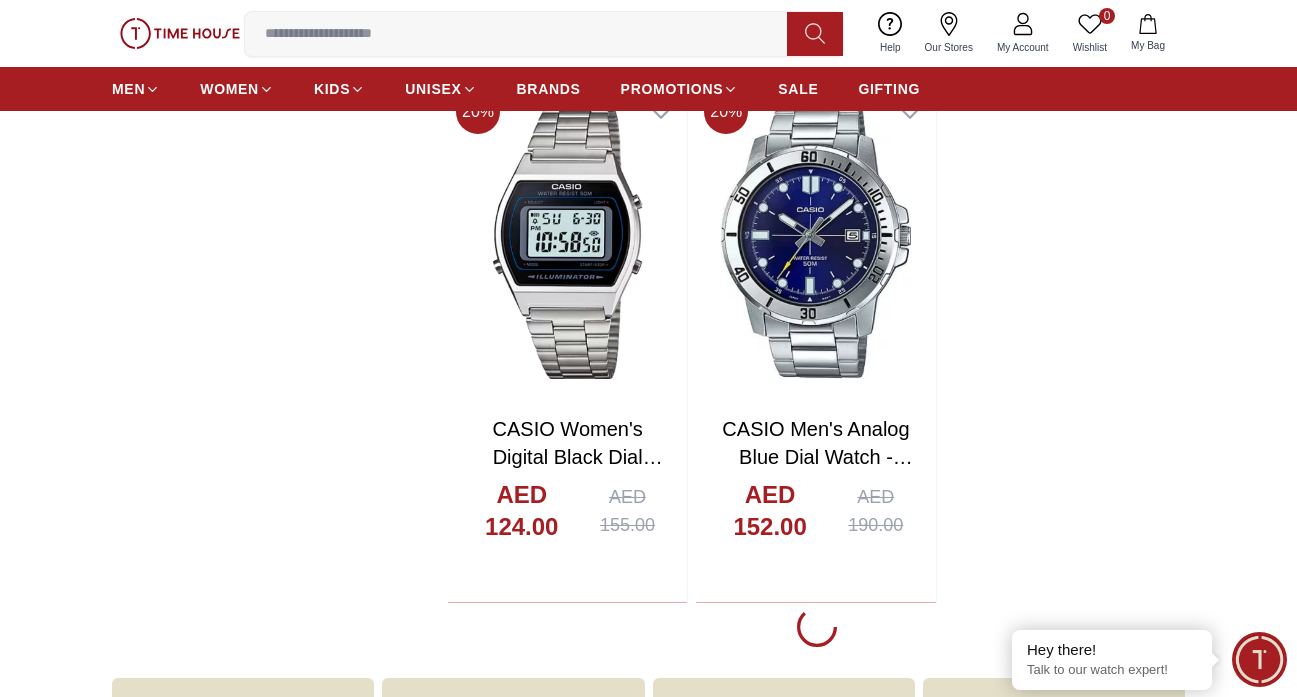 scroll, scrollTop: 4022, scrollLeft: 0, axis: vertical 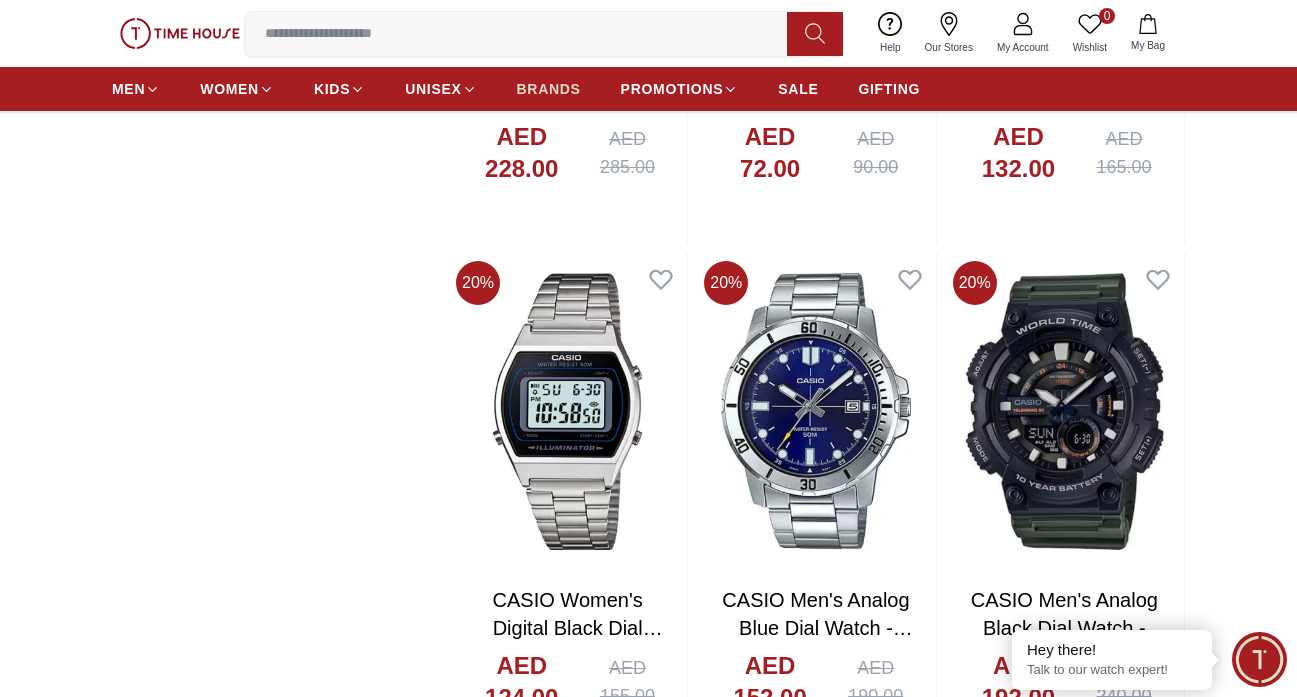 click on "BRANDS" at bounding box center (549, 89) 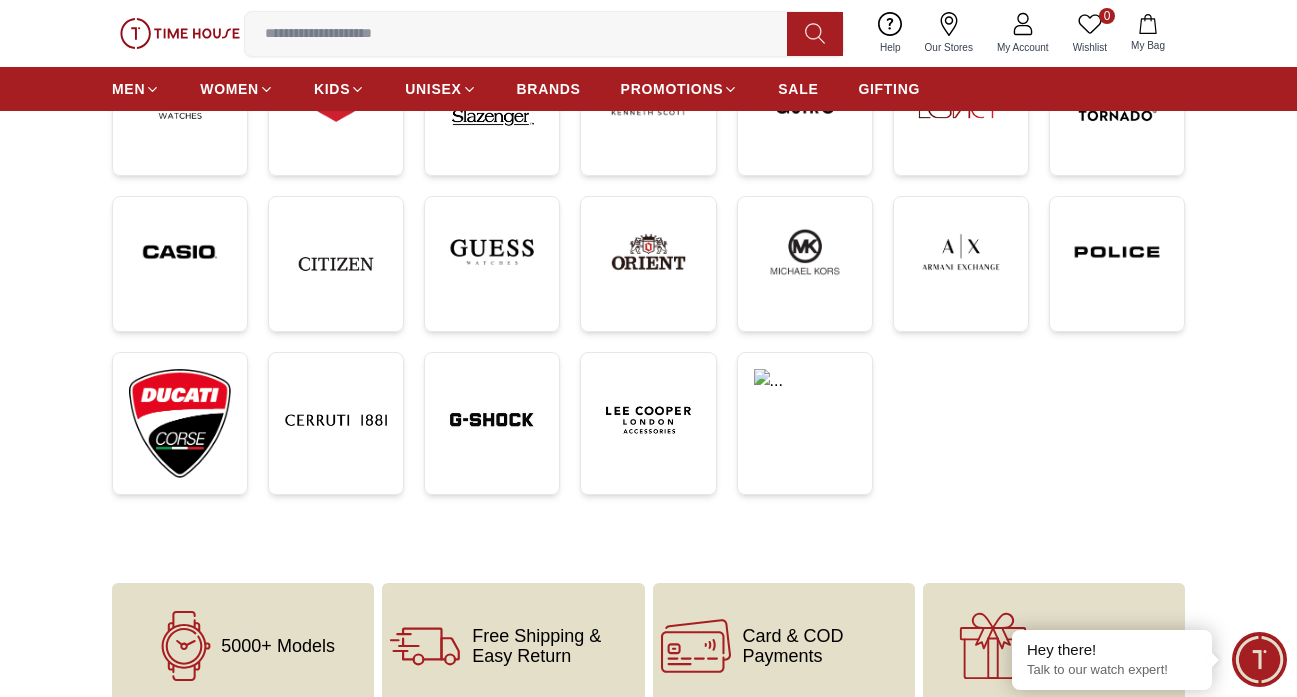 scroll, scrollTop: 413, scrollLeft: 0, axis: vertical 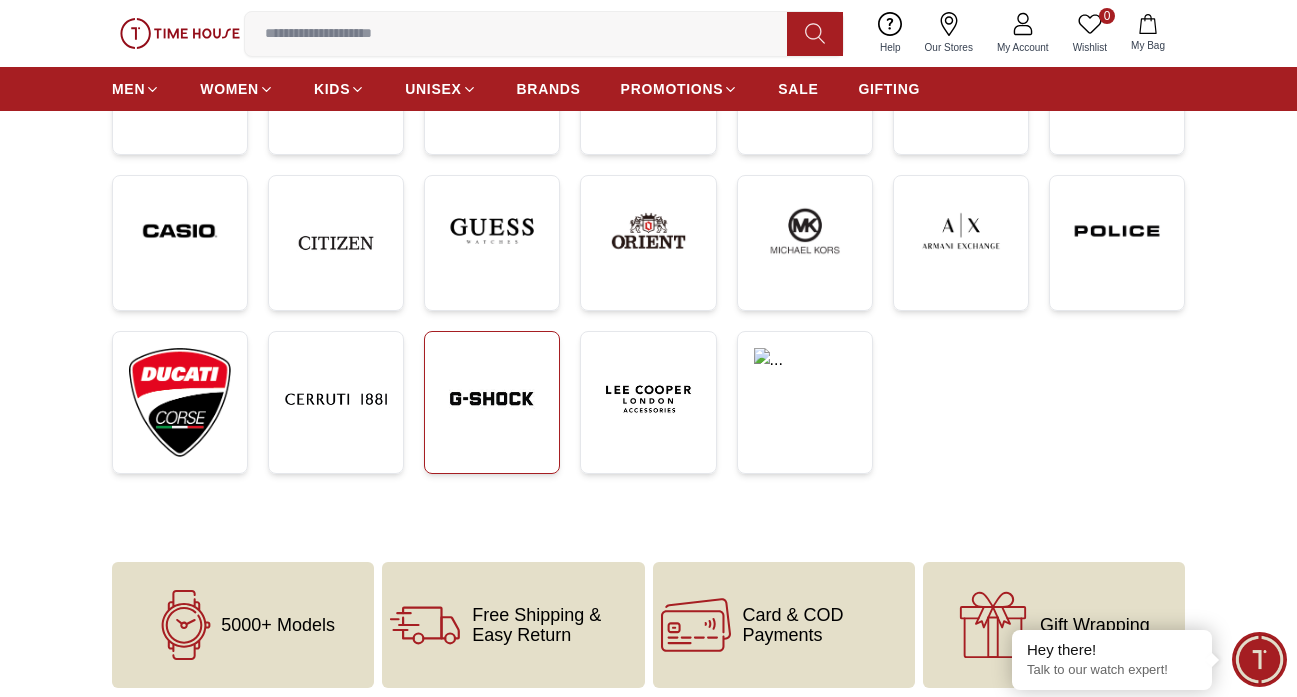 click at bounding box center (492, 399) 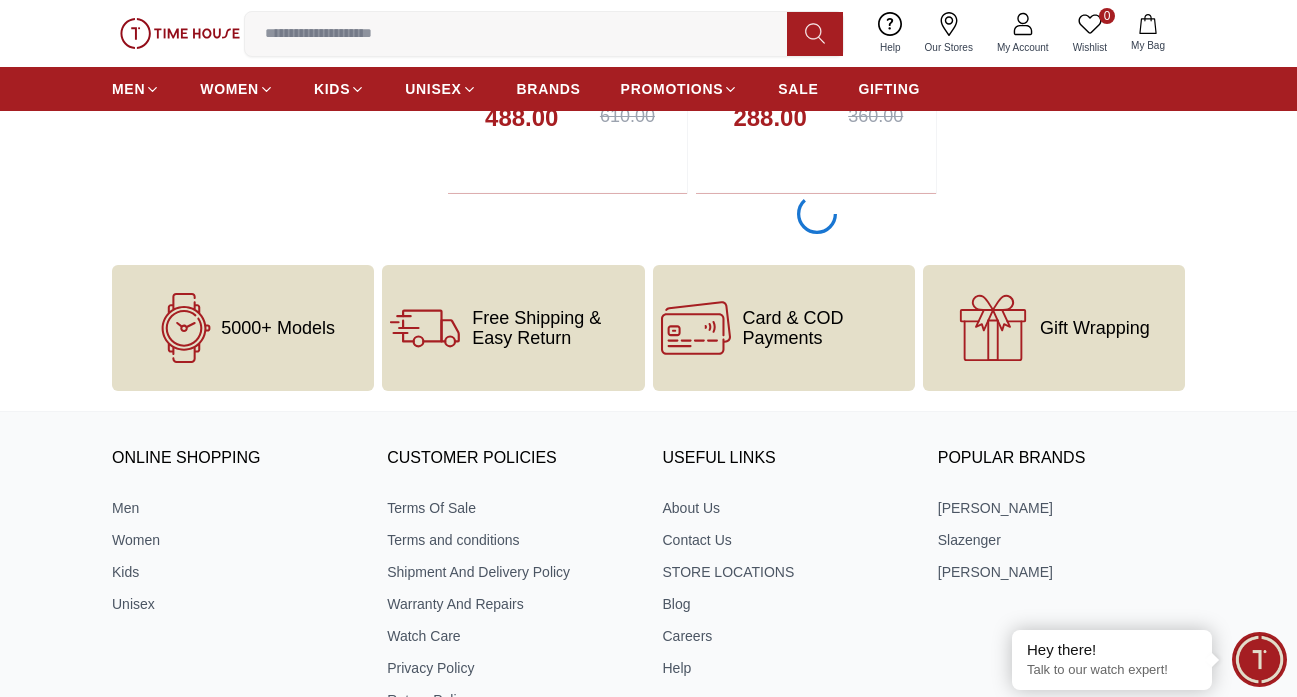 scroll, scrollTop: 4280, scrollLeft: 0, axis: vertical 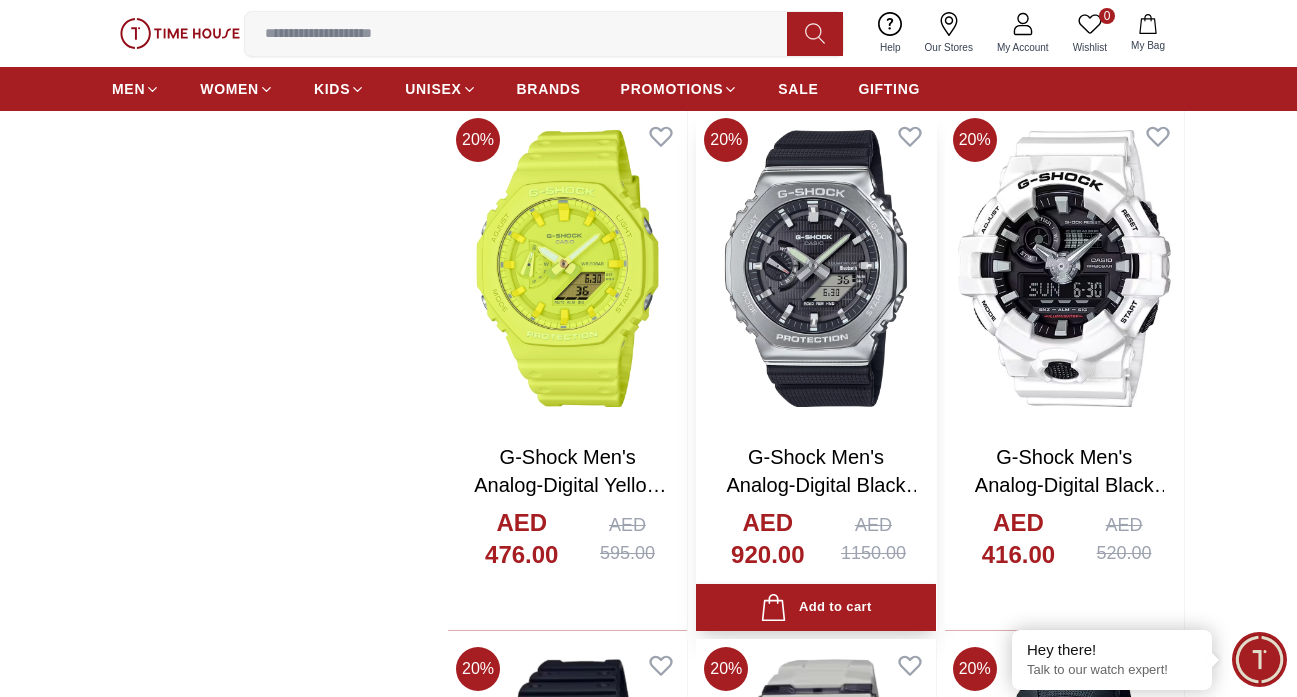 click at bounding box center (815, 268) 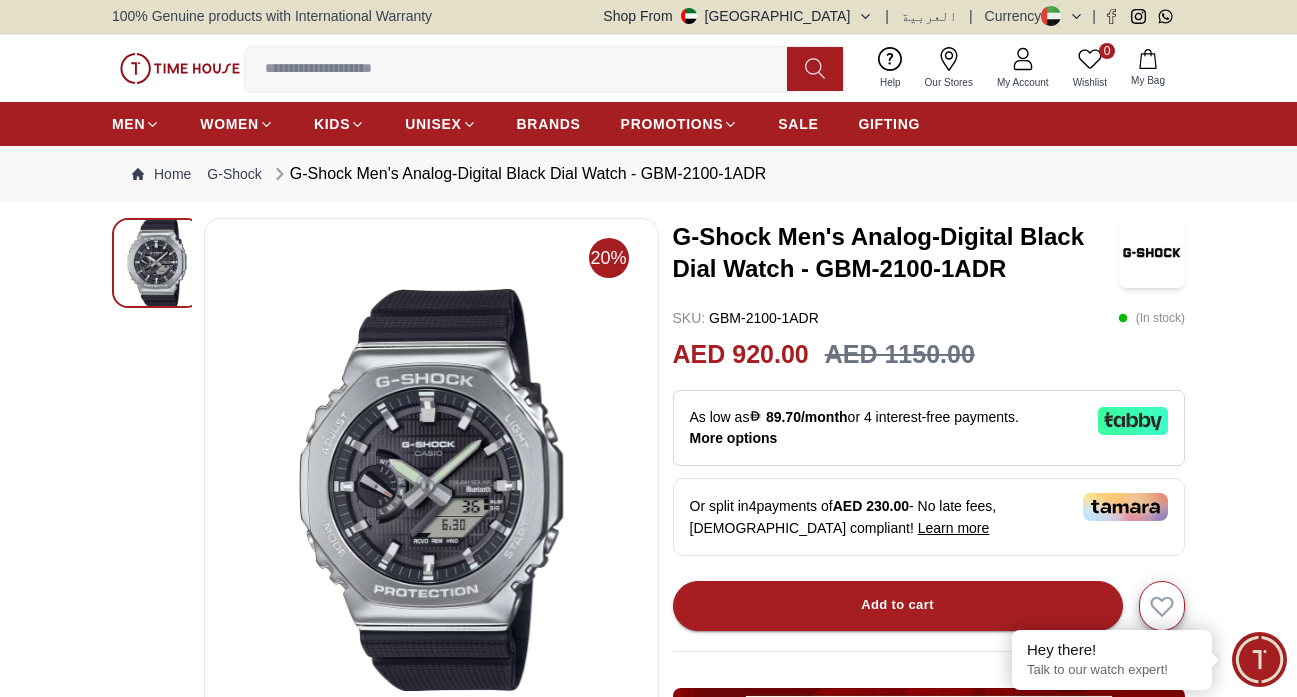 scroll, scrollTop: 0, scrollLeft: 0, axis: both 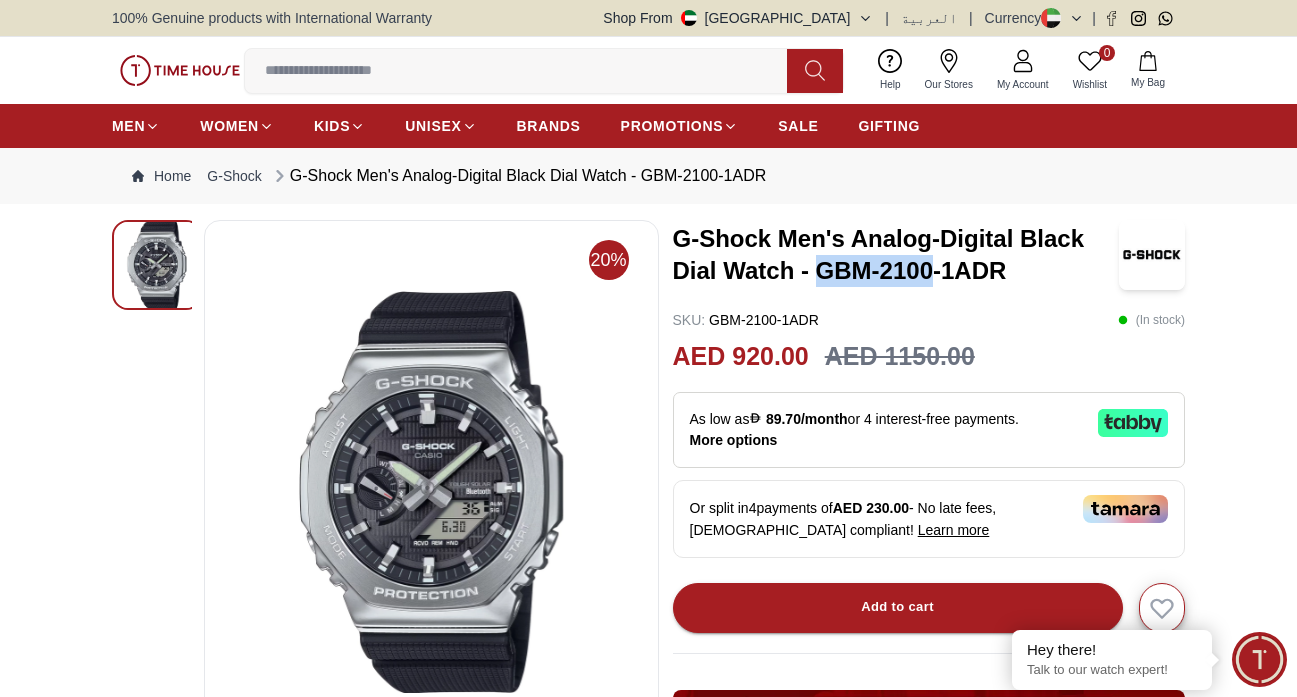 drag, startPoint x: 759, startPoint y: 272, endPoint x: 854, endPoint y: 271, distance: 95.005264 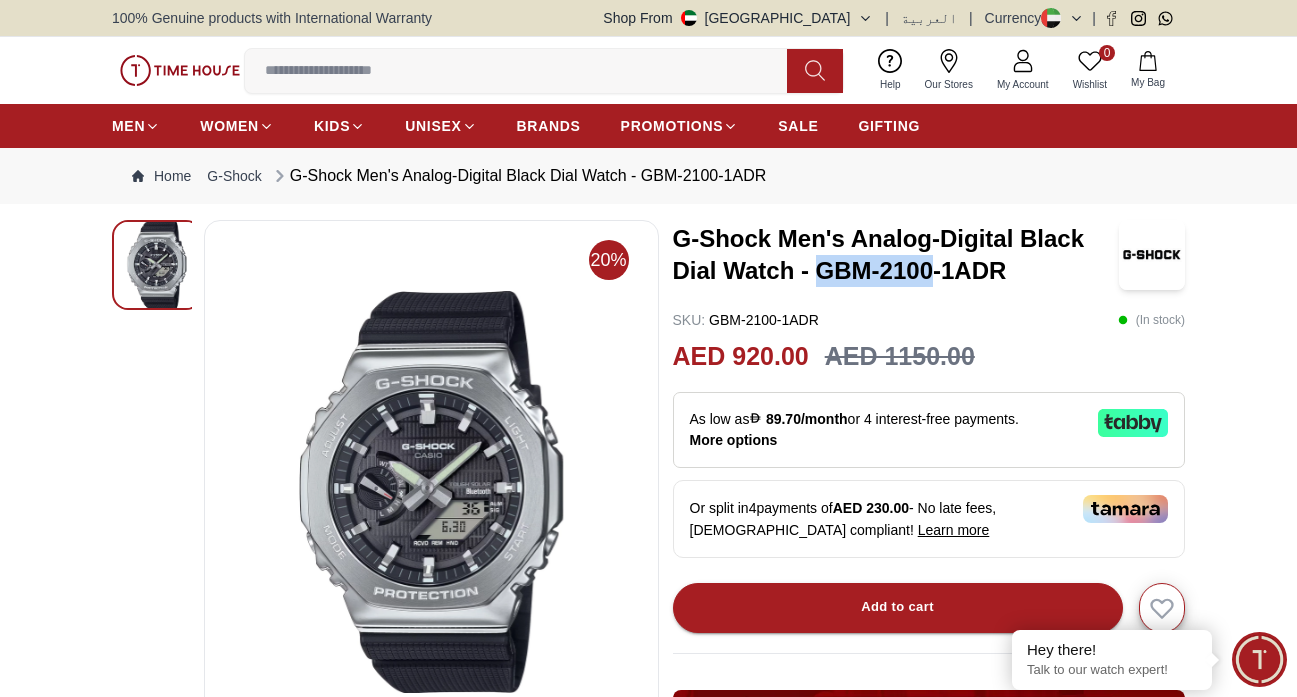 copy on "GBM-2100" 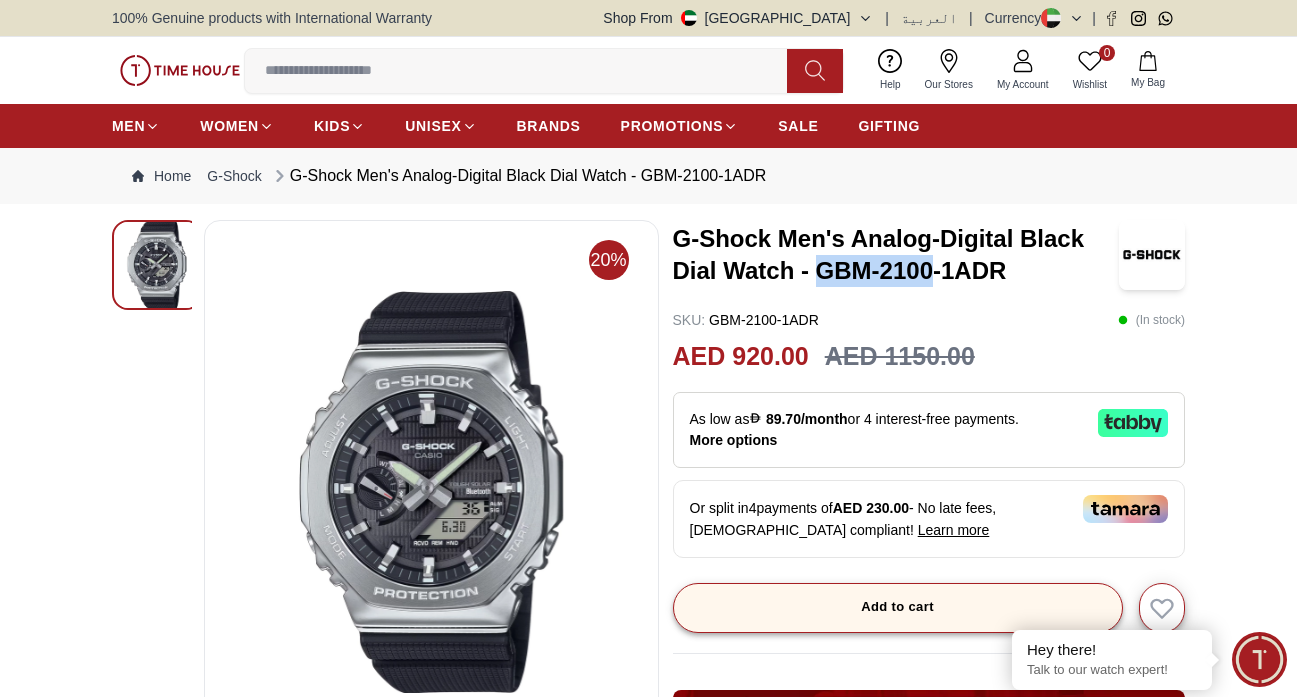 click on "Add to cart" at bounding box center (897, 607) 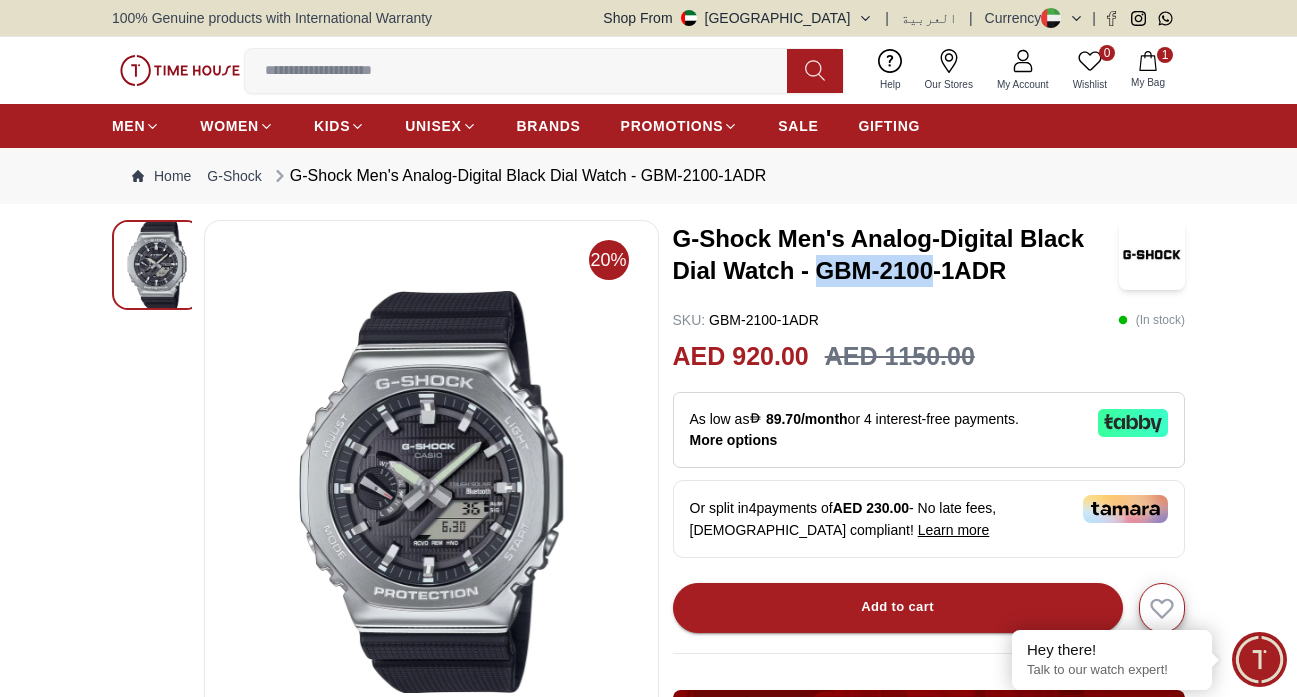 click at bounding box center (524, 71) 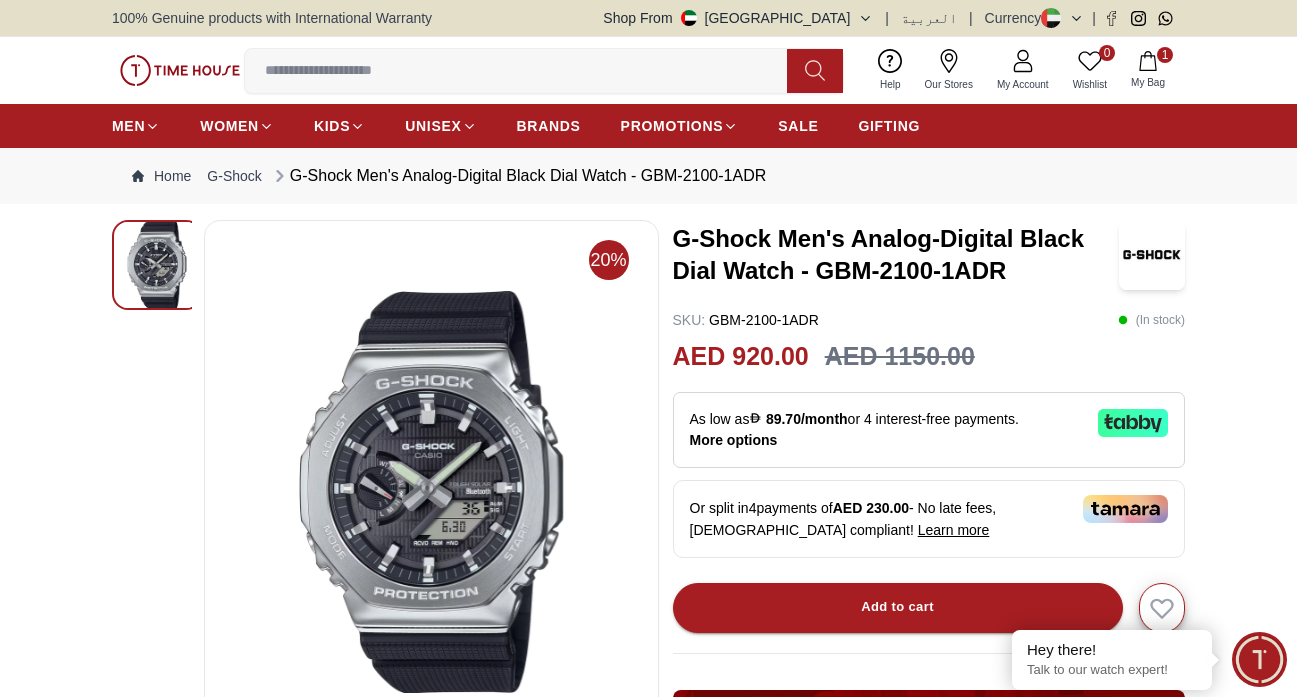 paste on "********" 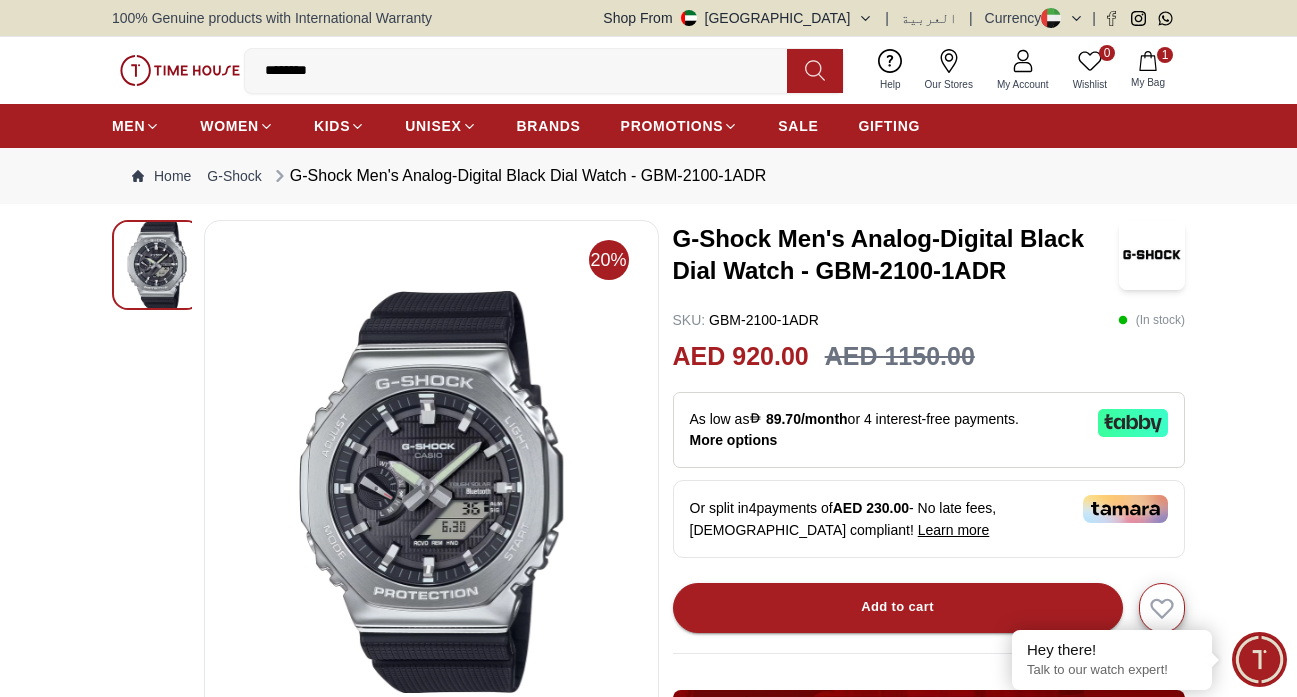 type on "********" 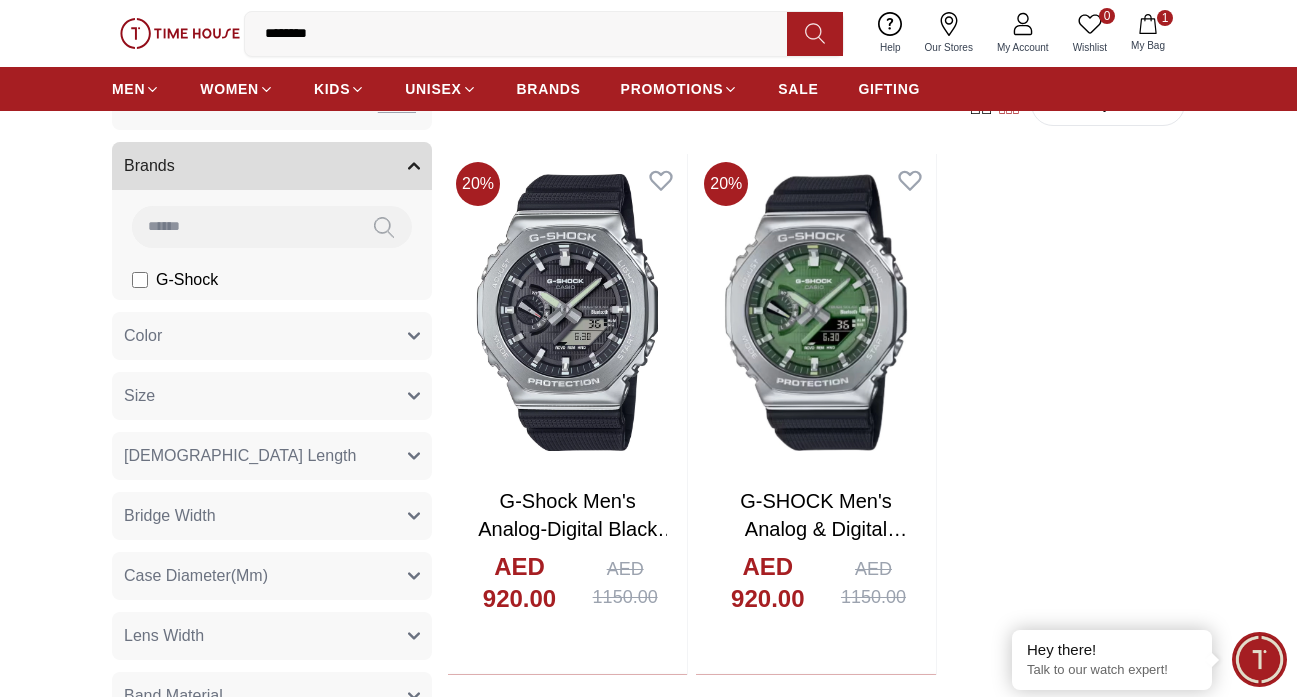 scroll, scrollTop: 127, scrollLeft: 0, axis: vertical 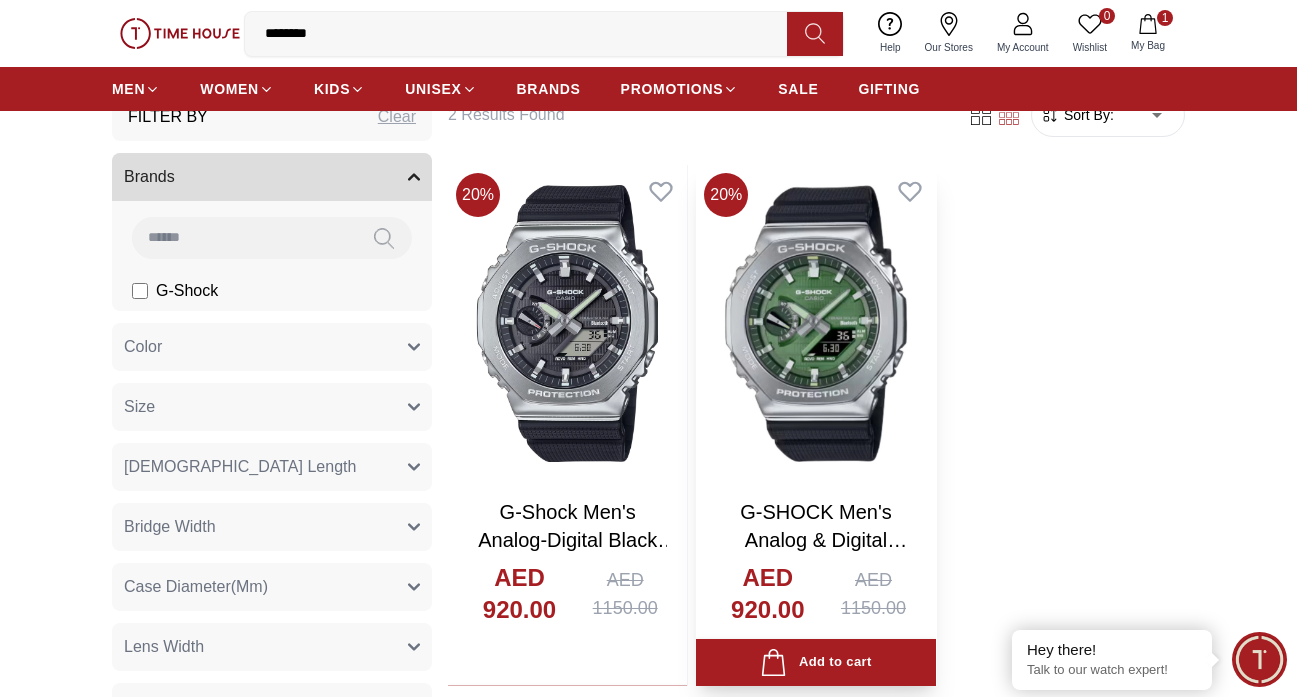 click at bounding box center (815, 323) 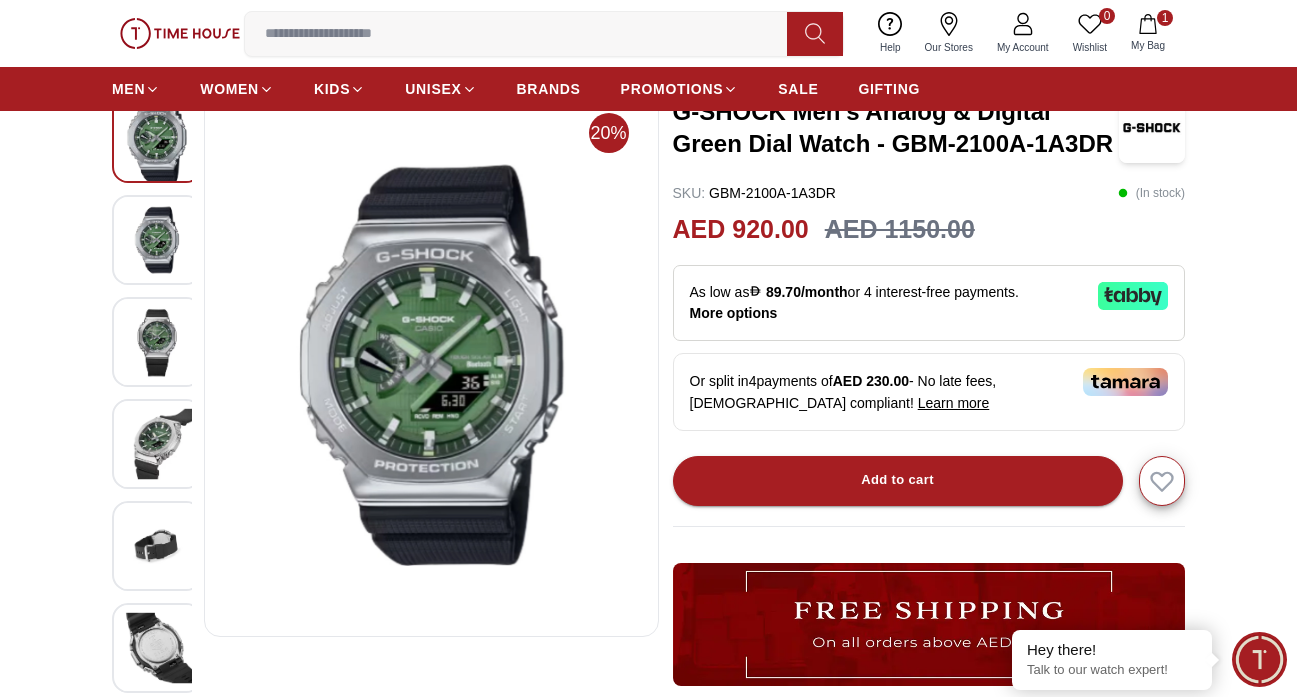 click at bounding box center [157, 443] 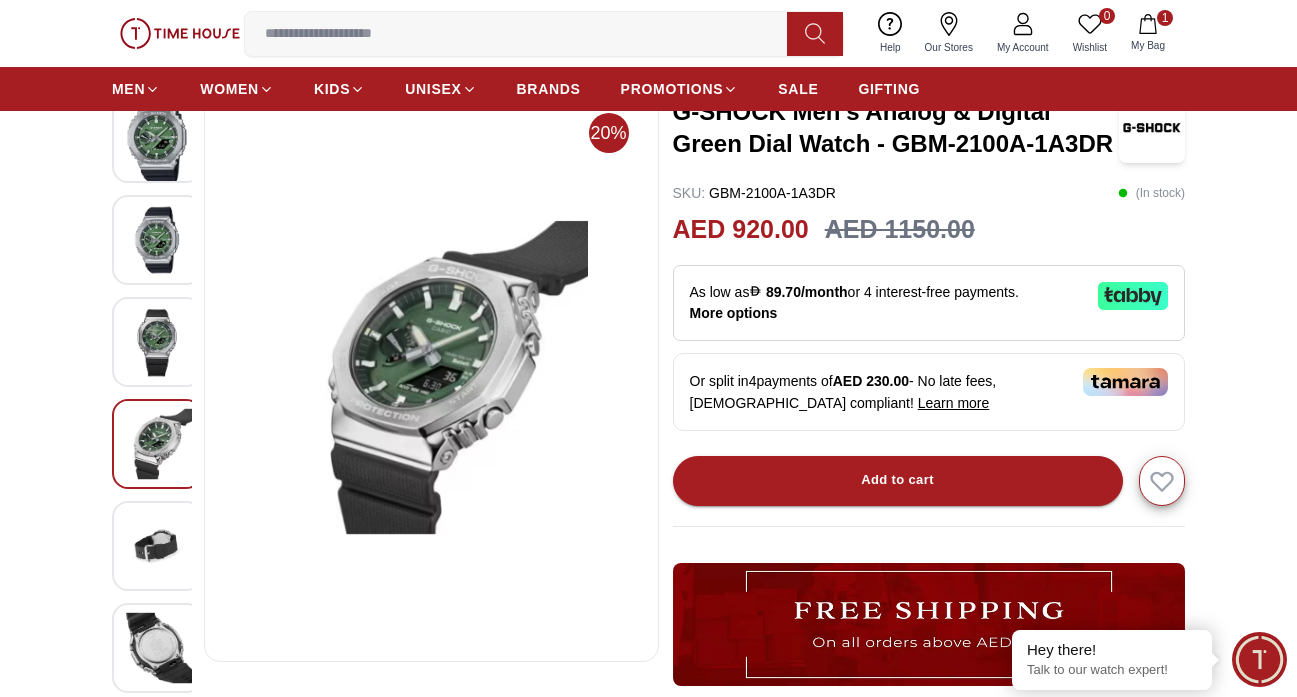 click at bounding box center [157, 545] 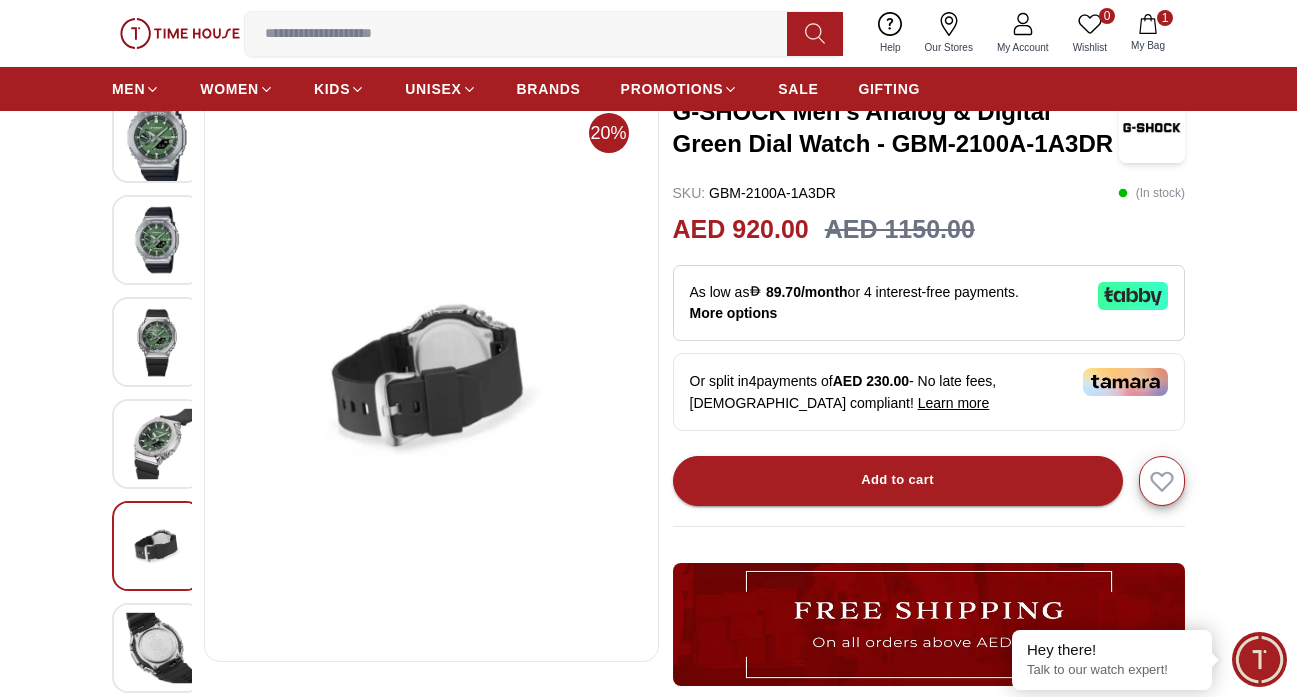 click at bounding box center (157, 138) 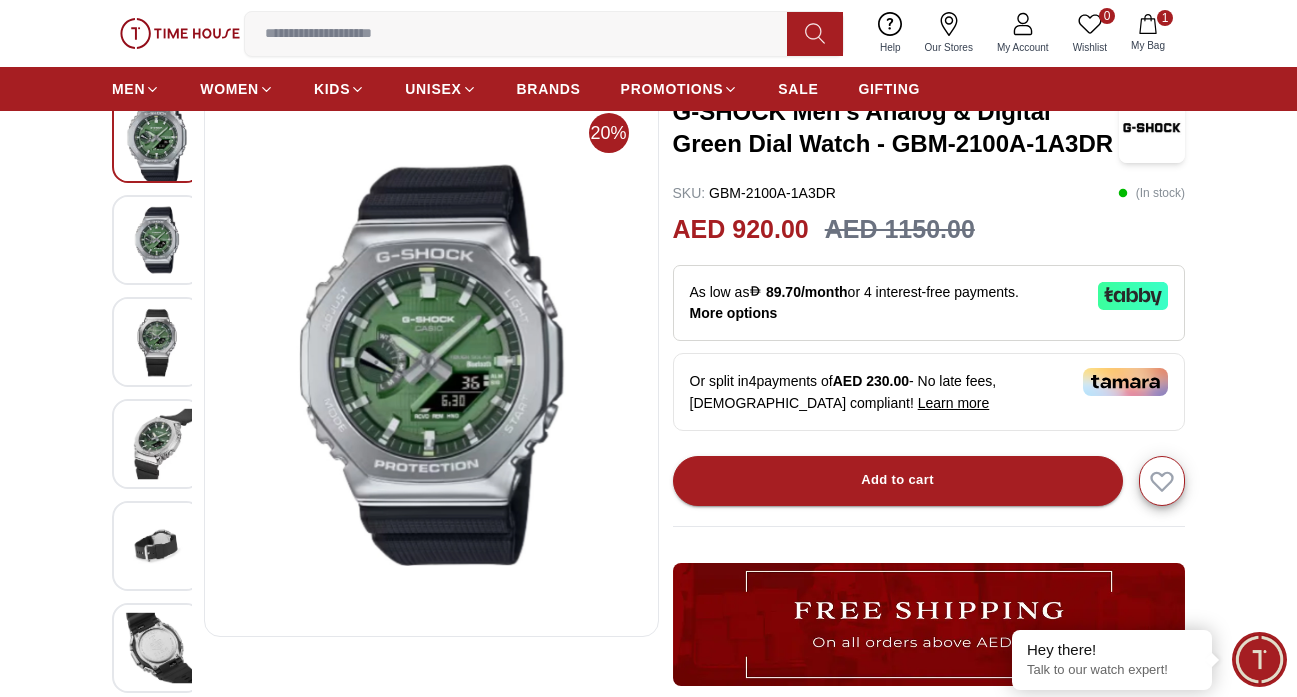 click at bounding box center [157, 239] 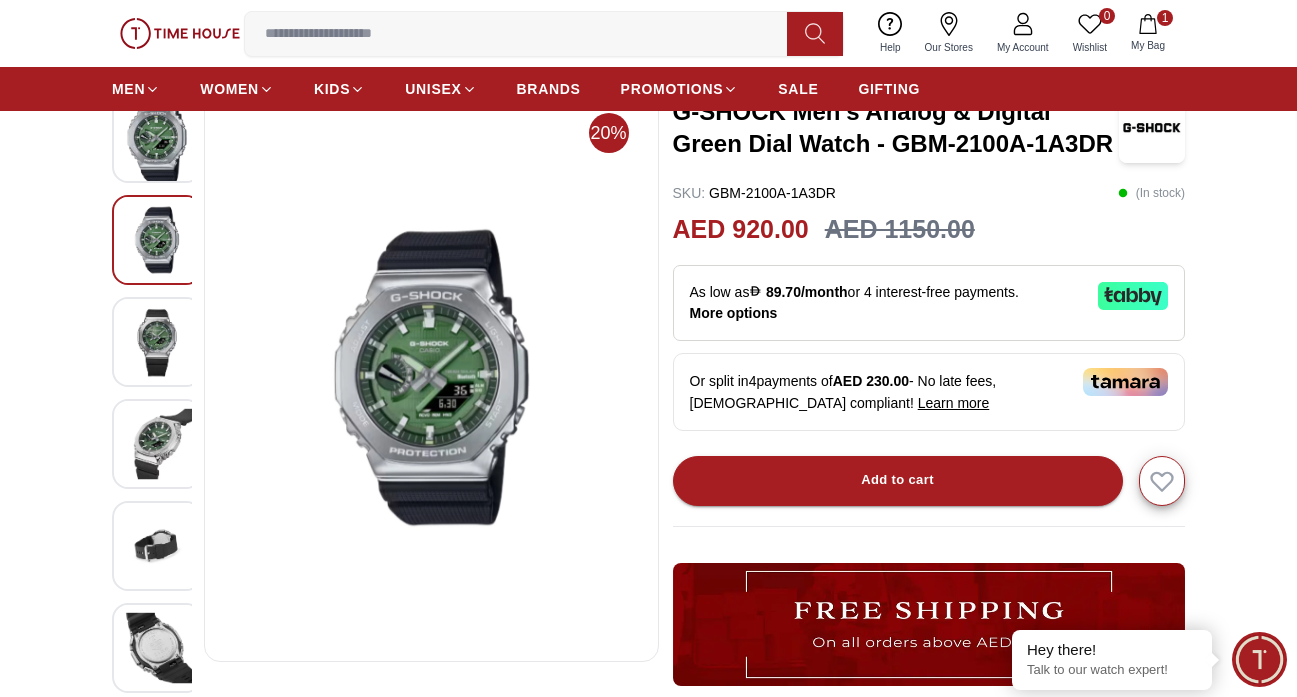 click at bounding box center (157, 341) 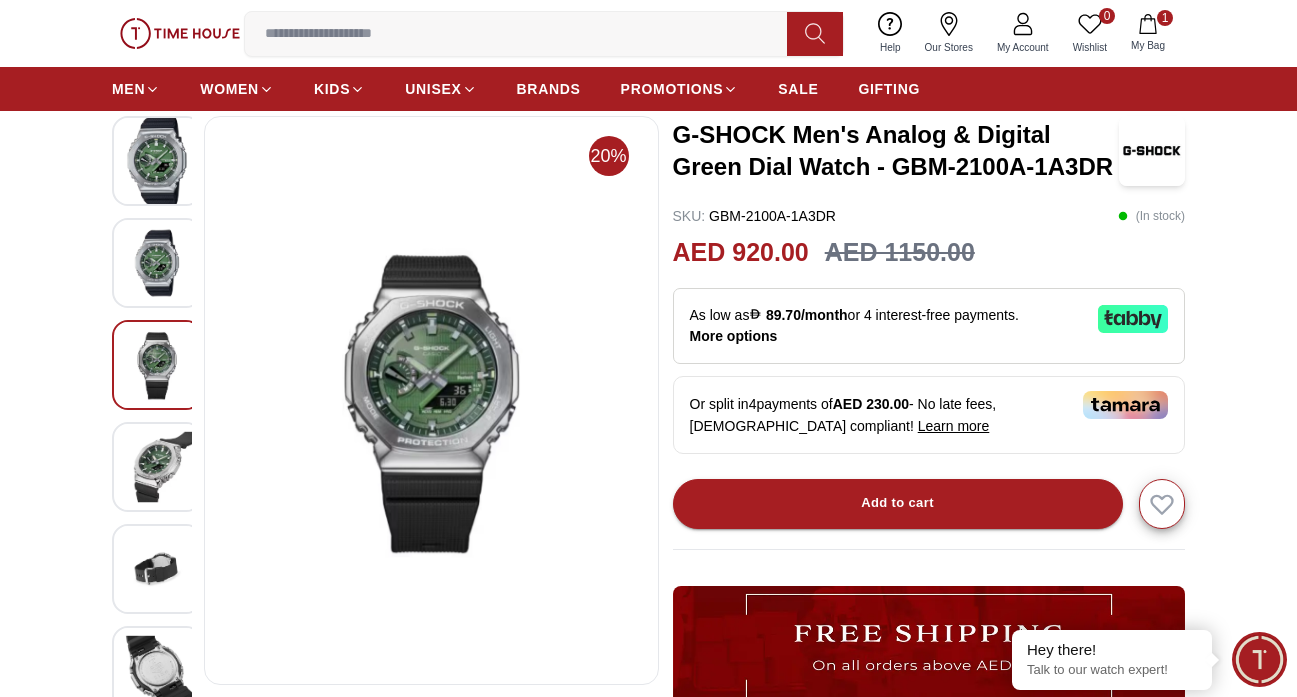 scroll, scrollTop: 117, scrollLeft: 0, axis: vertical 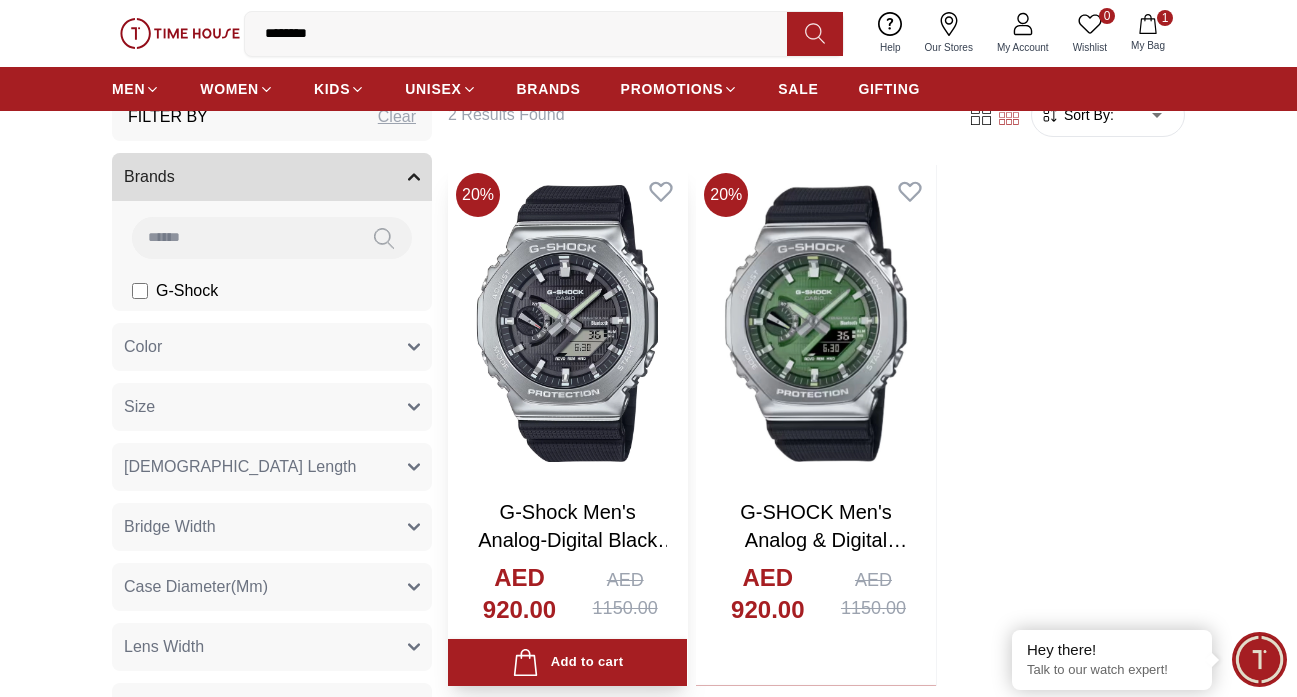 click at bounding box center (567, 323) 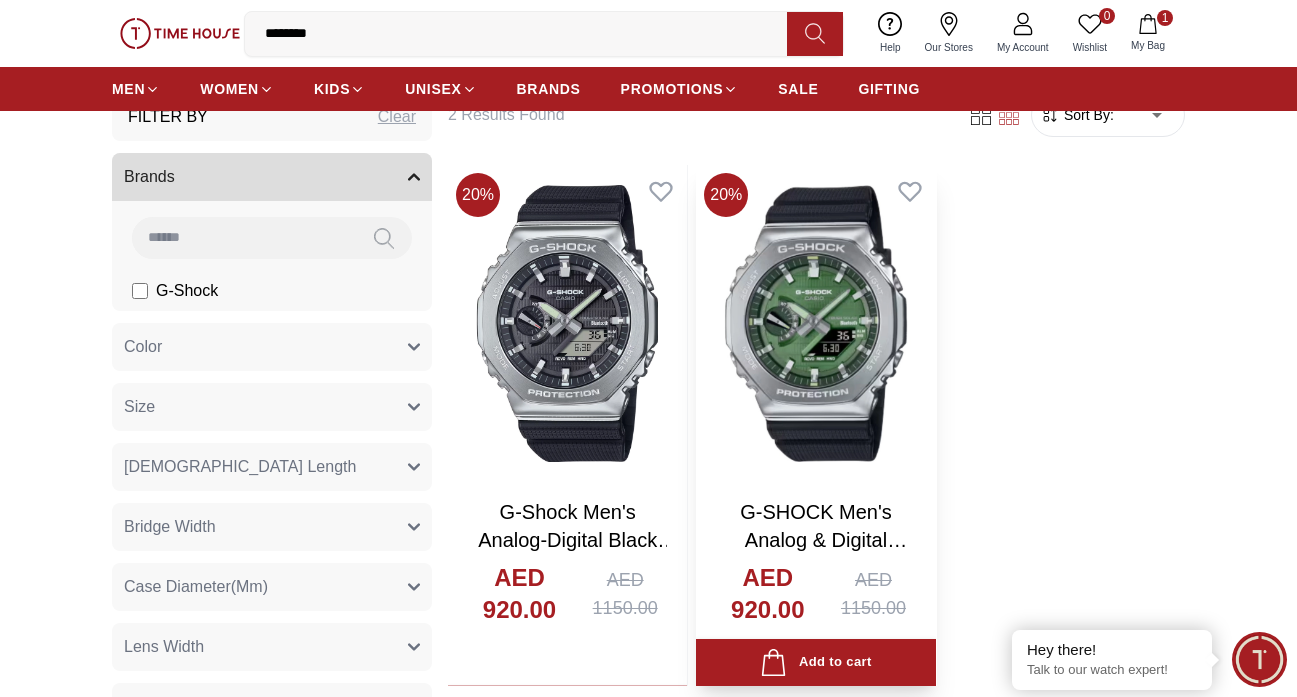 click at bounding box center [815, 323] 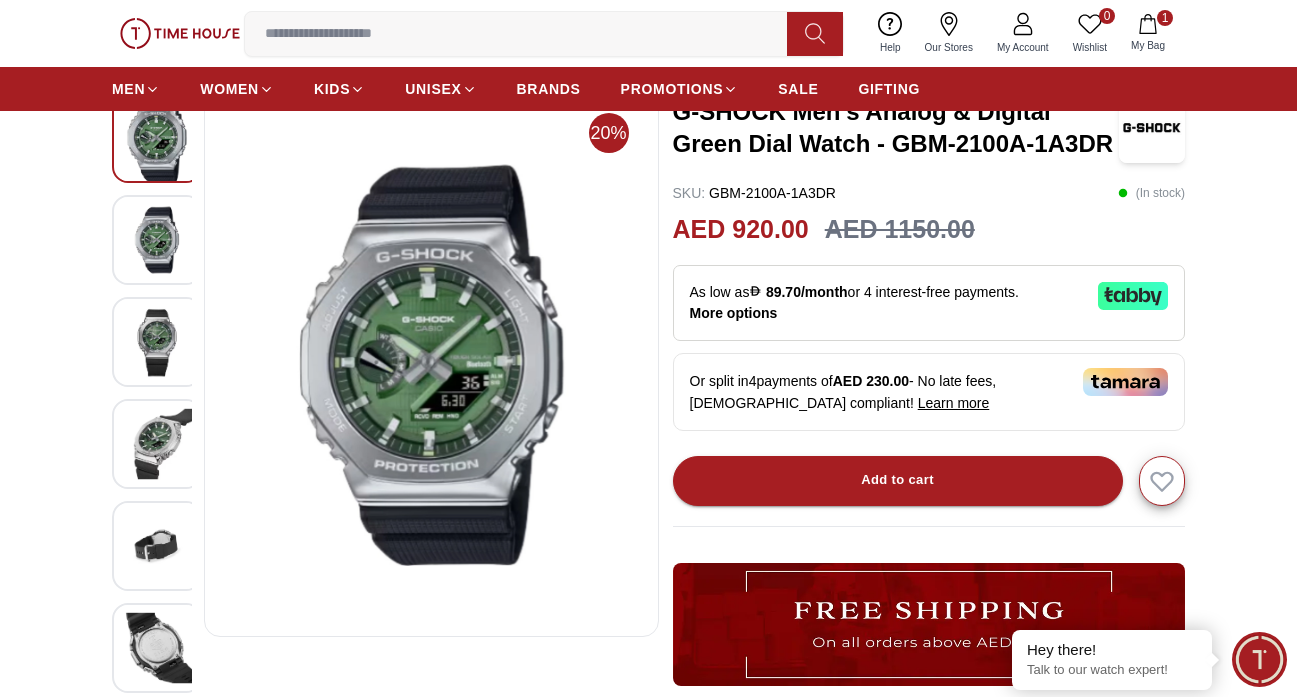 click at bounding box center (157, 443) 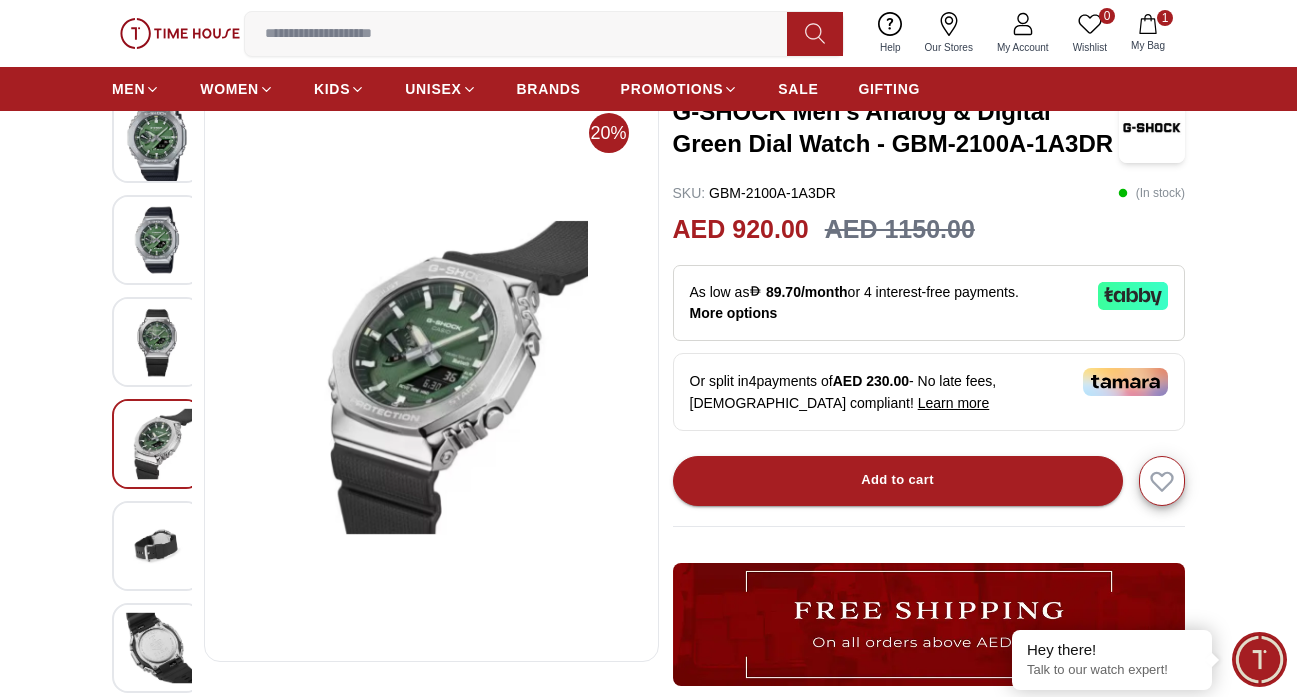click at bounding box center [157, 545] 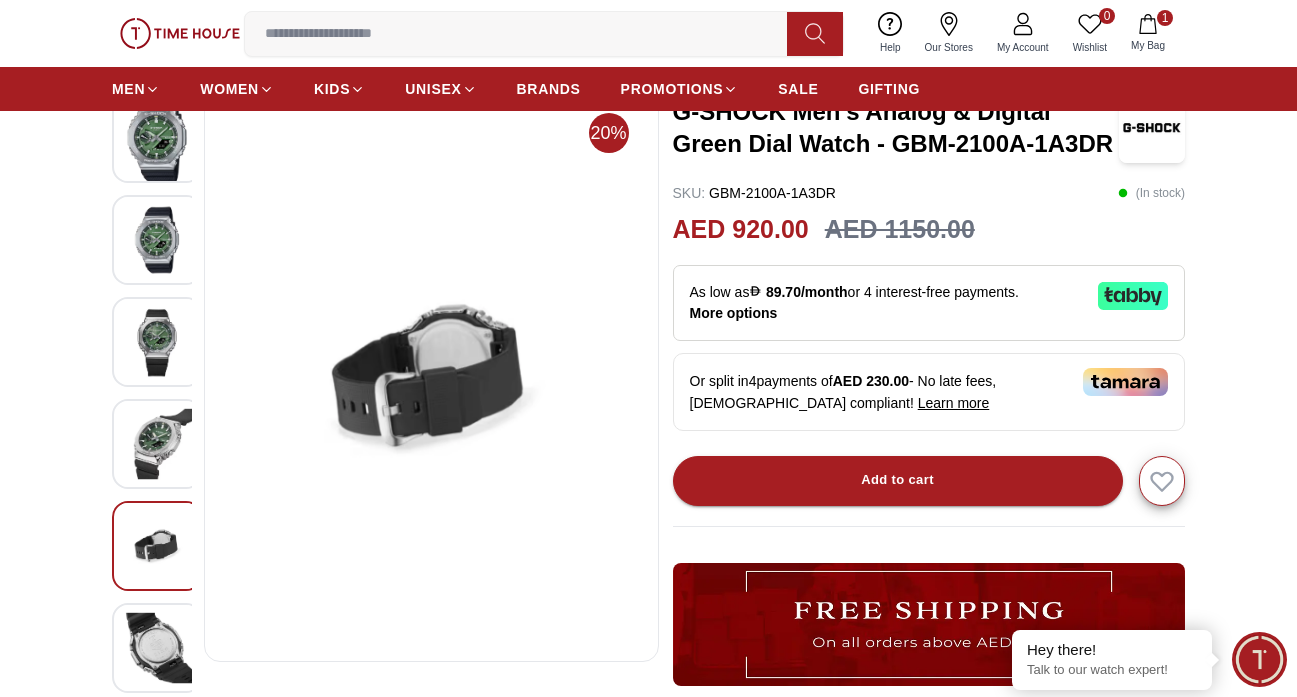 click at bounding box center (157, 647) 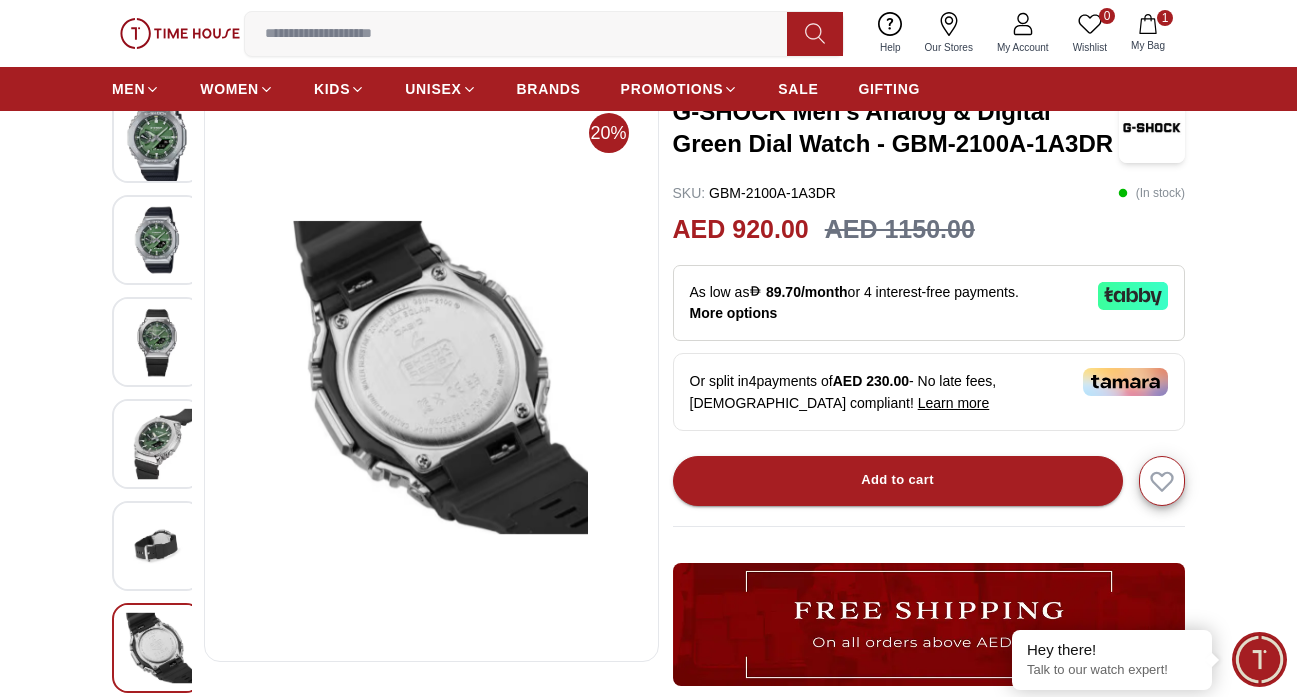 click at bounding box center (157, 341) 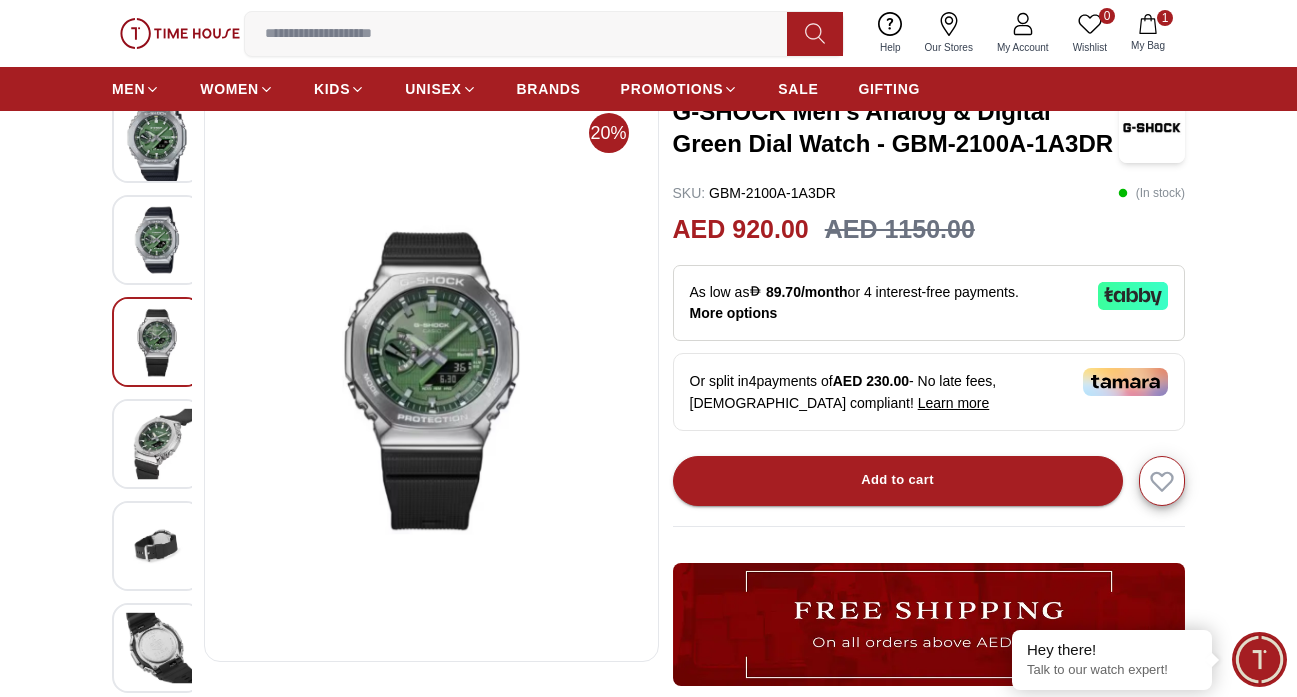 click at bounding box center (157, 443) 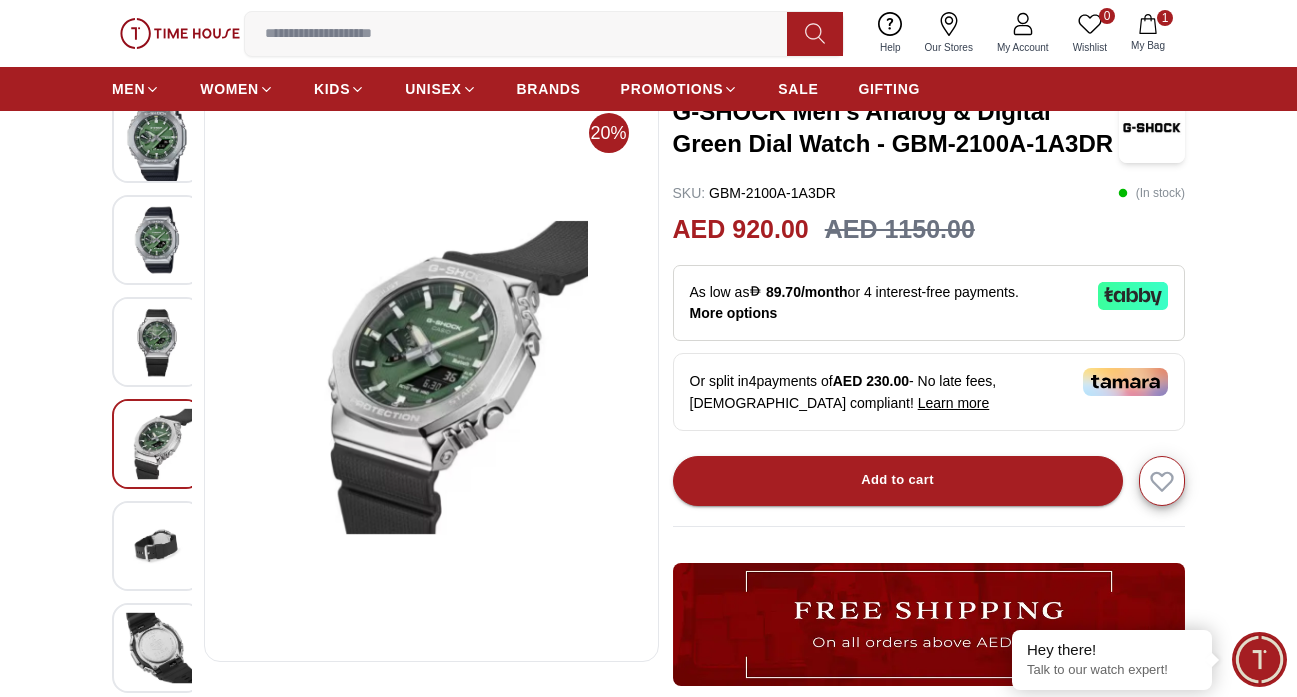 click at bounding box center [157, 138] 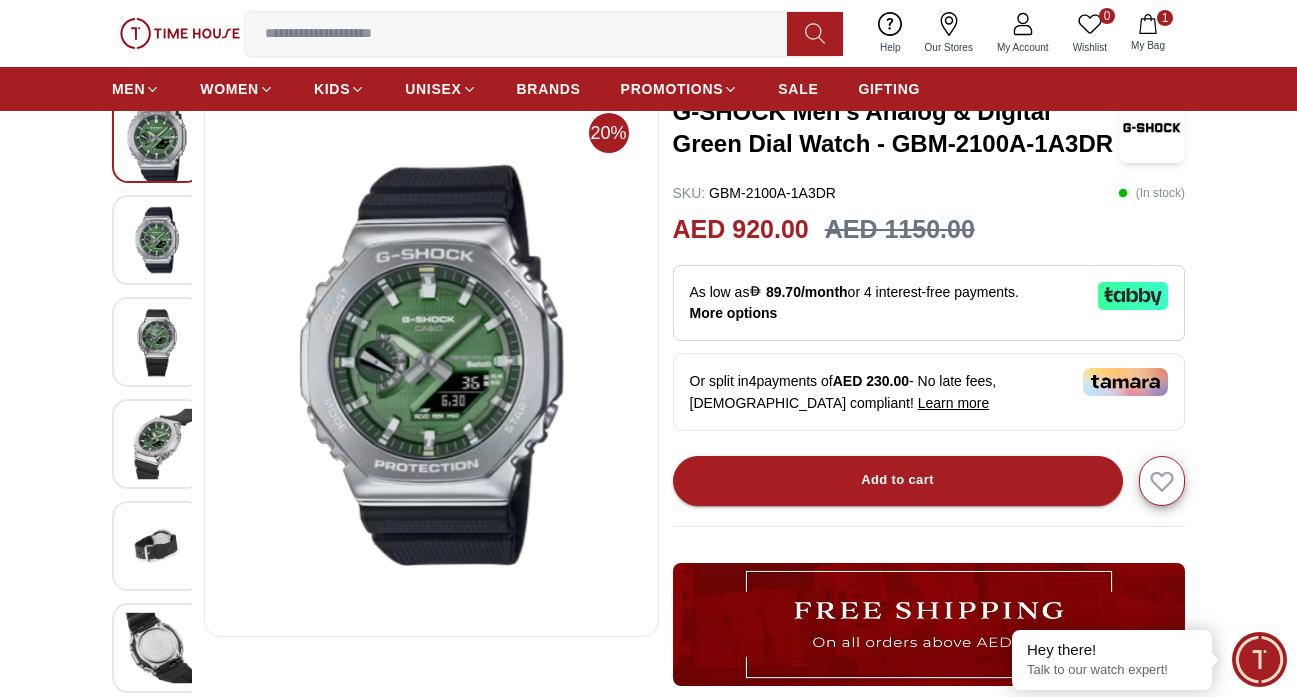 click at bounding box center [157, 239] 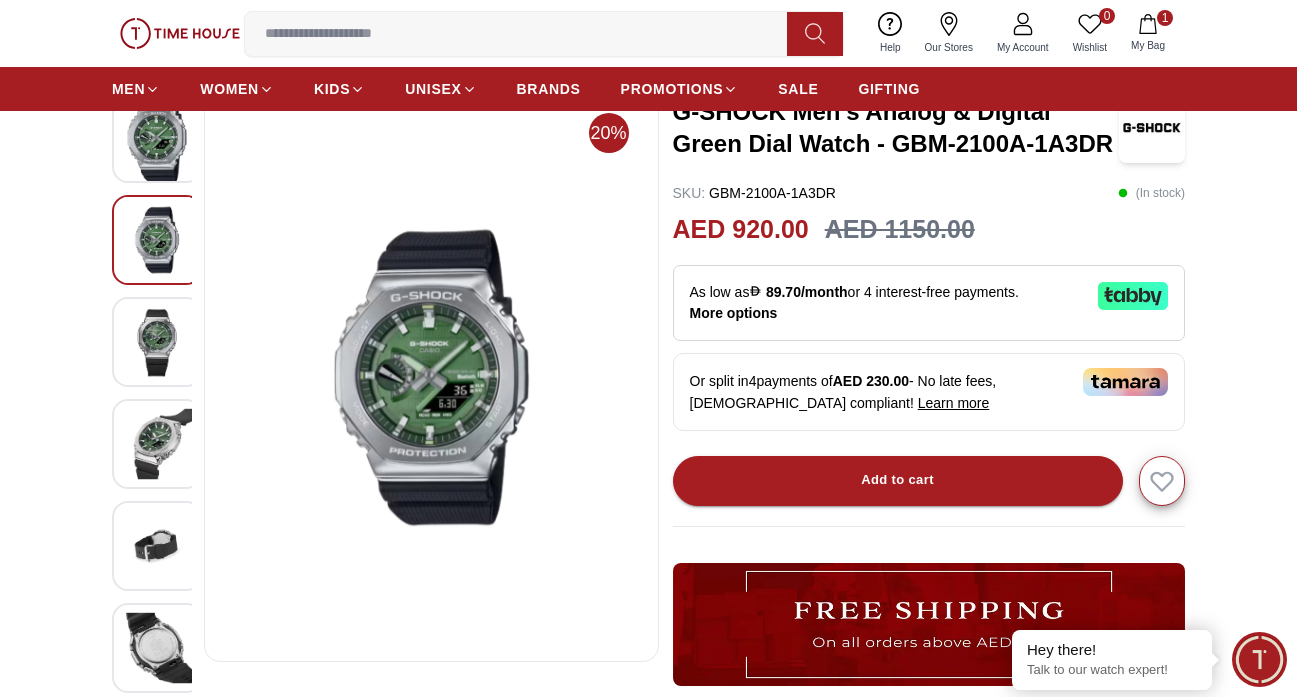 click at bounding box center [157, 138] 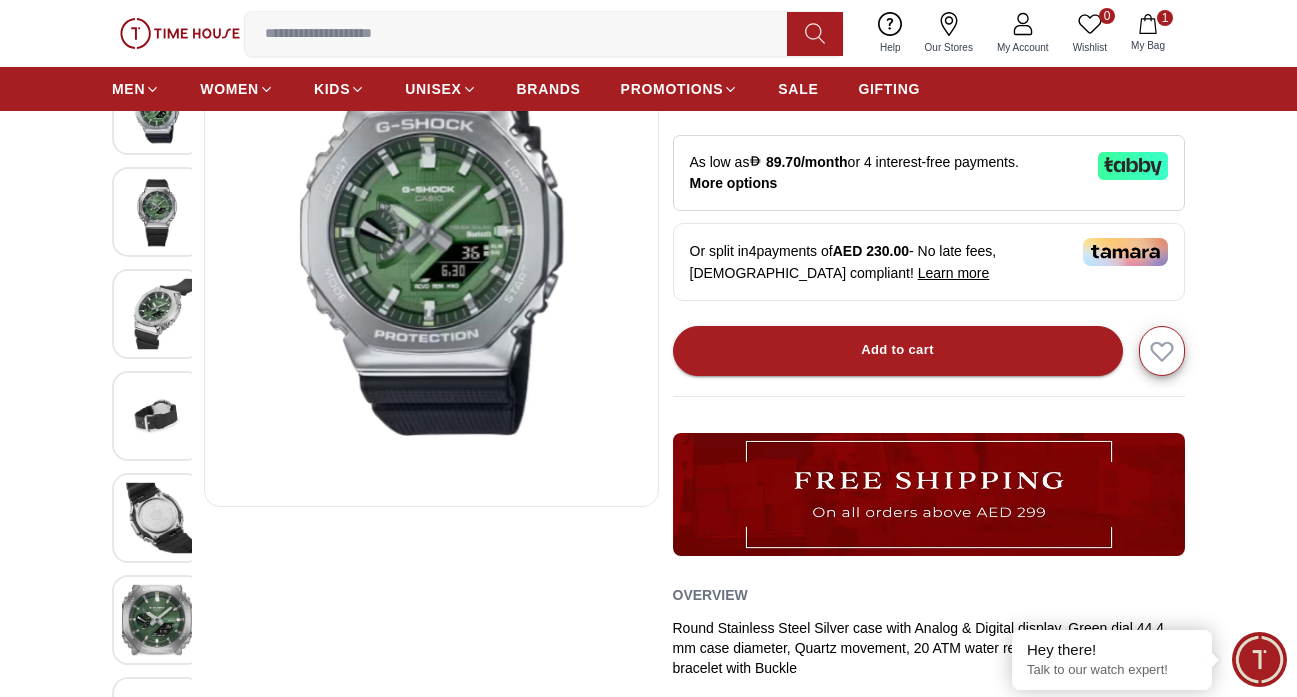 scroll, scrollTop: 254, scrollLeft: 0, axis: vertical 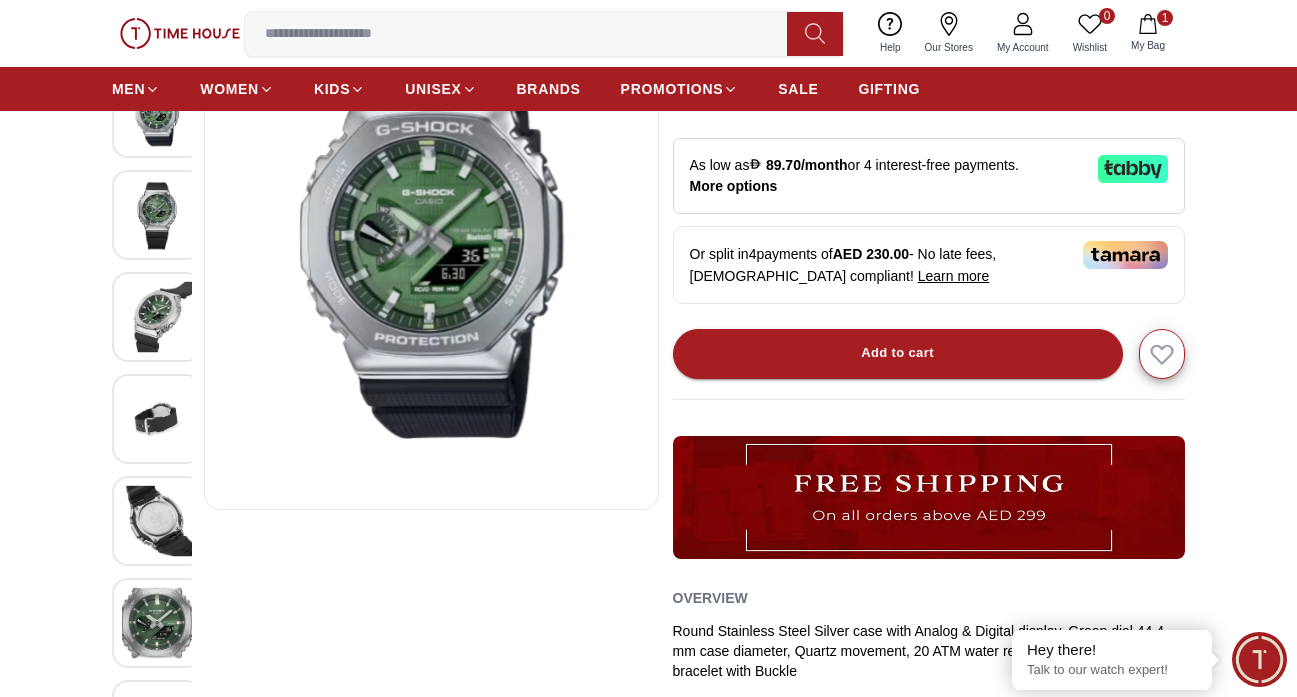 click at bounding box center [157, 112] 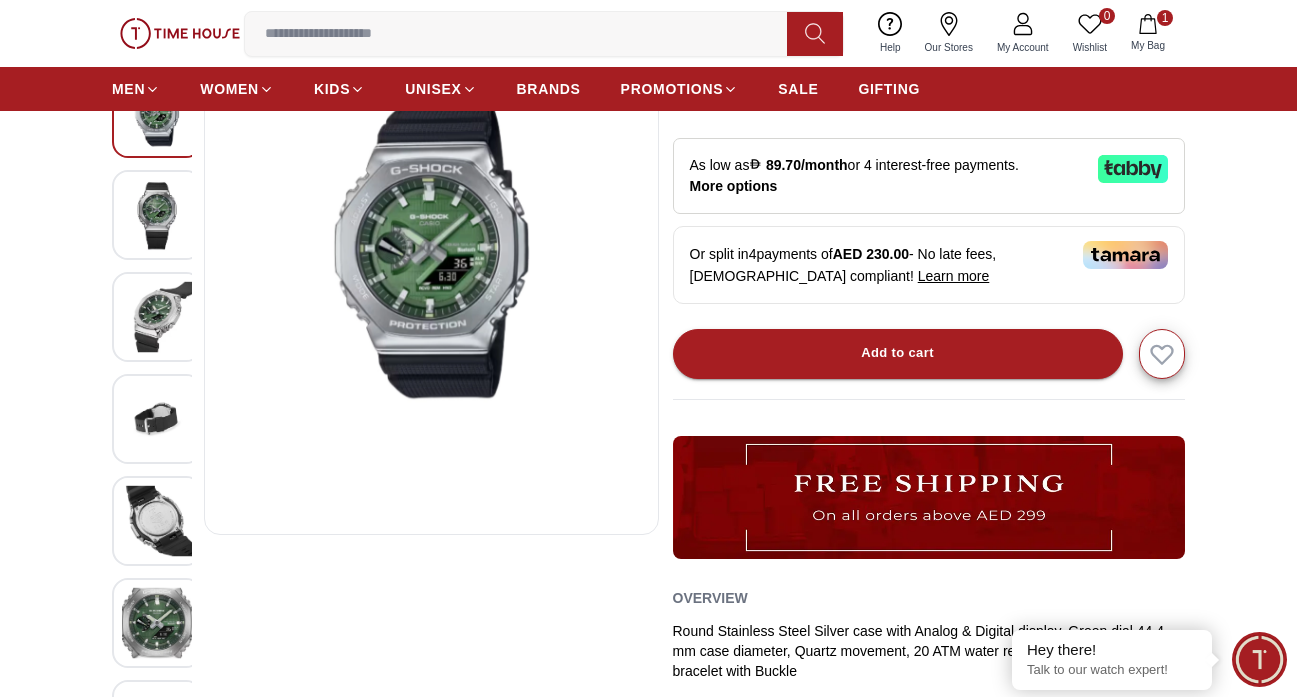 click at bounding box center (157, 214) 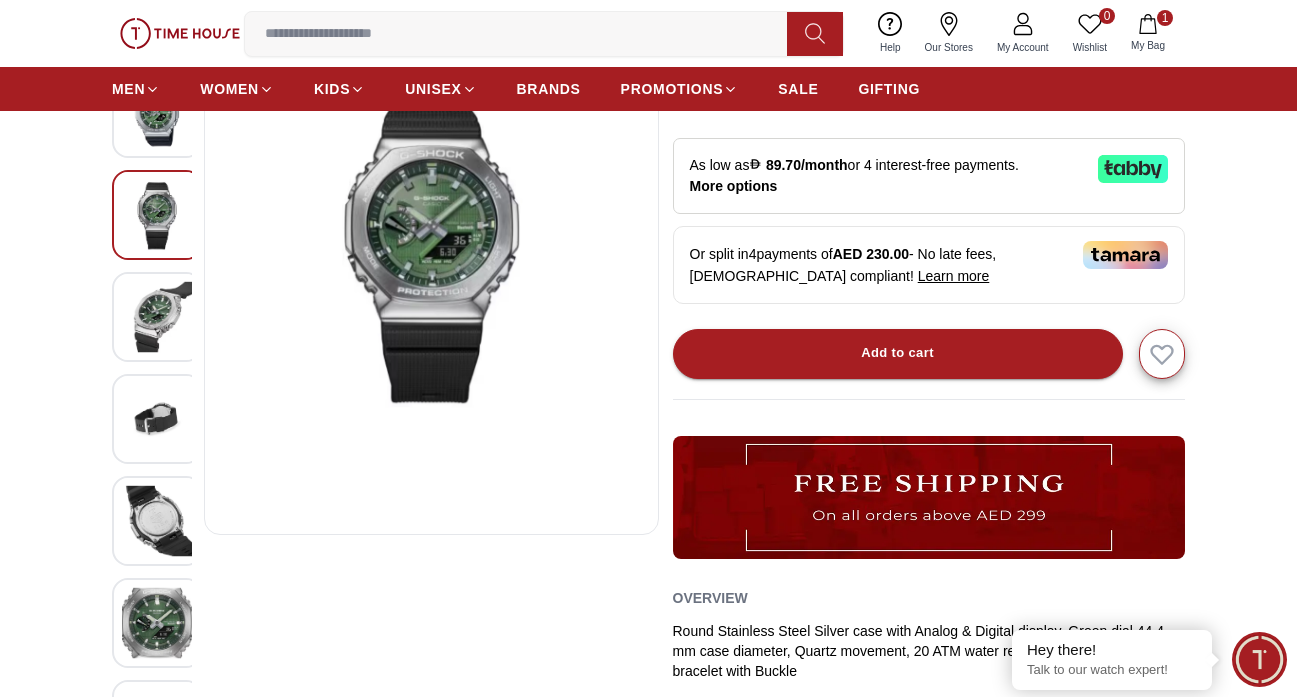 click at bounding box center (157, 316) 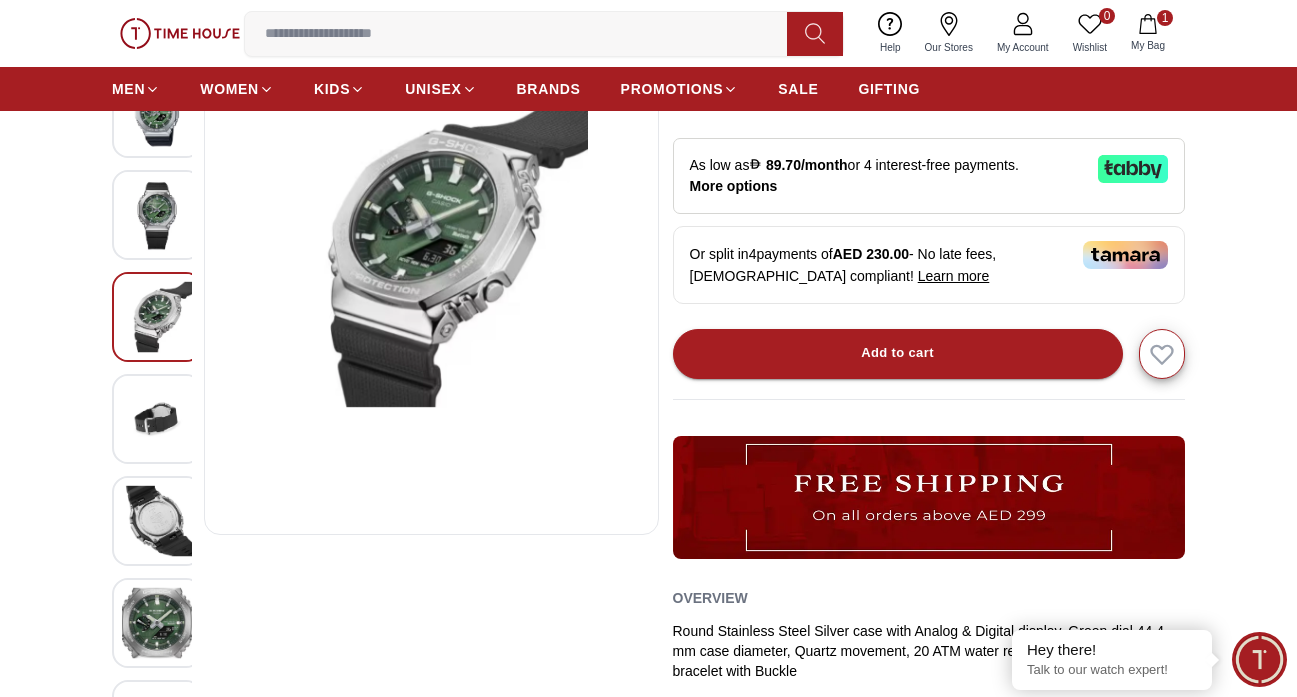 click at bounding box center (157, 418) 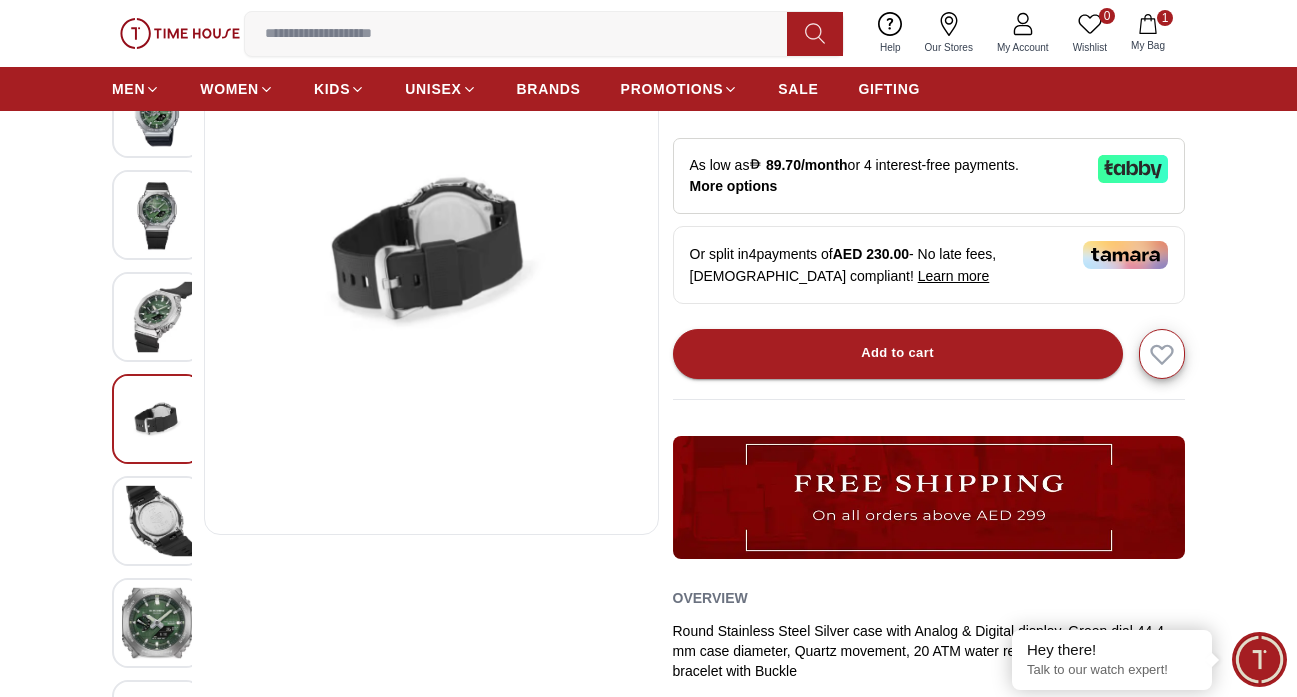click at bounding box center (157, 622) 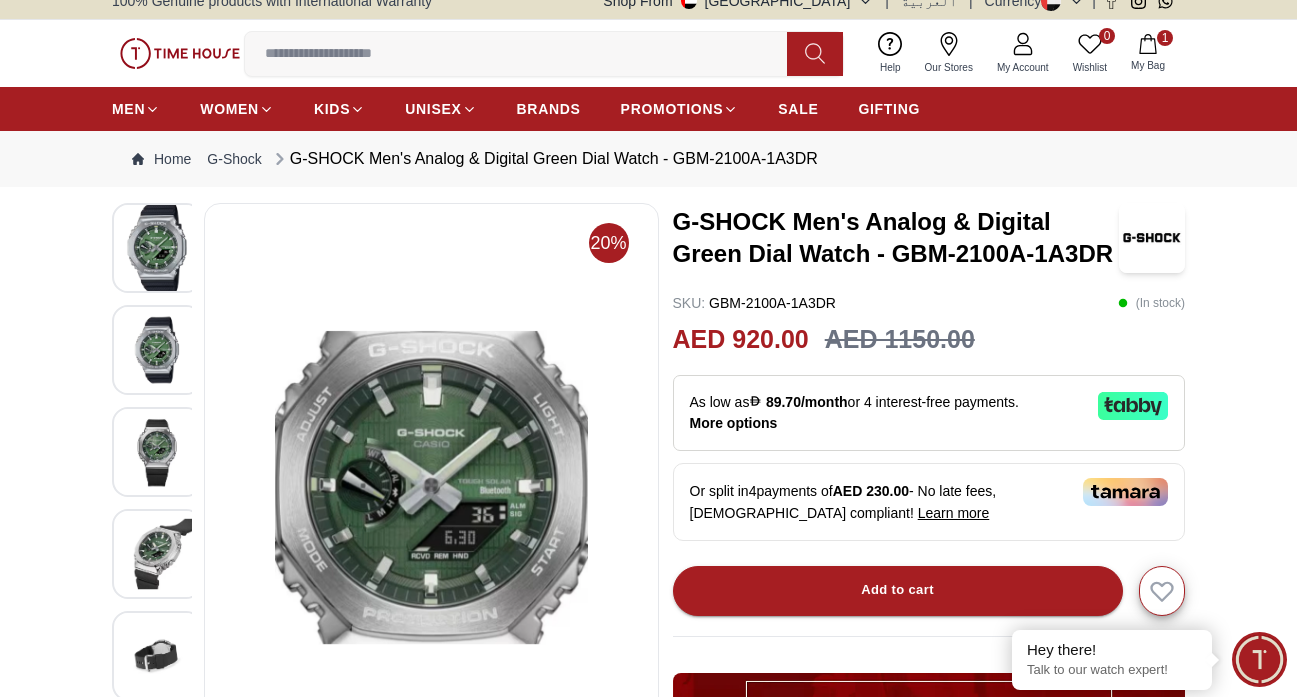 scroll, scrollTop: 16, scrollLeft: 0, axis: vertical 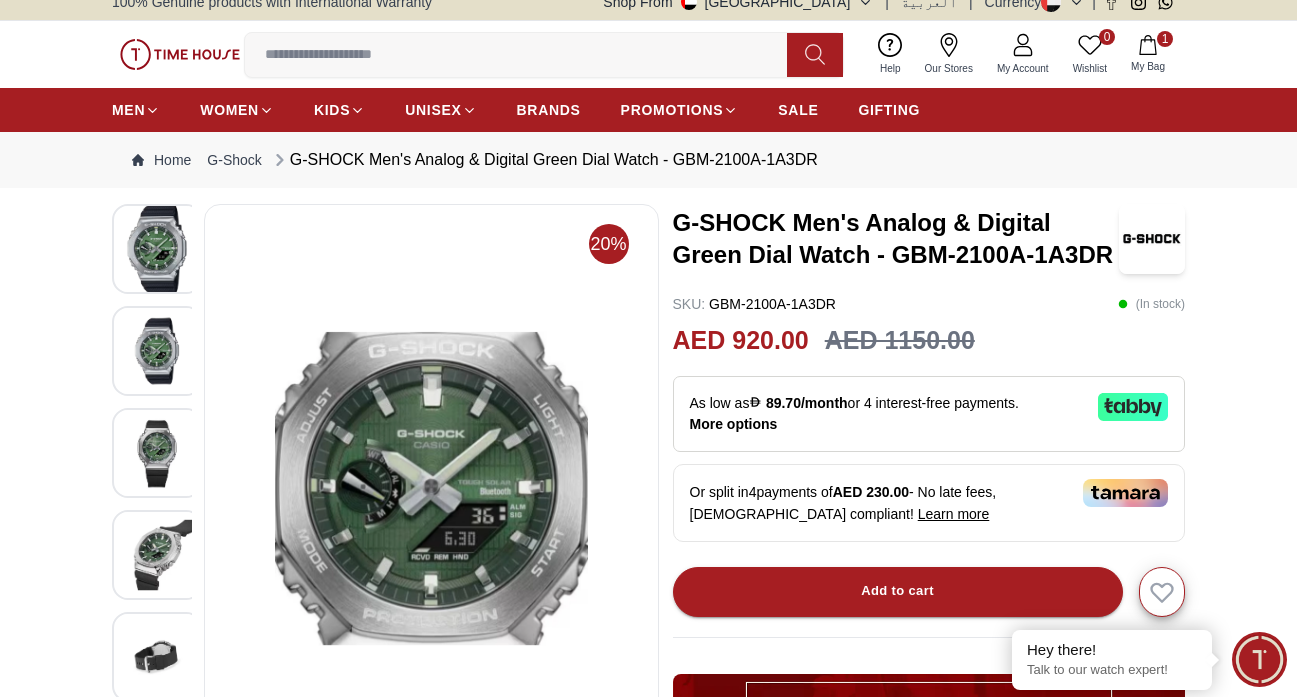 click at bounding box center [157, 249] 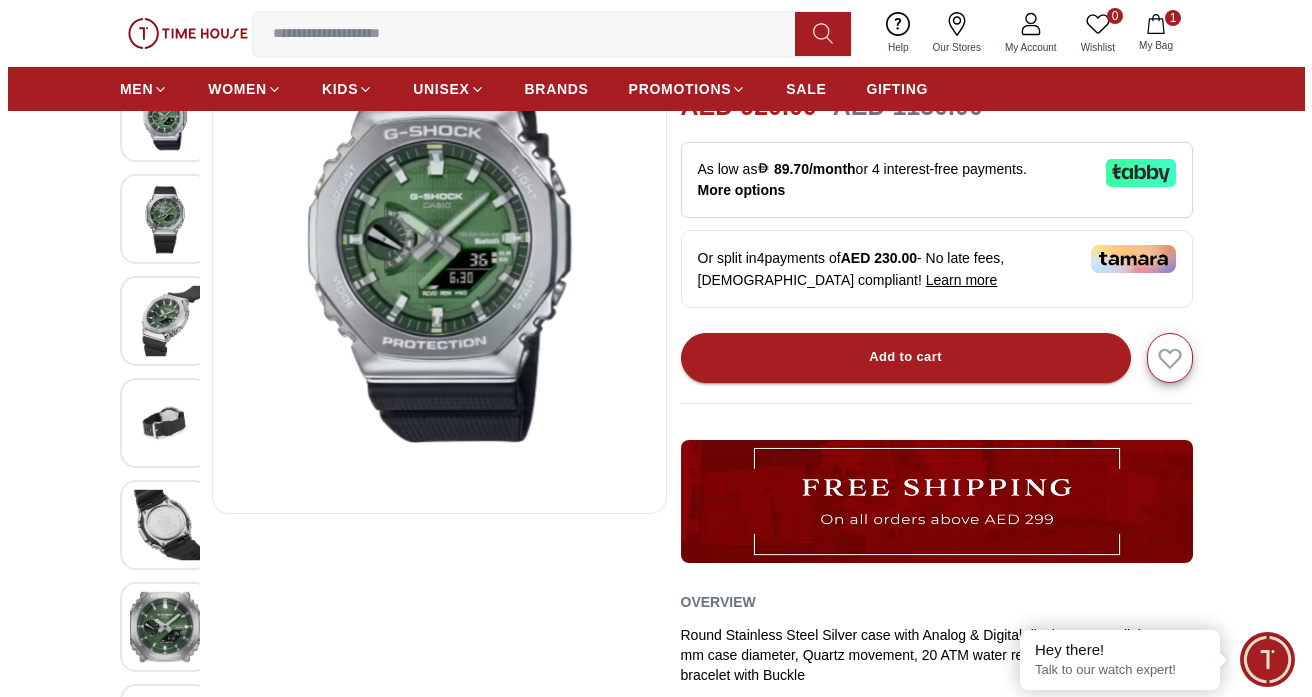 scroll, scrollTop: 254, scrollLeft: 0, axis: vertical 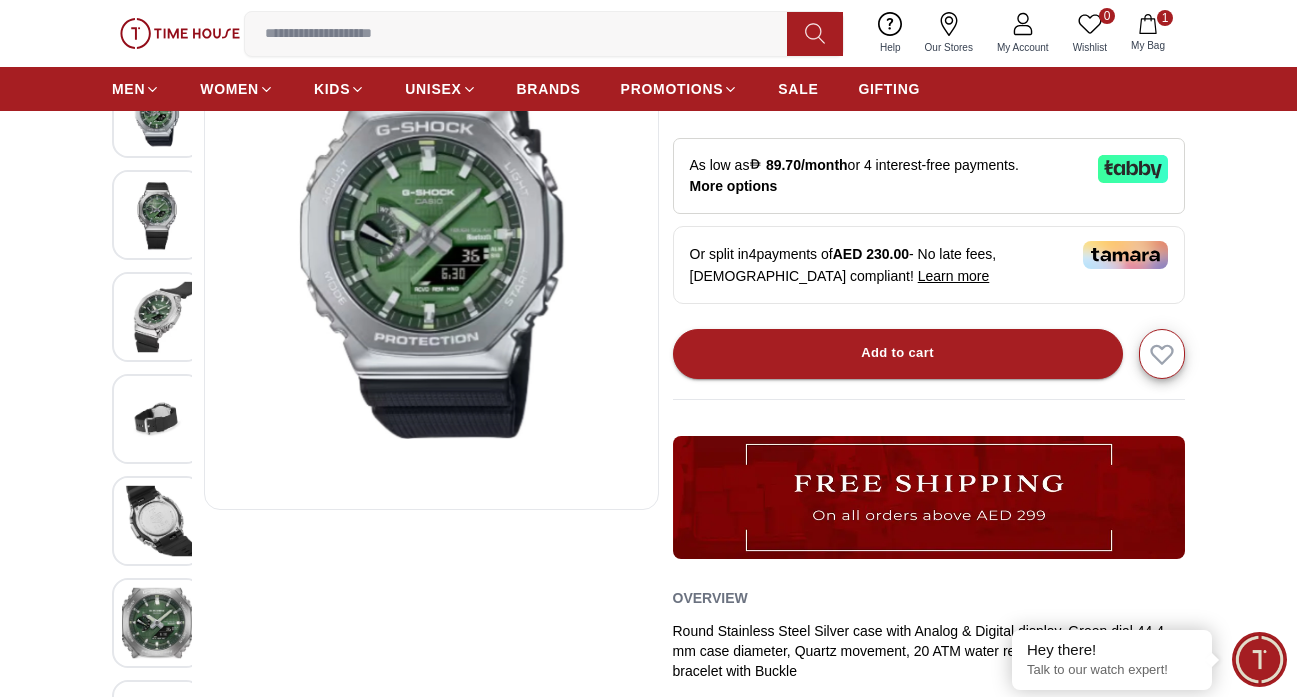 click 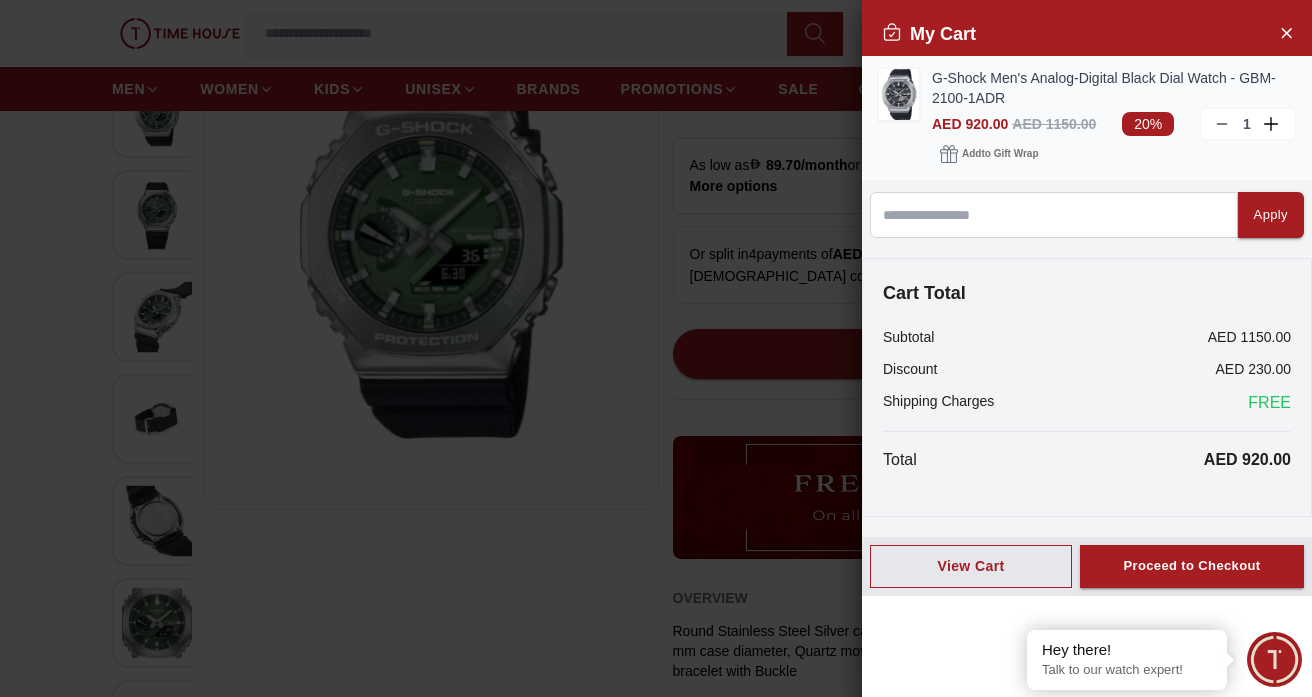 click on "G-Shock Men's Analog-Digital Black Dial Watch - GBM-2100-1ADR" at bounding box center (1114, 88) 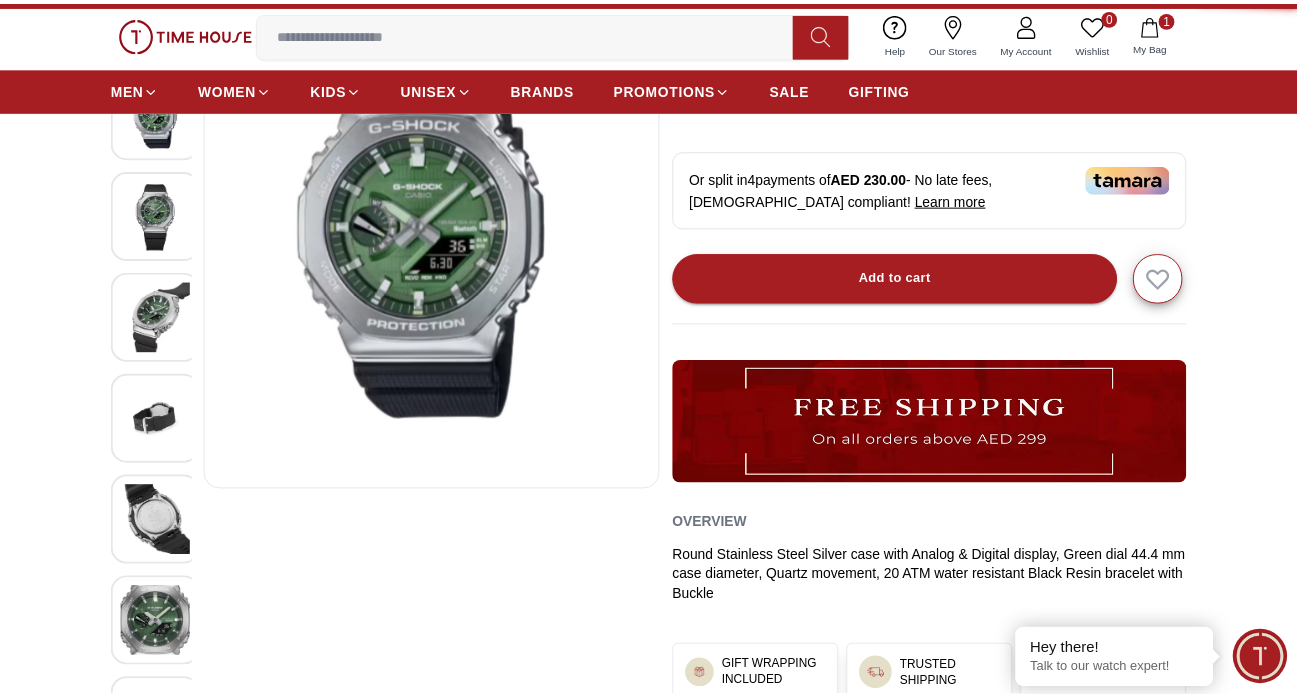 scroll, scrollTop: 0, scrollLeft: 0, axis: both 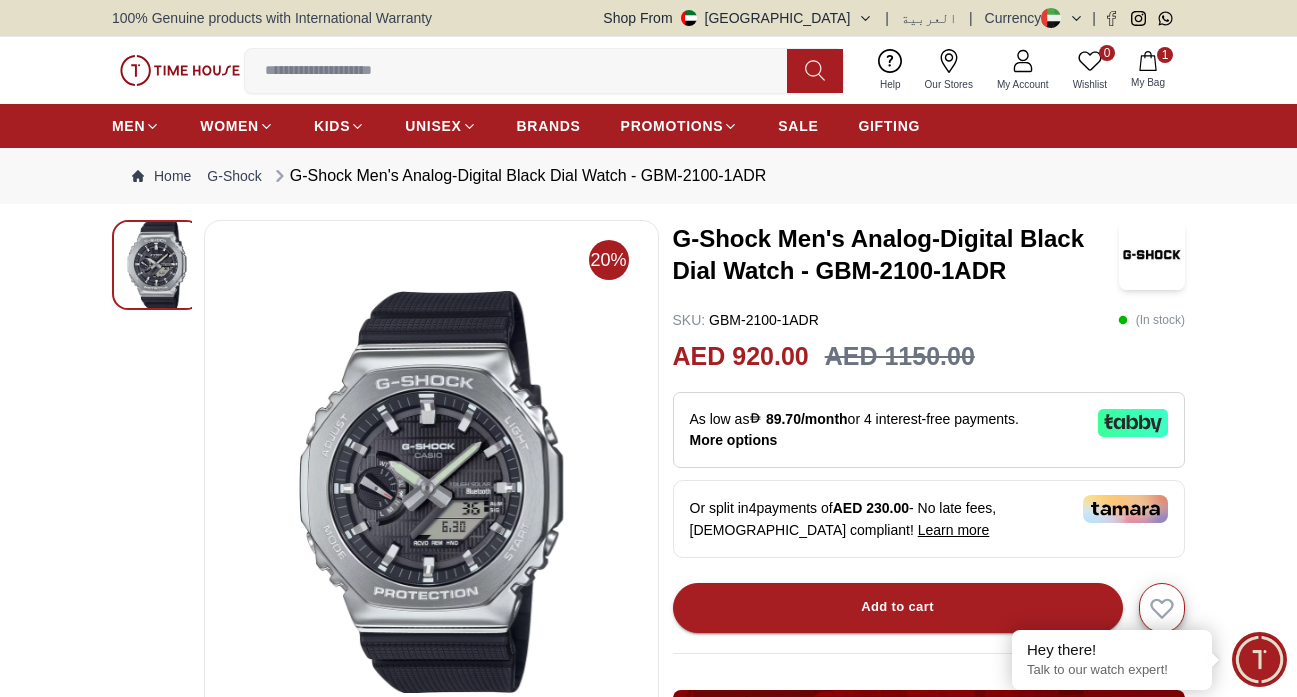 click on "1" at bounding box center (1165, 55) 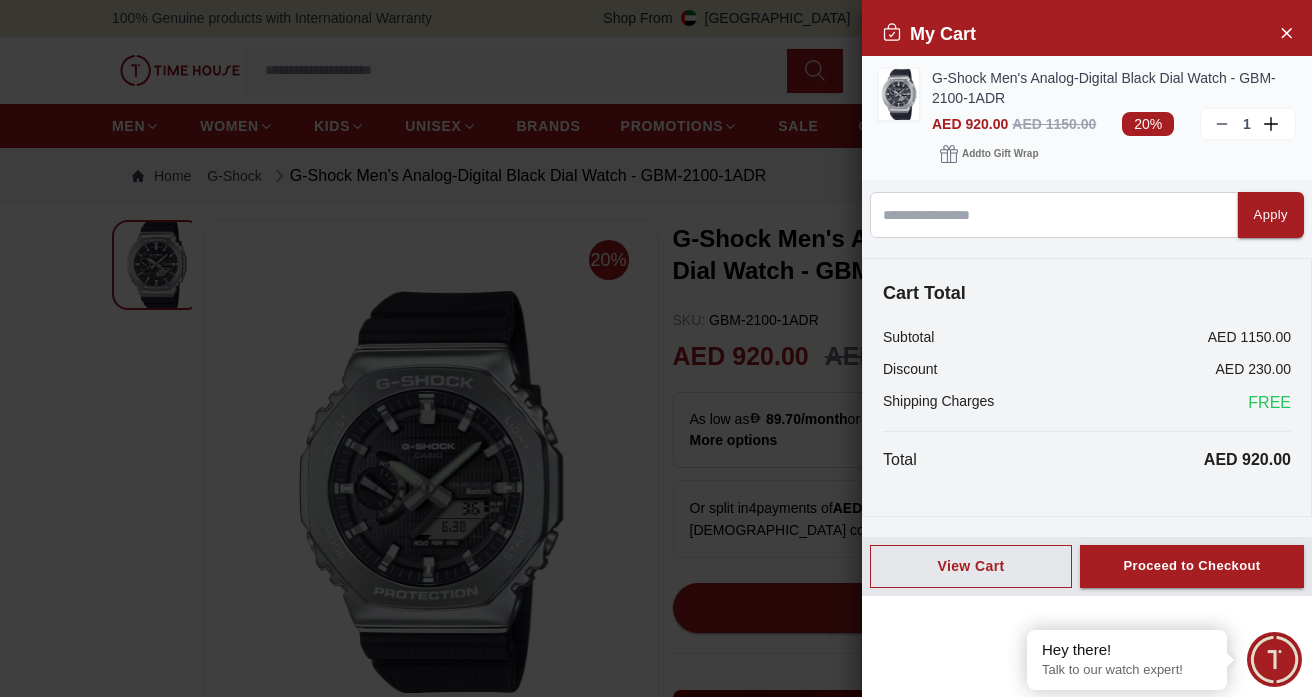 click on "G-Shock Men's Analog-Digital Black Dial Watch - GBM-2100-1ADR" at bounding box center [1114, 88] 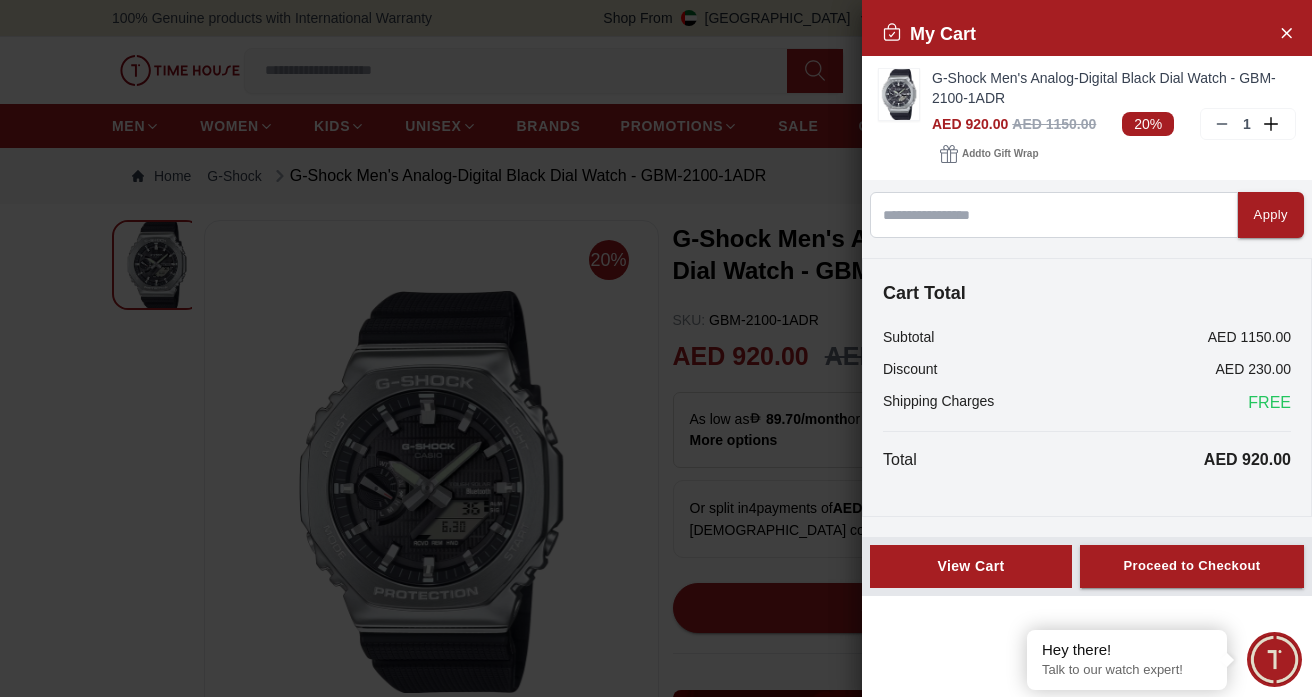 click on "View Cart" at bounding box center [971, 566] 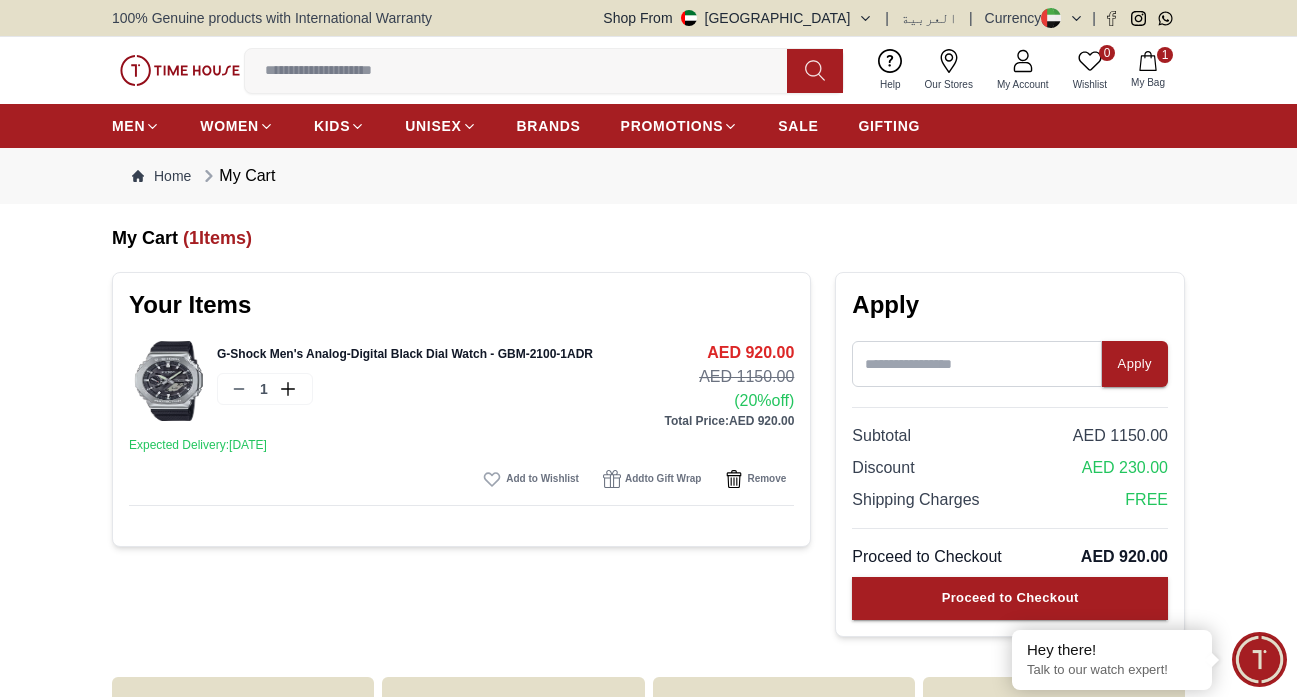 click on "G-Shock Men's Analog-Digital Black Dial Watch - GBM-2100-1ADR" at bounding box center (405, 354) 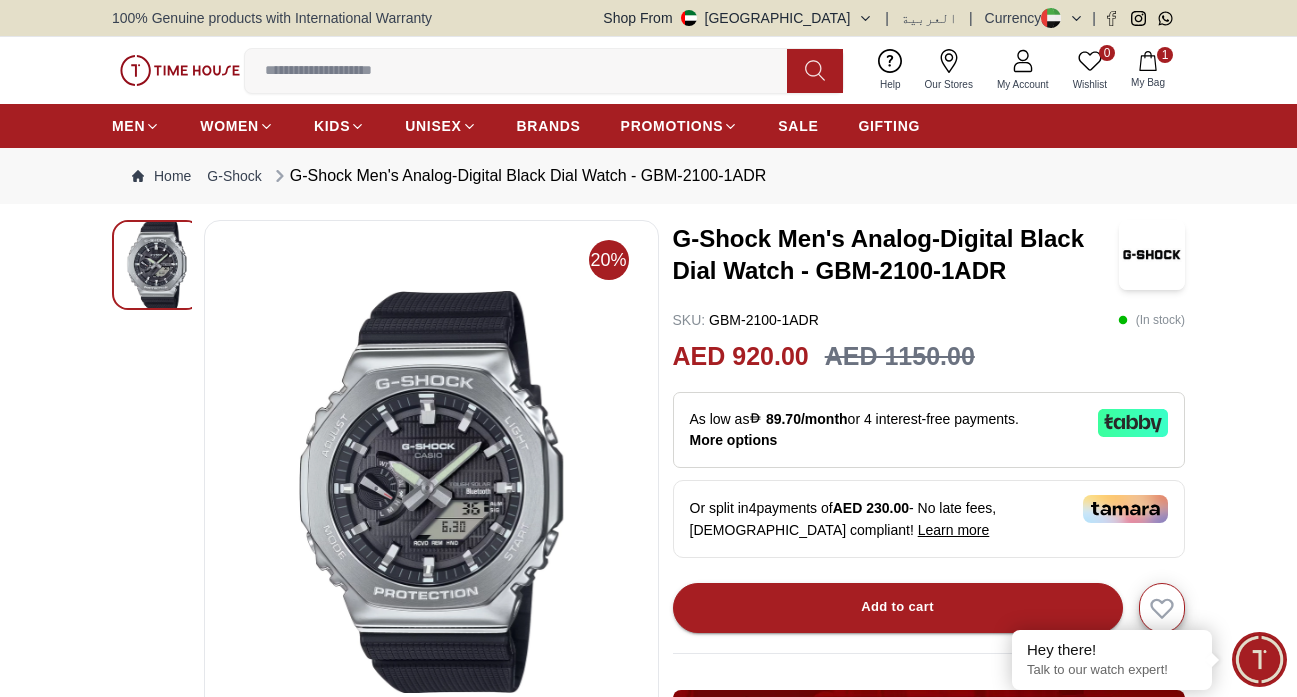 click 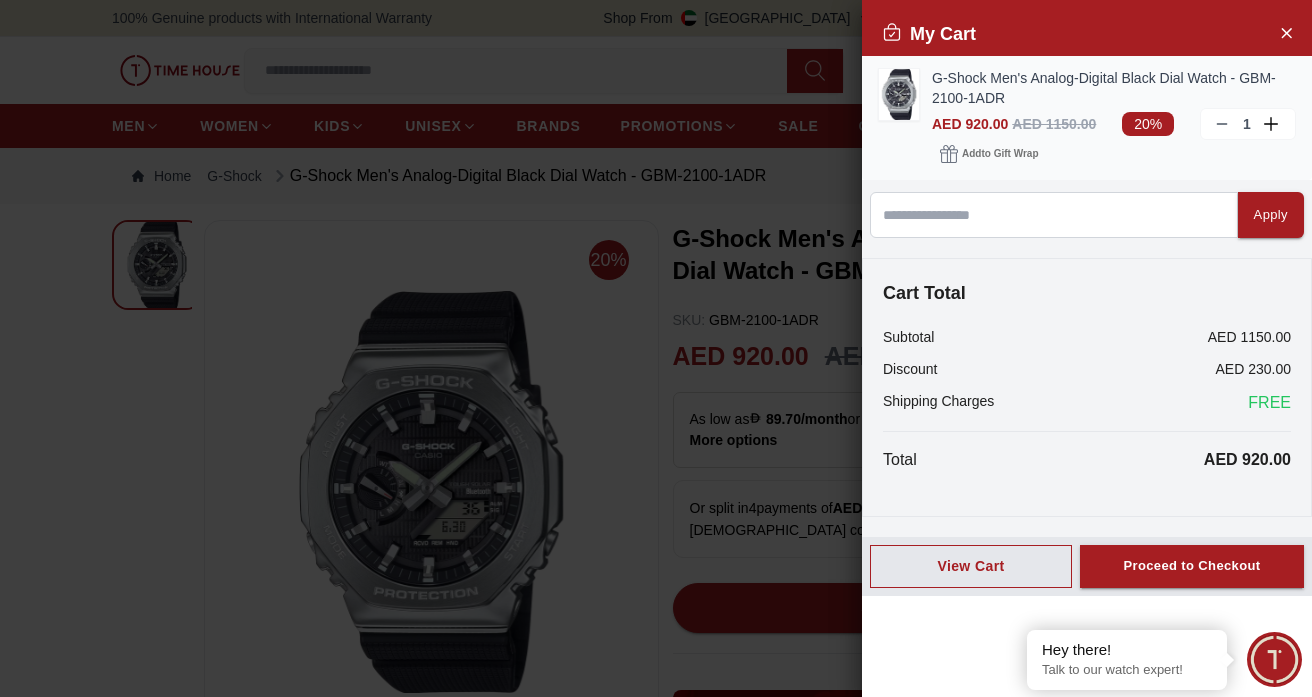 click 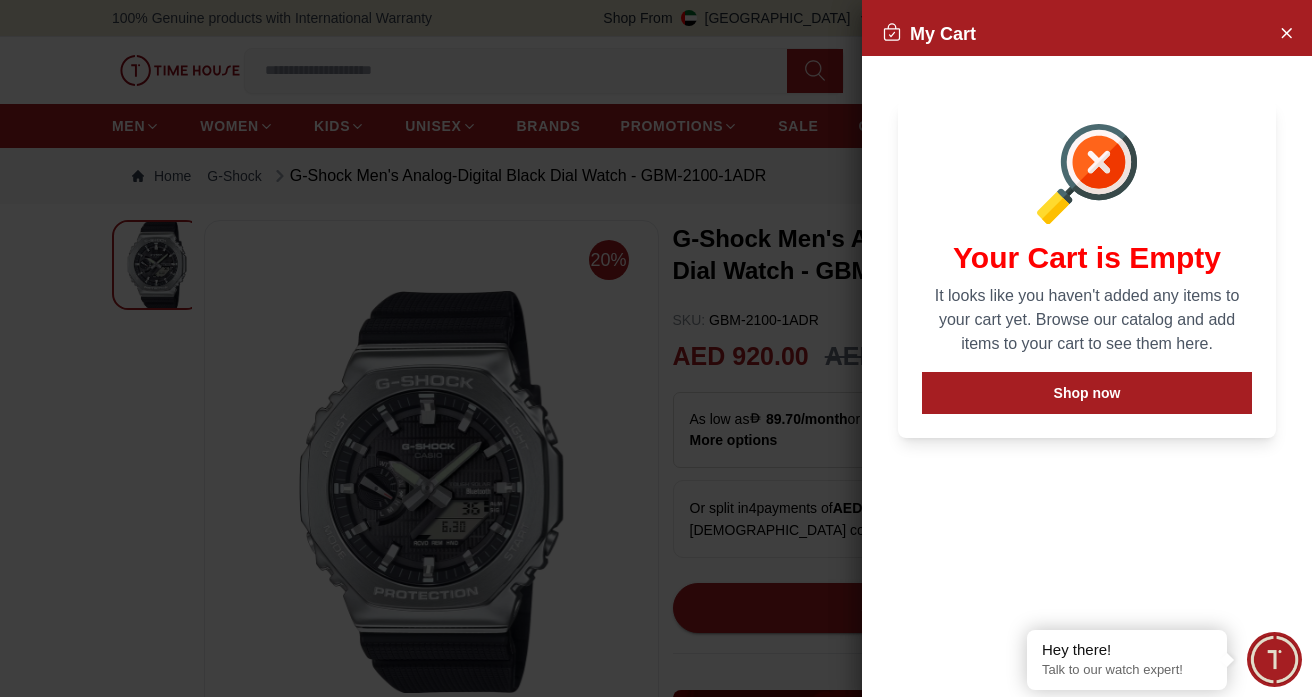 click at bounding box center [656, 348] 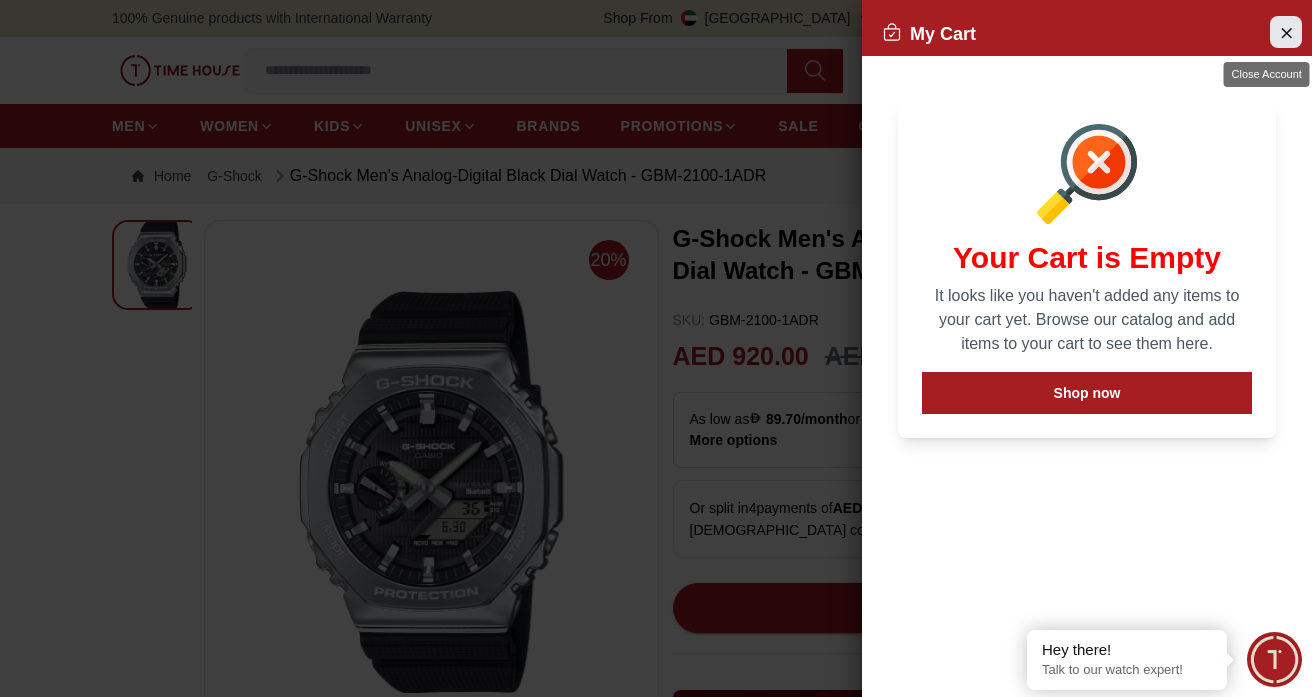 click 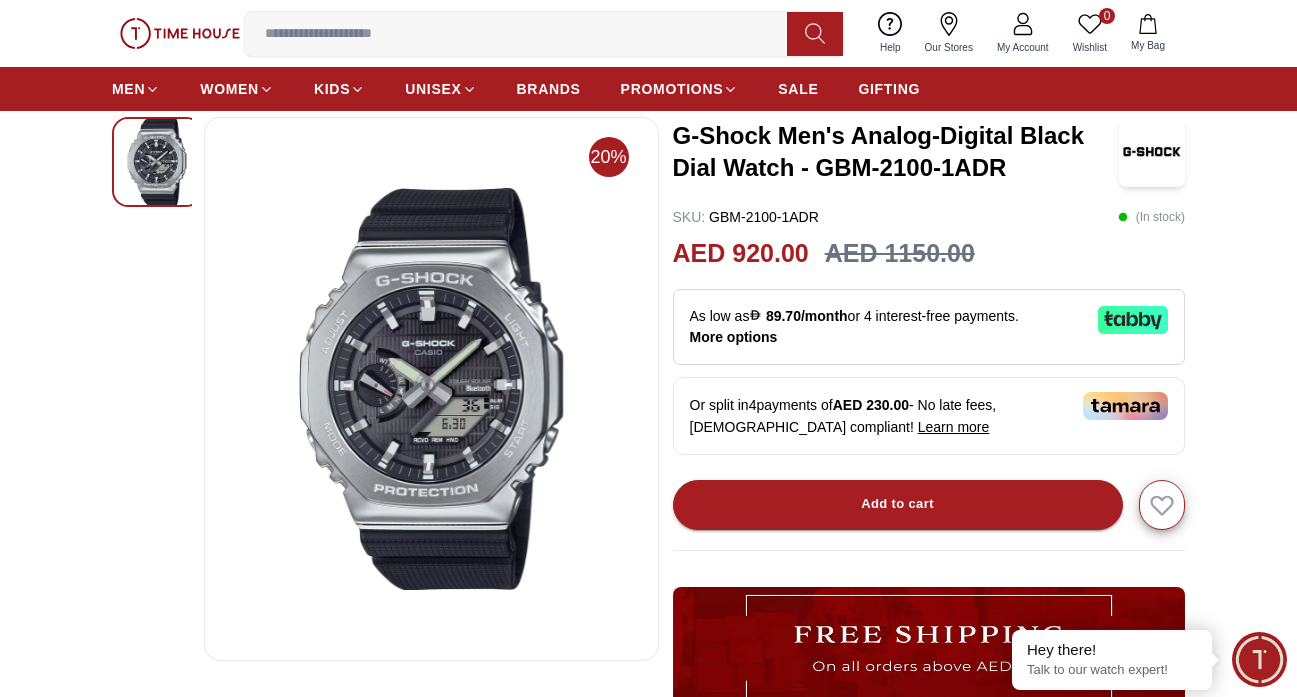 scroll, scrollTop: 110, scrollLeft: 0, axis: vertical 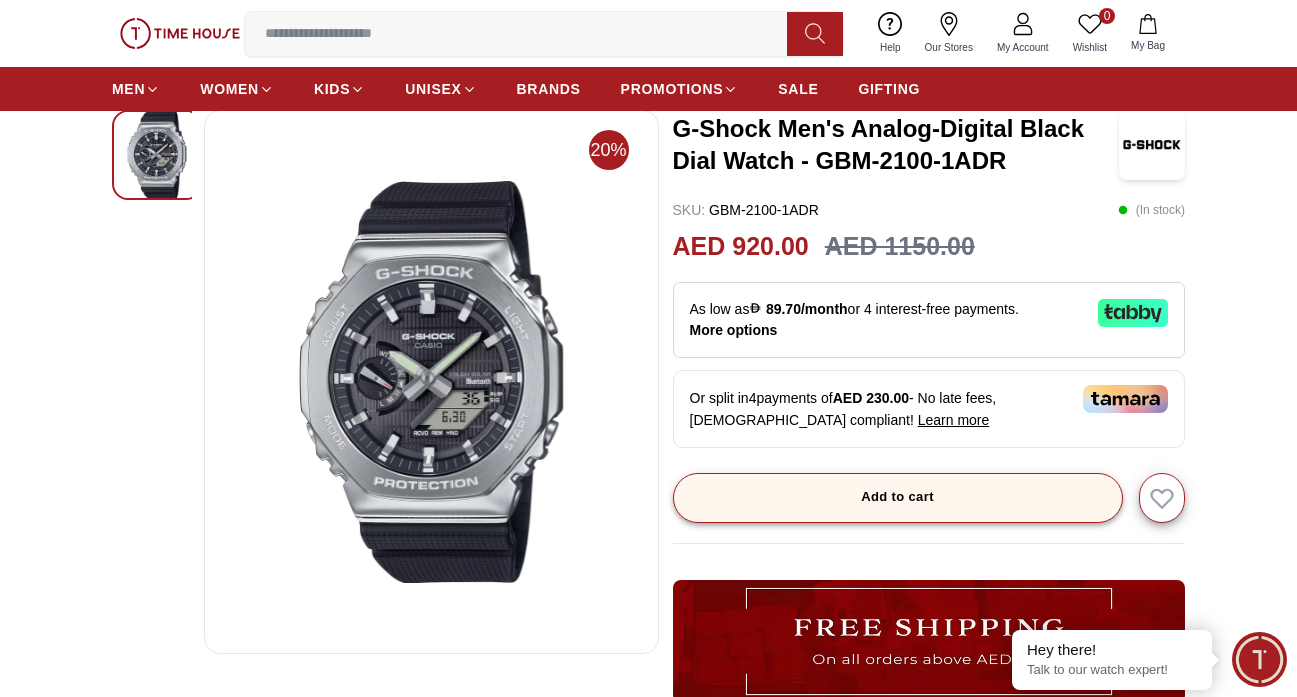 click on "Add to cart" at bounding box center (898, 498) 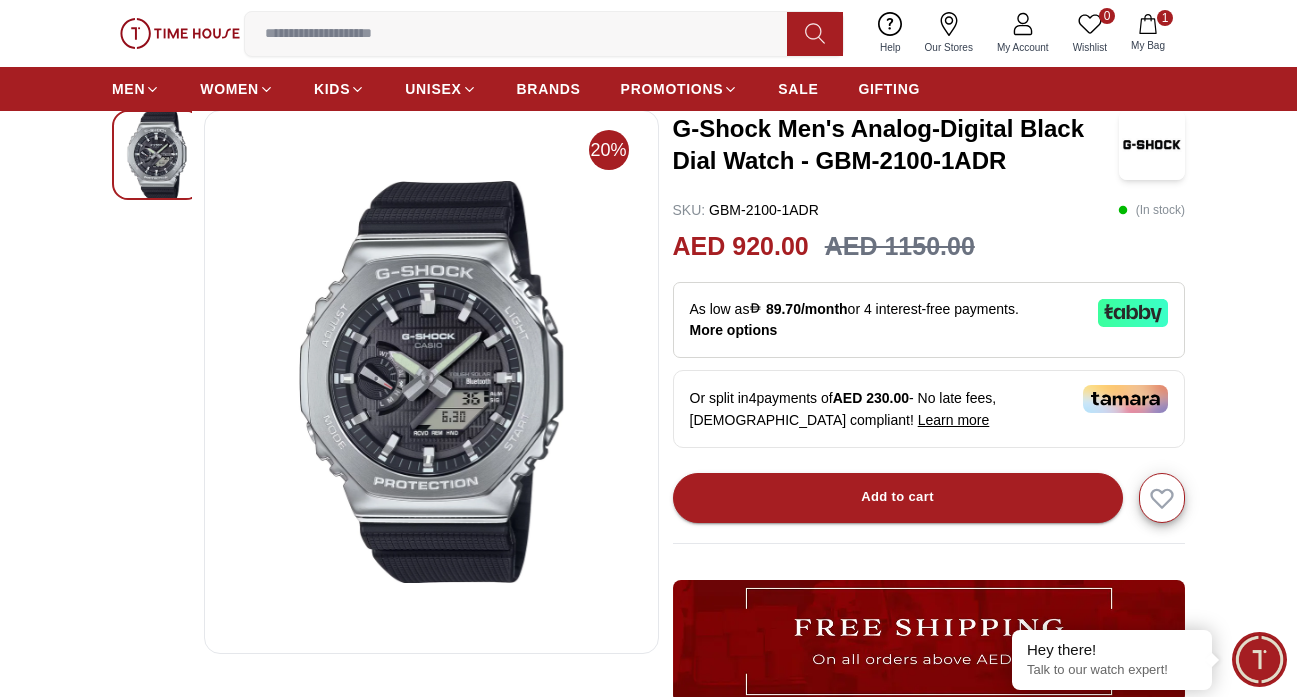 scroll, scrollTop: 0, scrollLeft: 0, axis: both 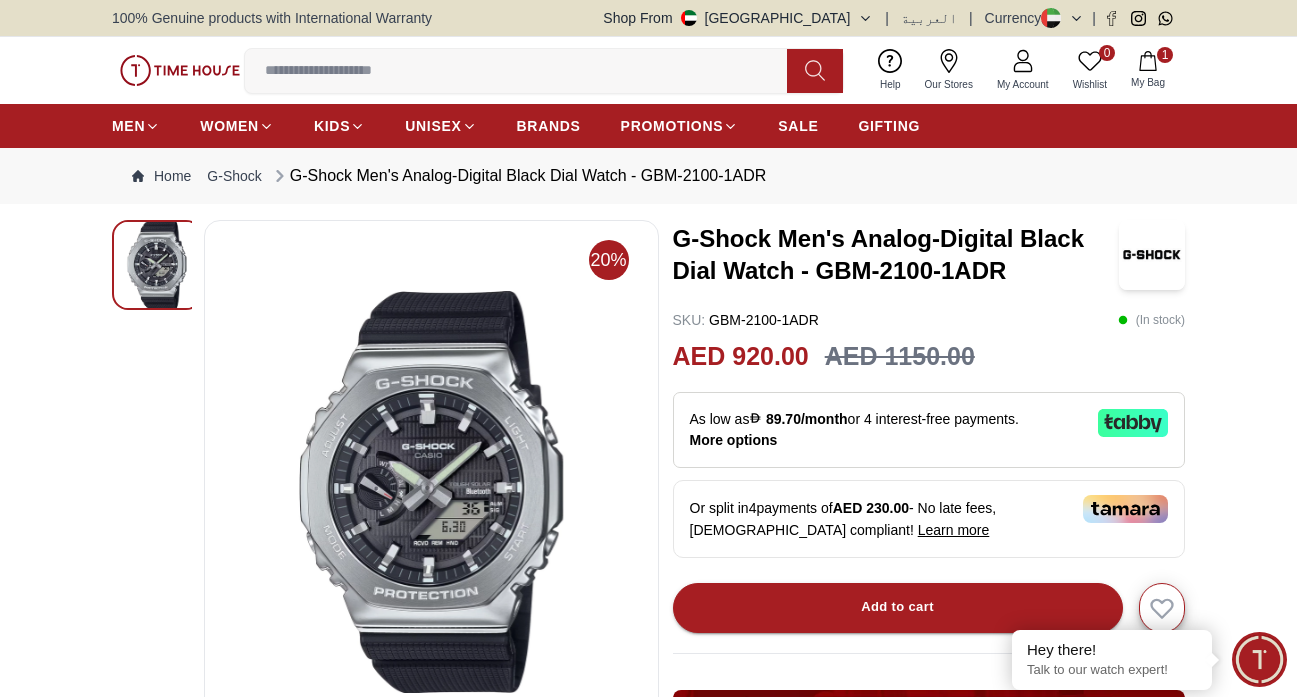 click 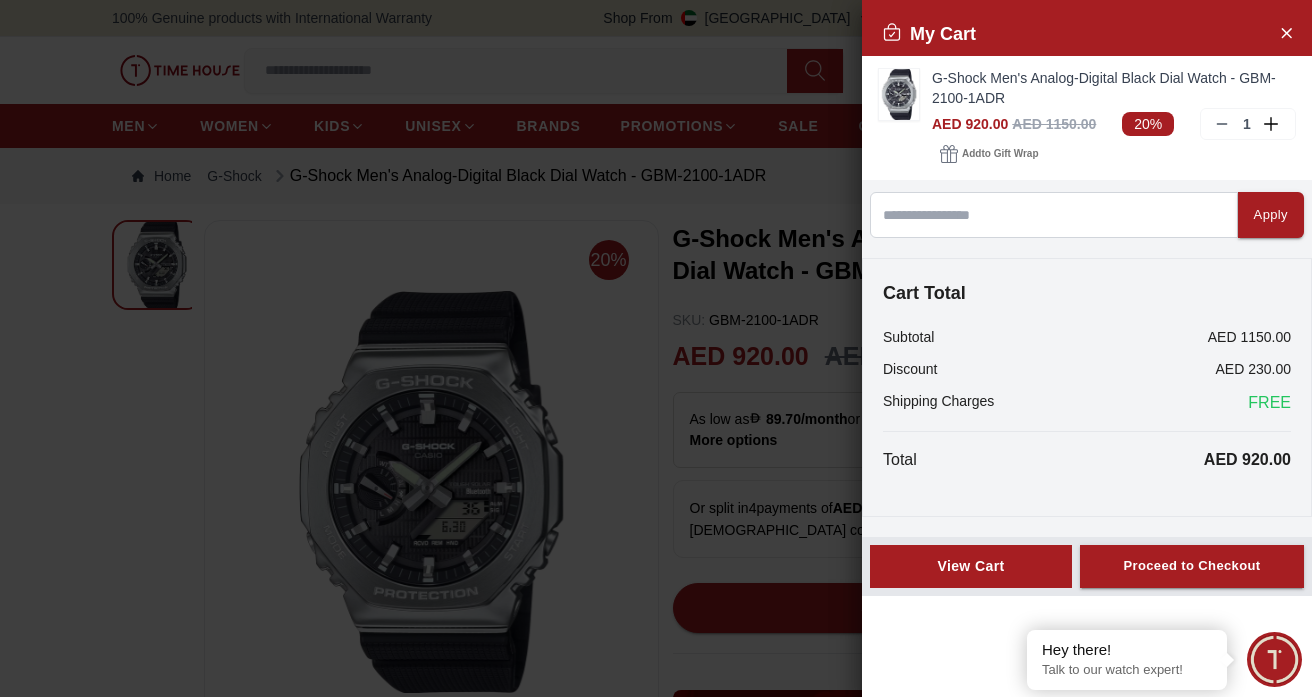 click on "View Cart" at bounding box center (971, 566) 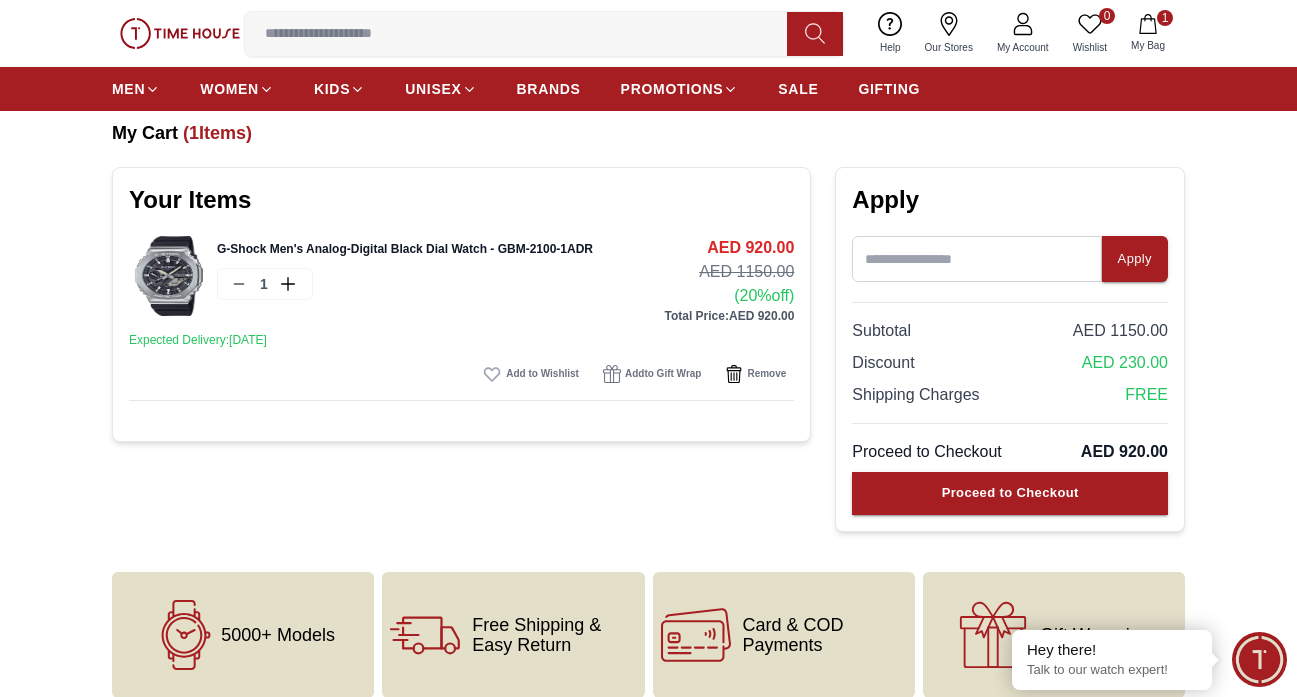 scroll, scrollTop: 108, scrollLeft: 0, axis: vertical 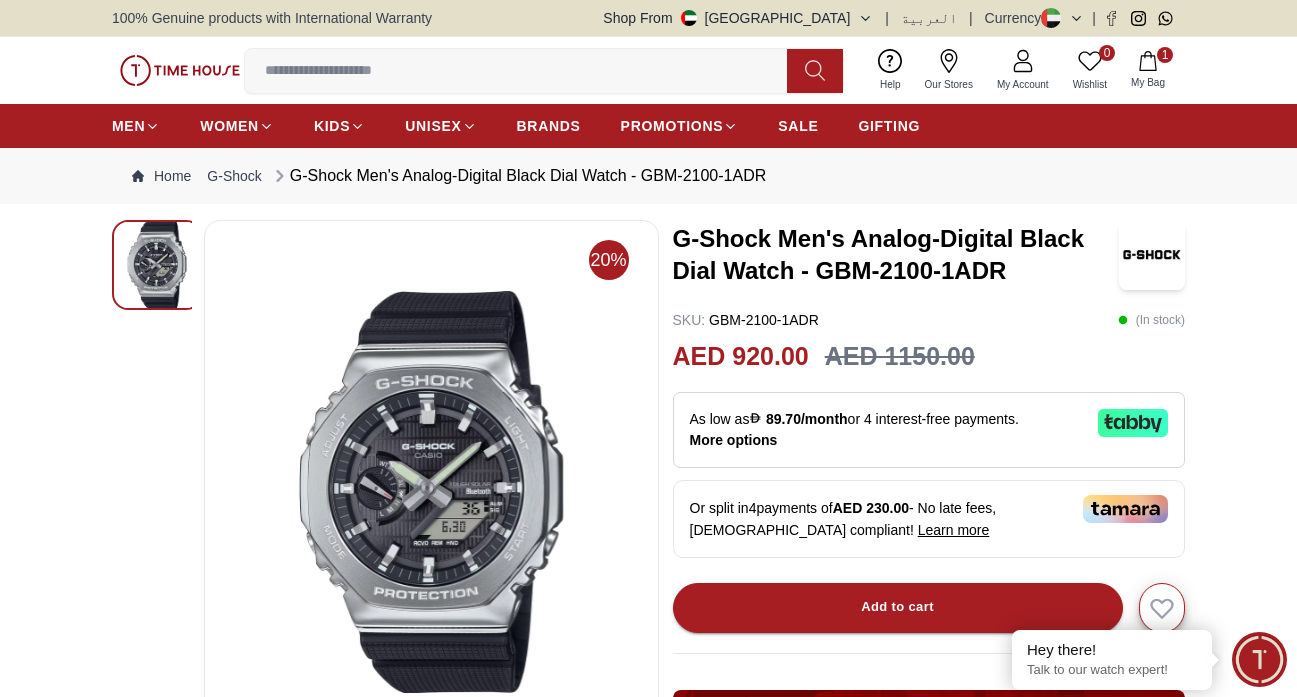 click 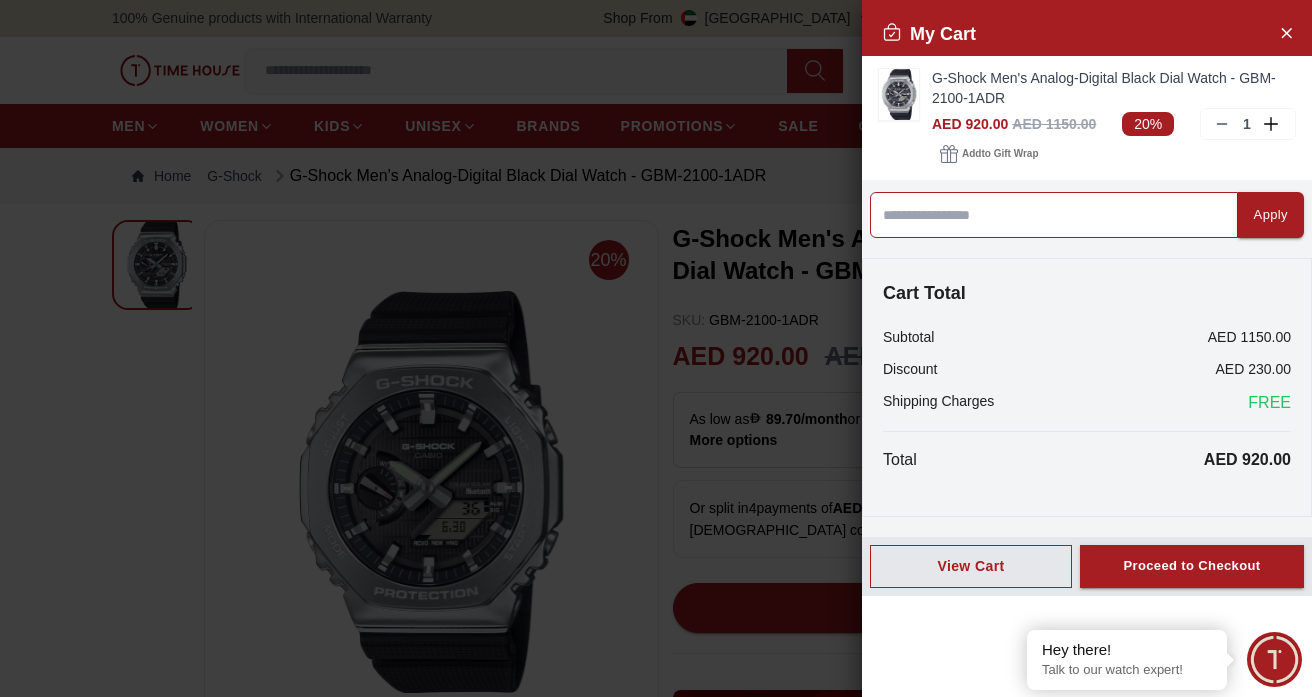click at bounding box center (1054, 215) 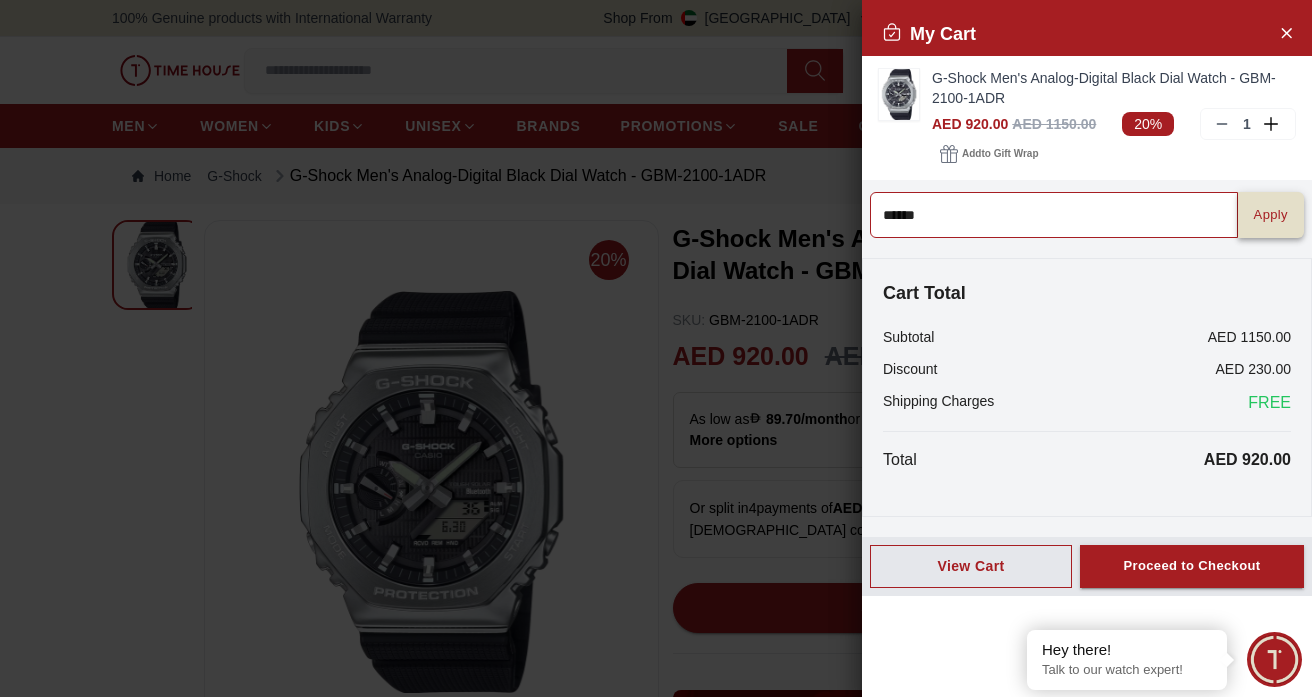 type on "******" 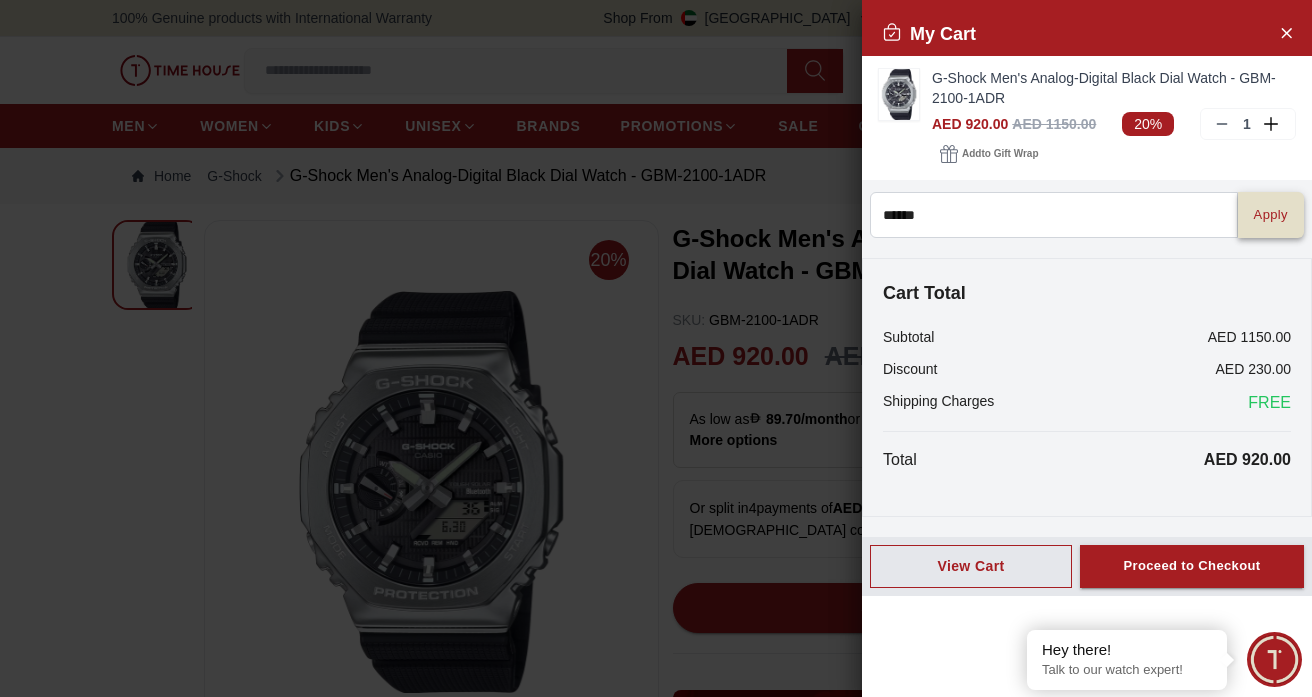 click on "Apply" at bounding box center (1271, 215) 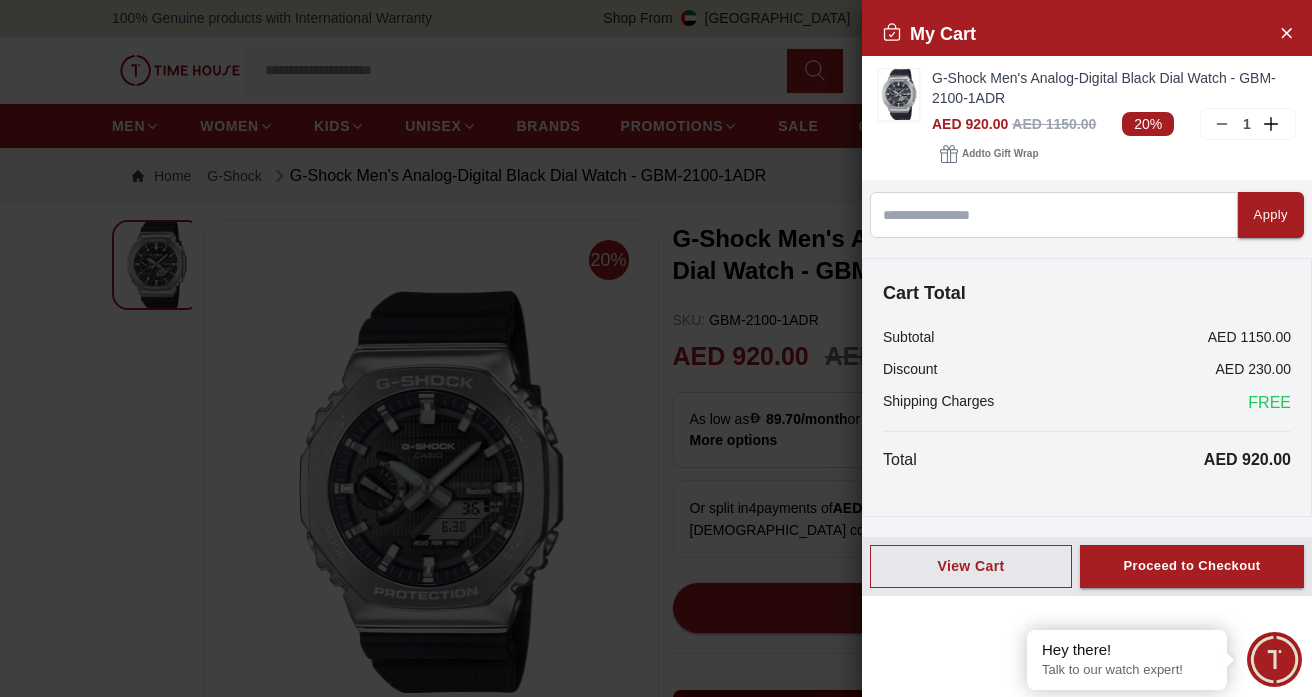 click on "Discount AED 230.00" at bounding box center (1087, 369) 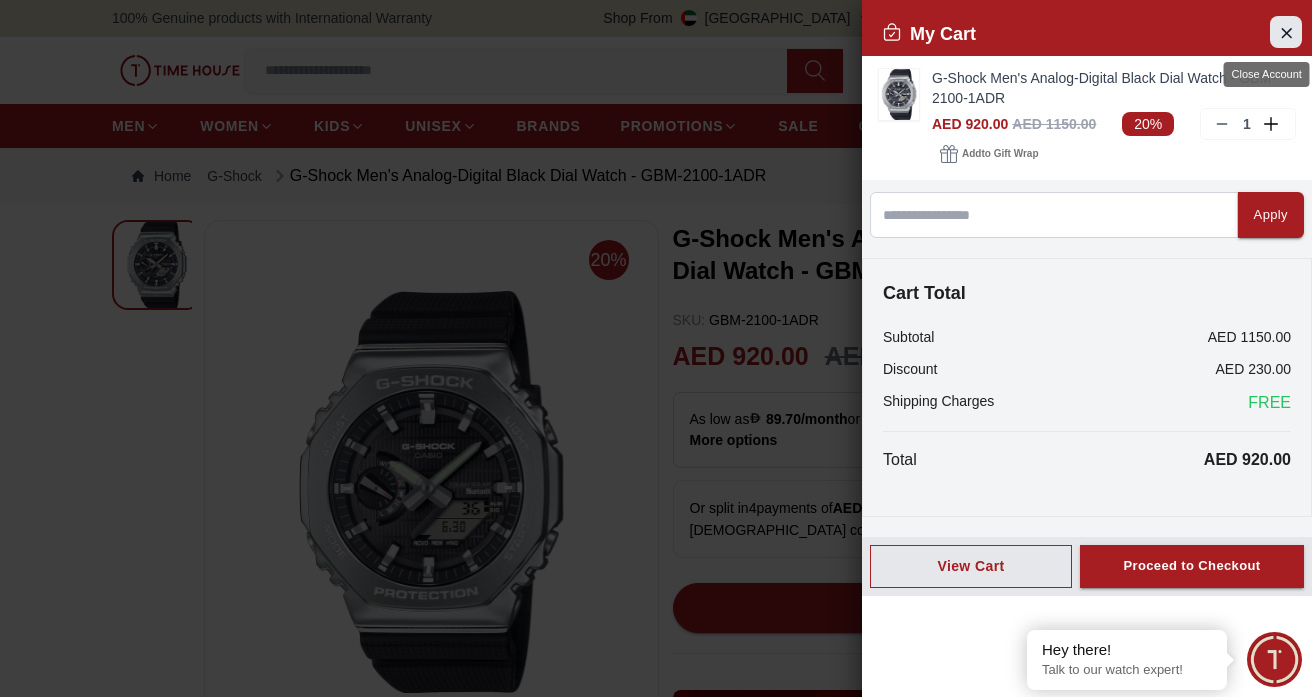 click 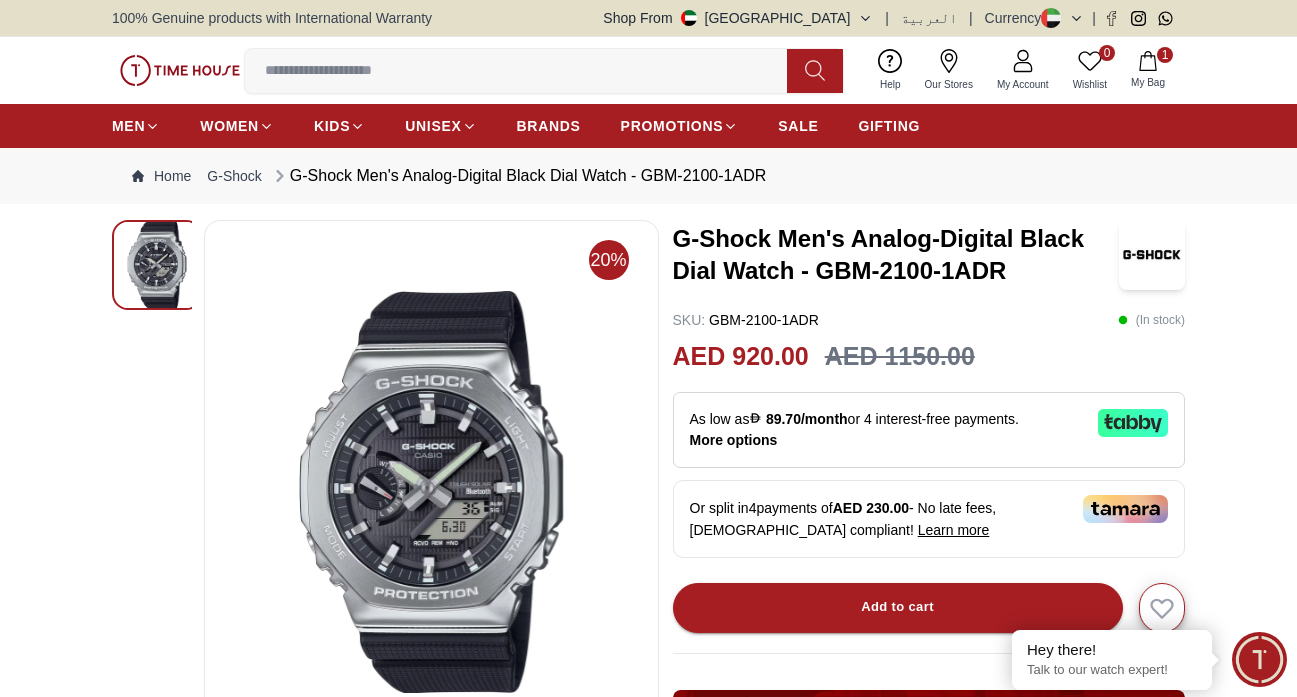 click at bounding box center [180, 70] 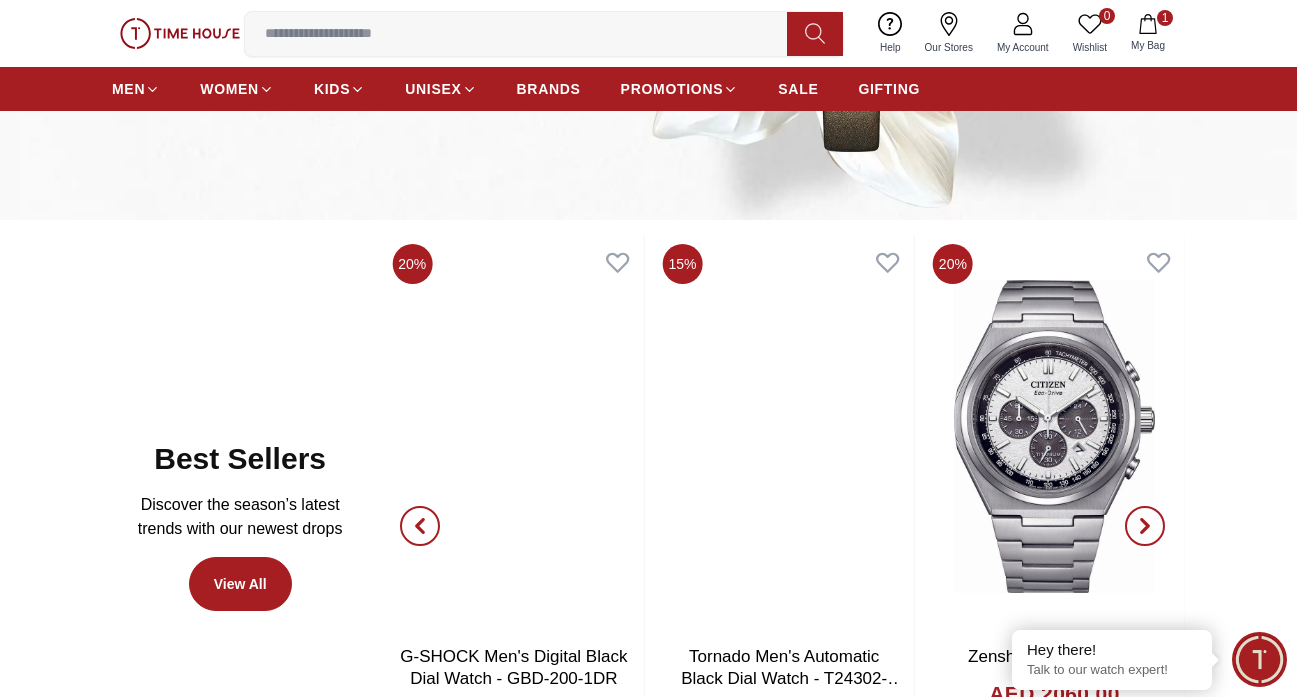 scroll, scrollTop: 0, scrollLeft: 0, axis: both 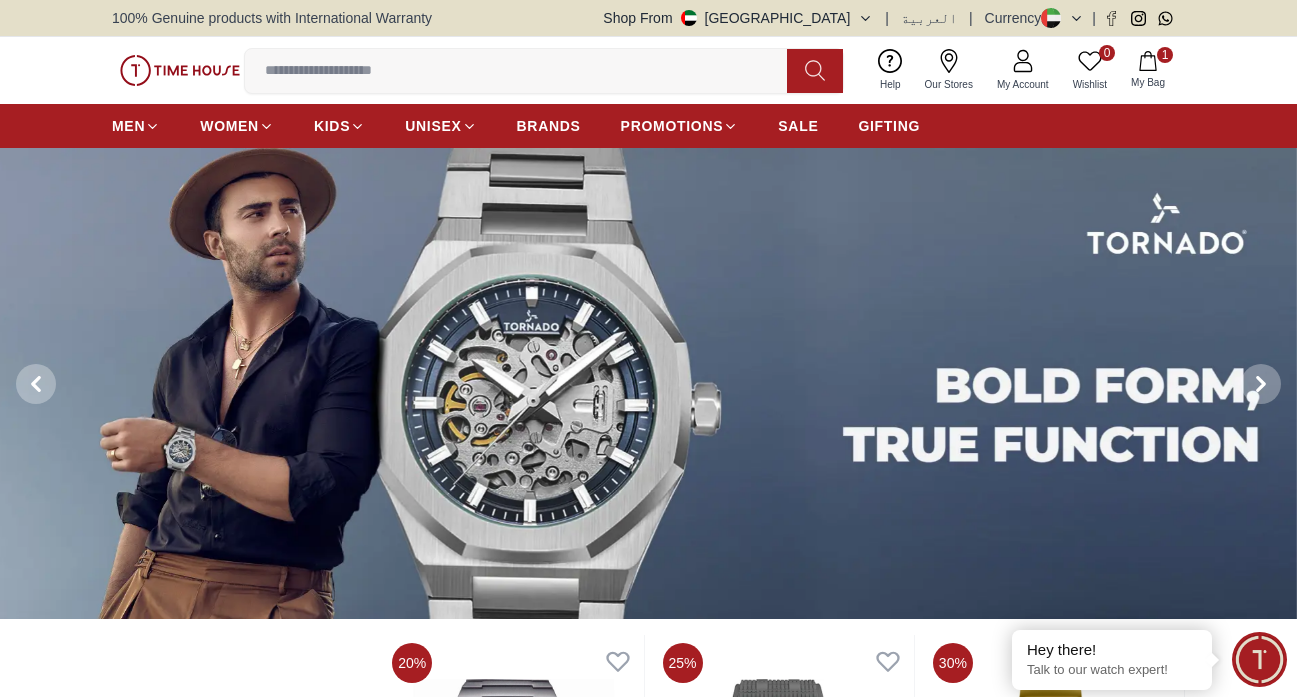click at bounding box center [180, 70] 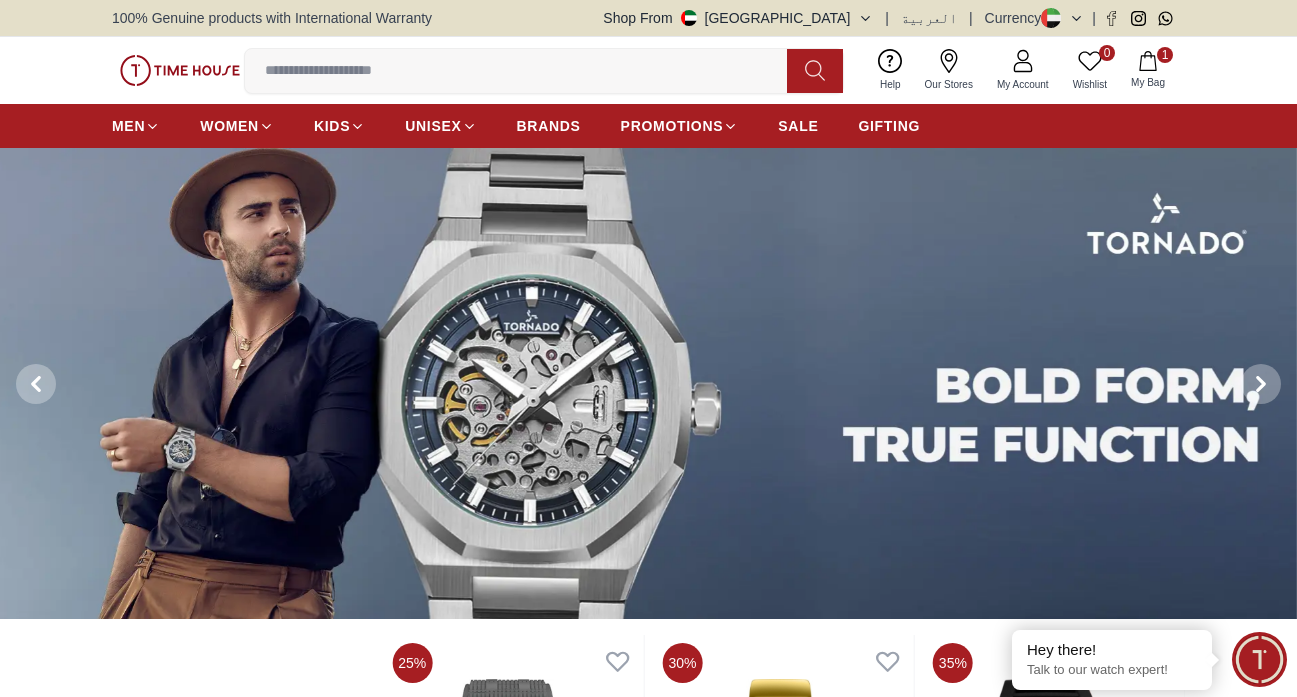 click 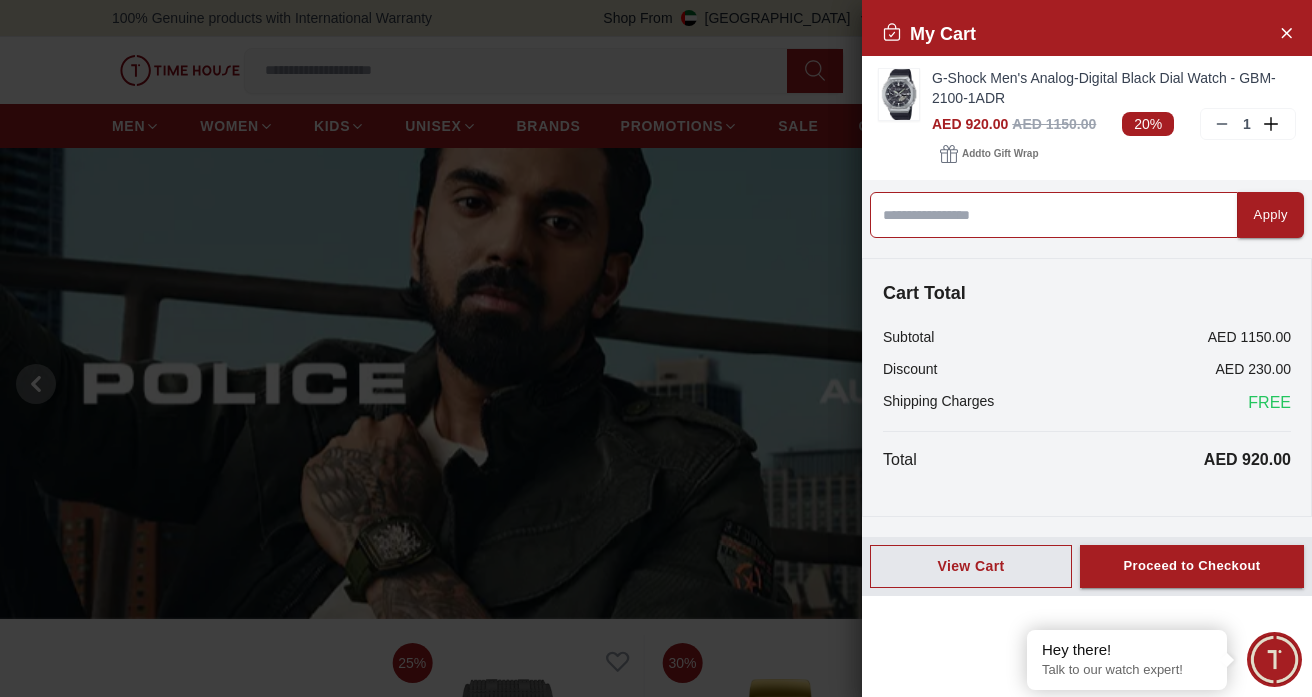 click at bounding box center (1054, 215) 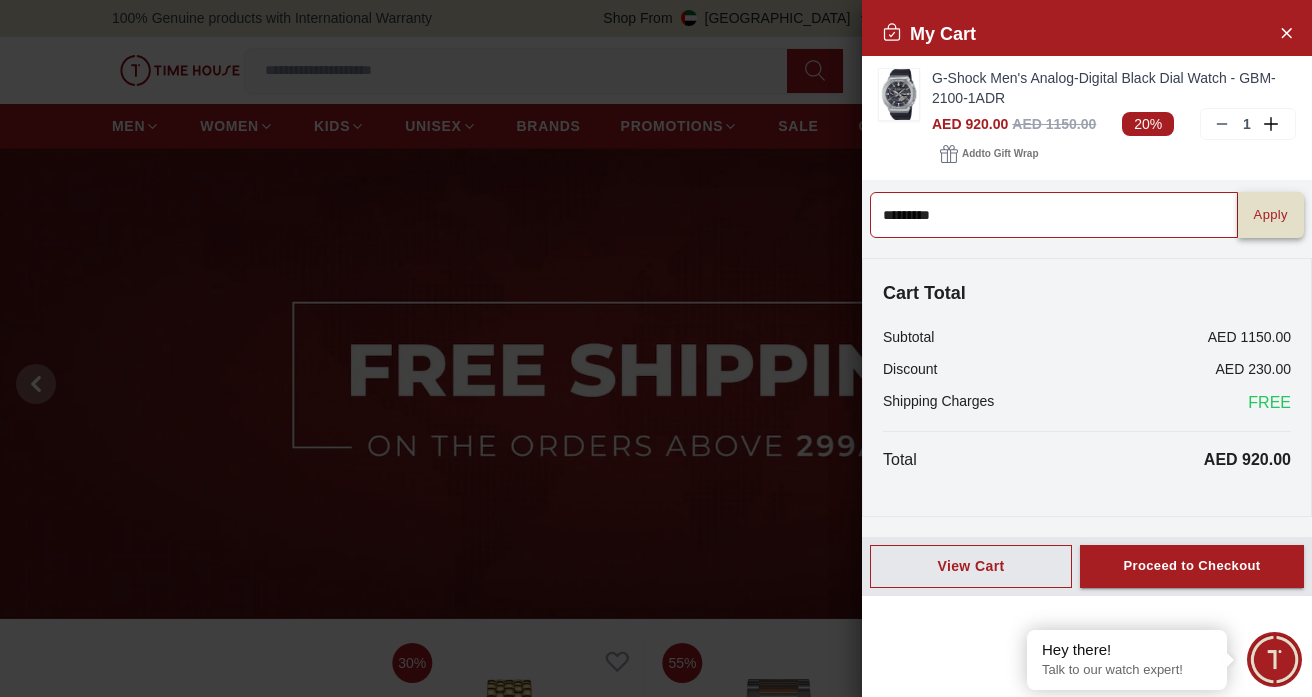 type on "*********" 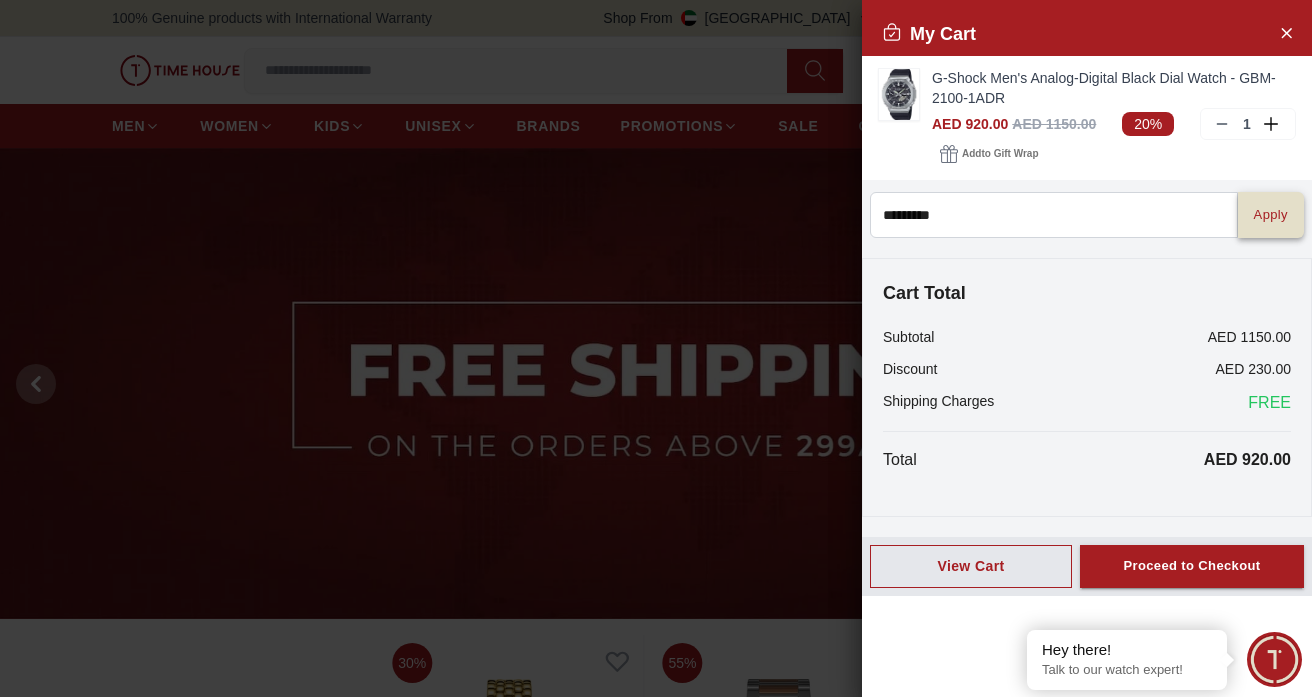 click on "Apply" at bounding box center (1271, 215) 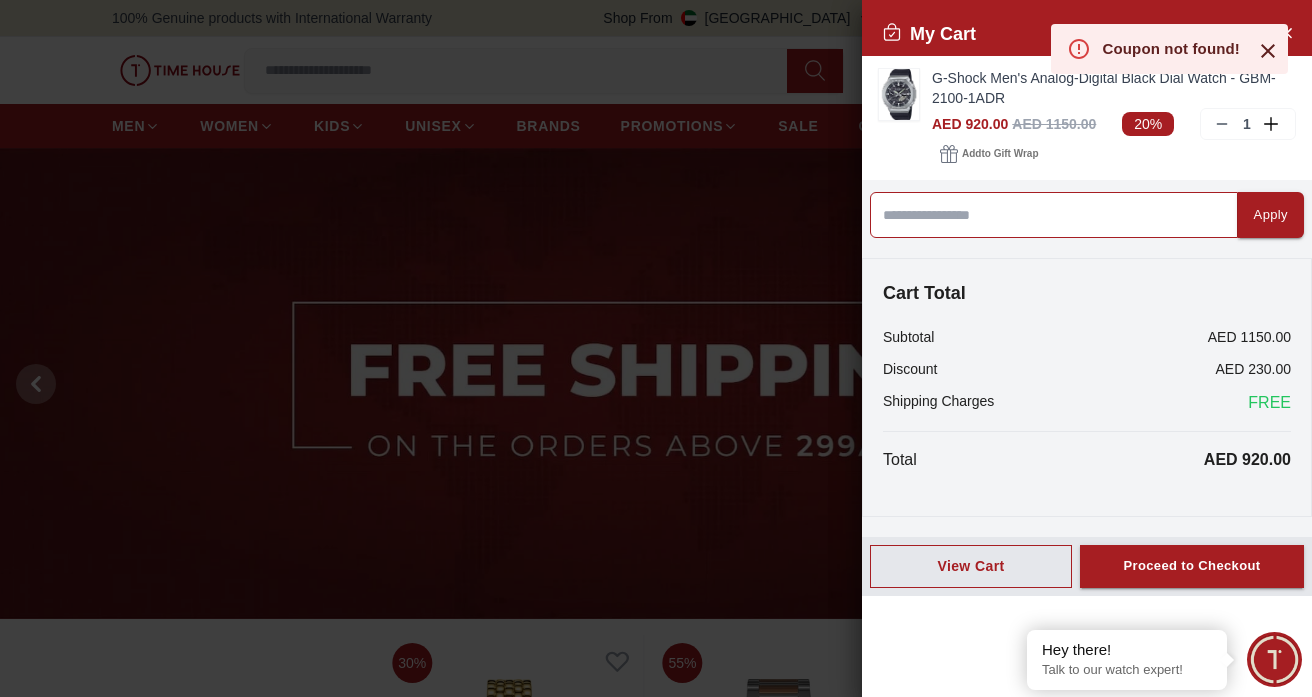 click at bounding box center [1054, 215] 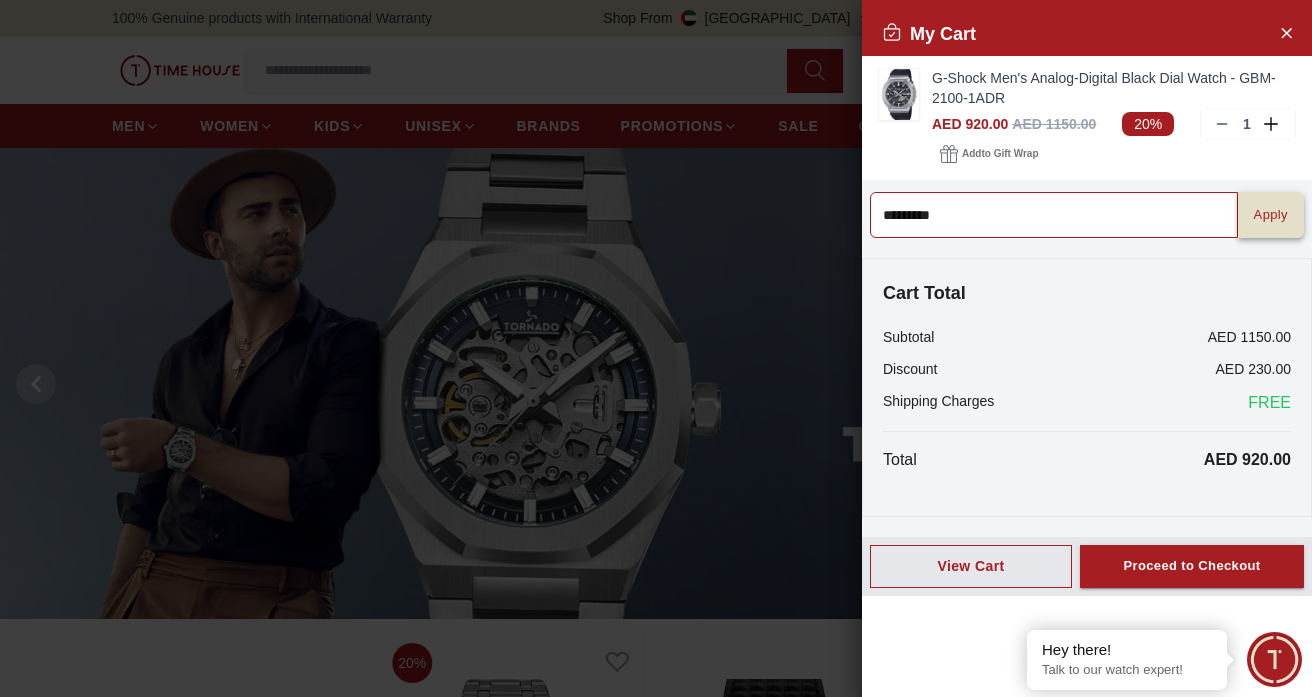 type on "*********" 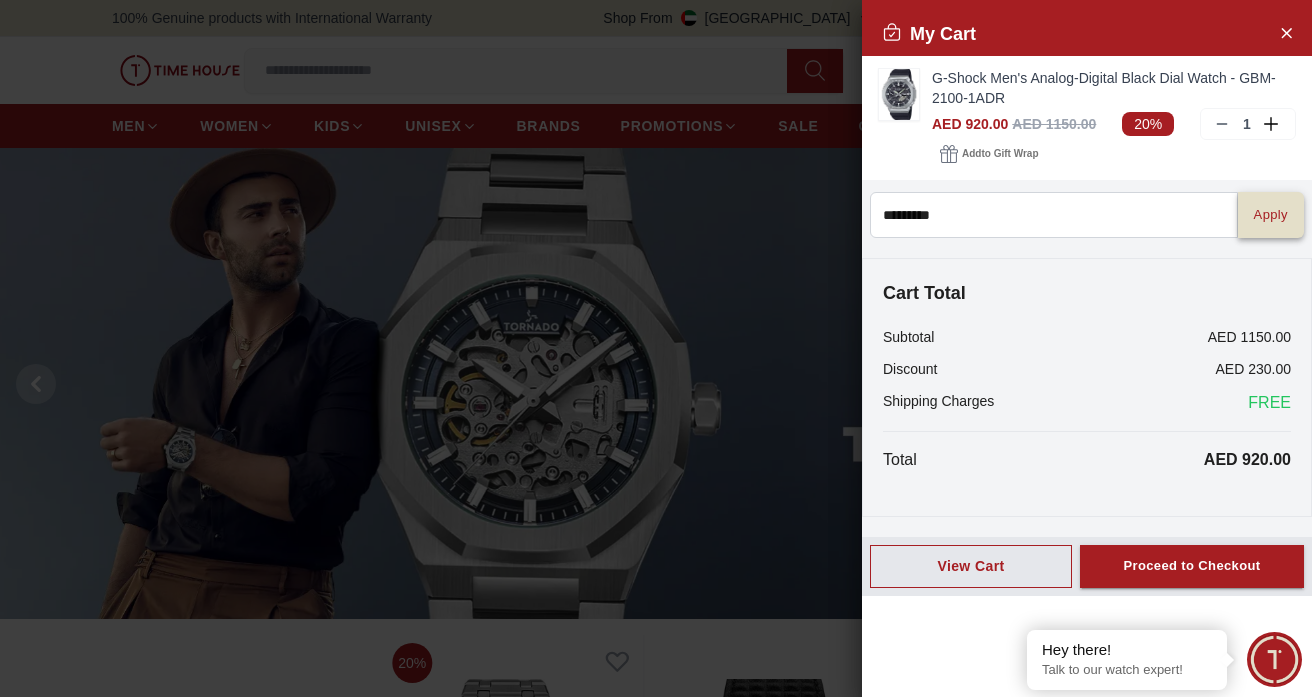 click on "Apply" at bounding box center [1271, 215] 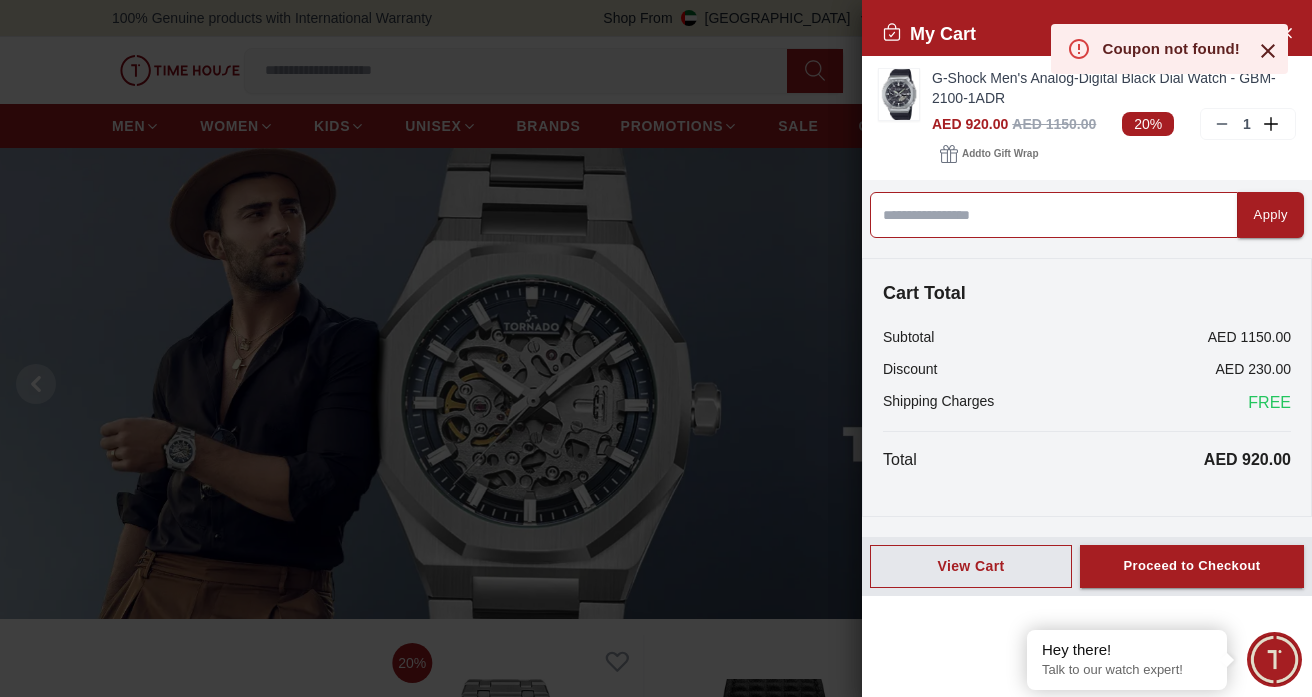 click at bounding box center [1054, 215] 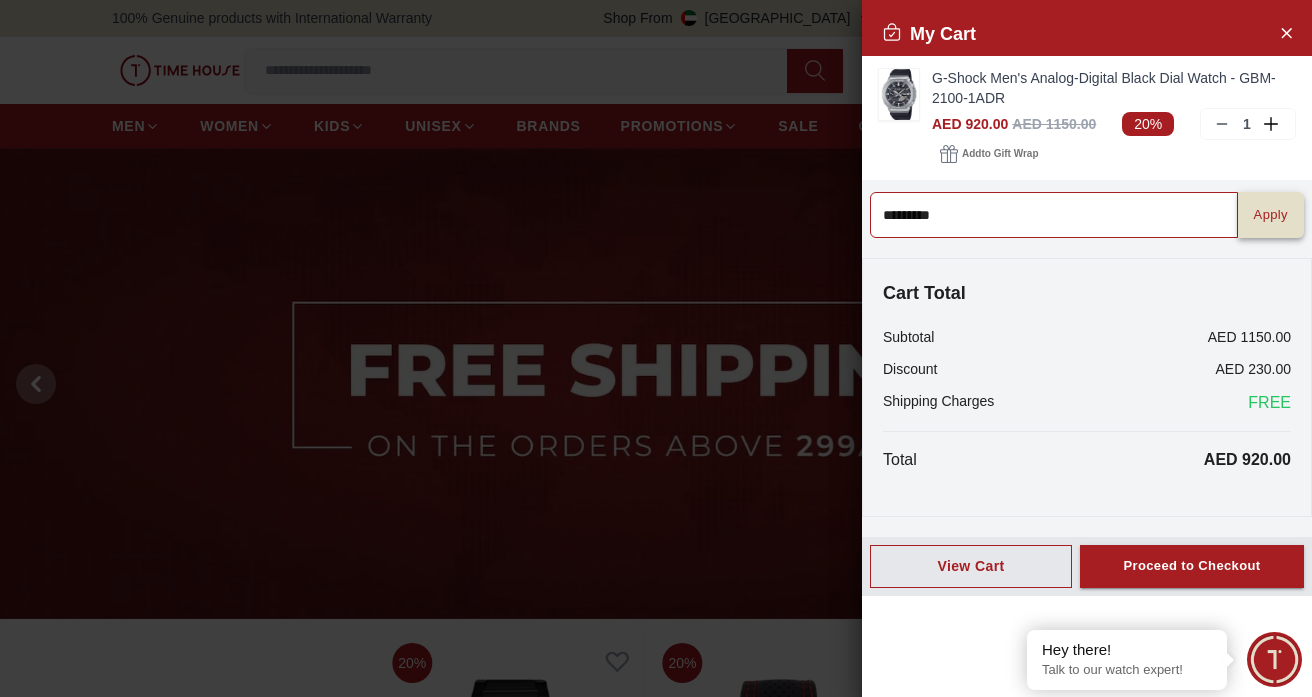 type on "*********" 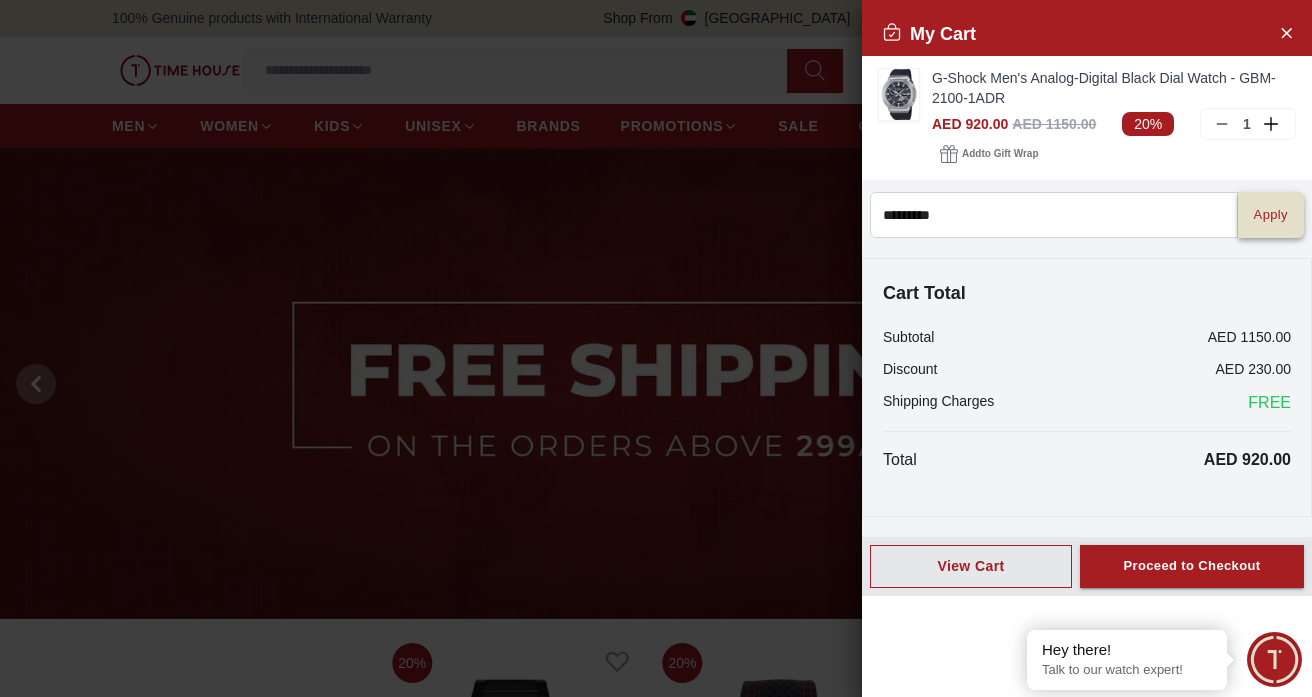click on "Apply" at bounding box center [1271, 215] 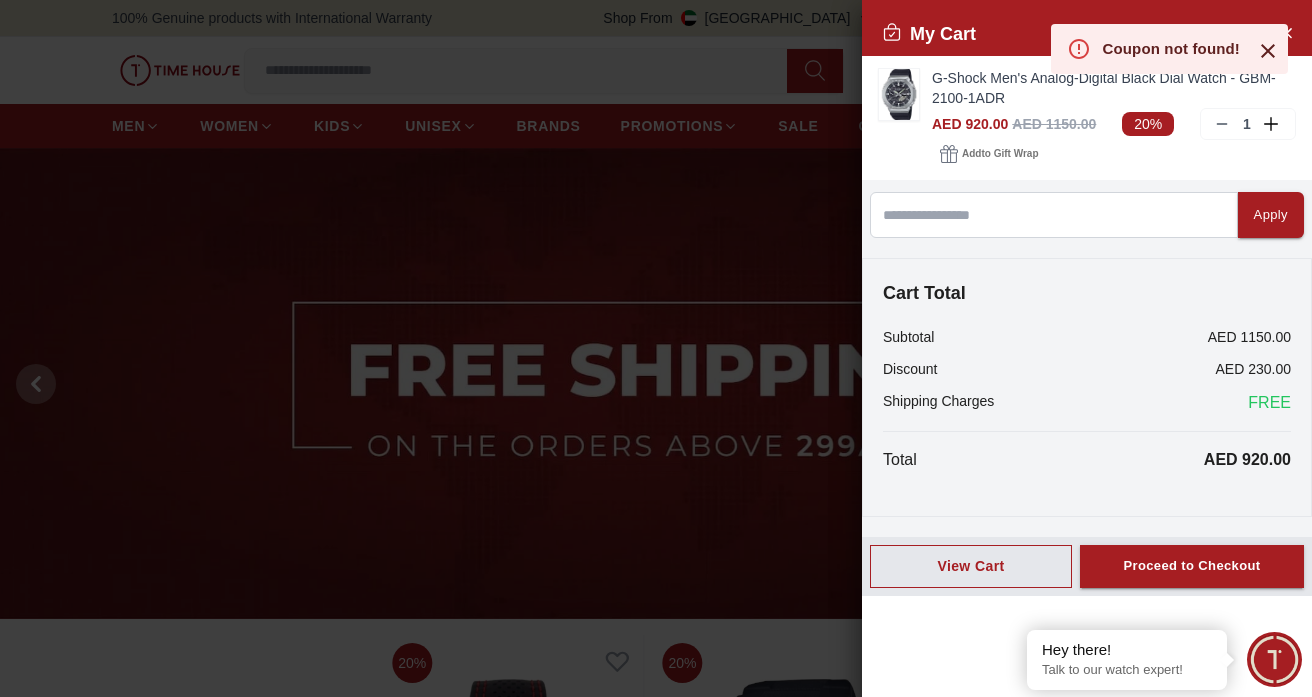 click 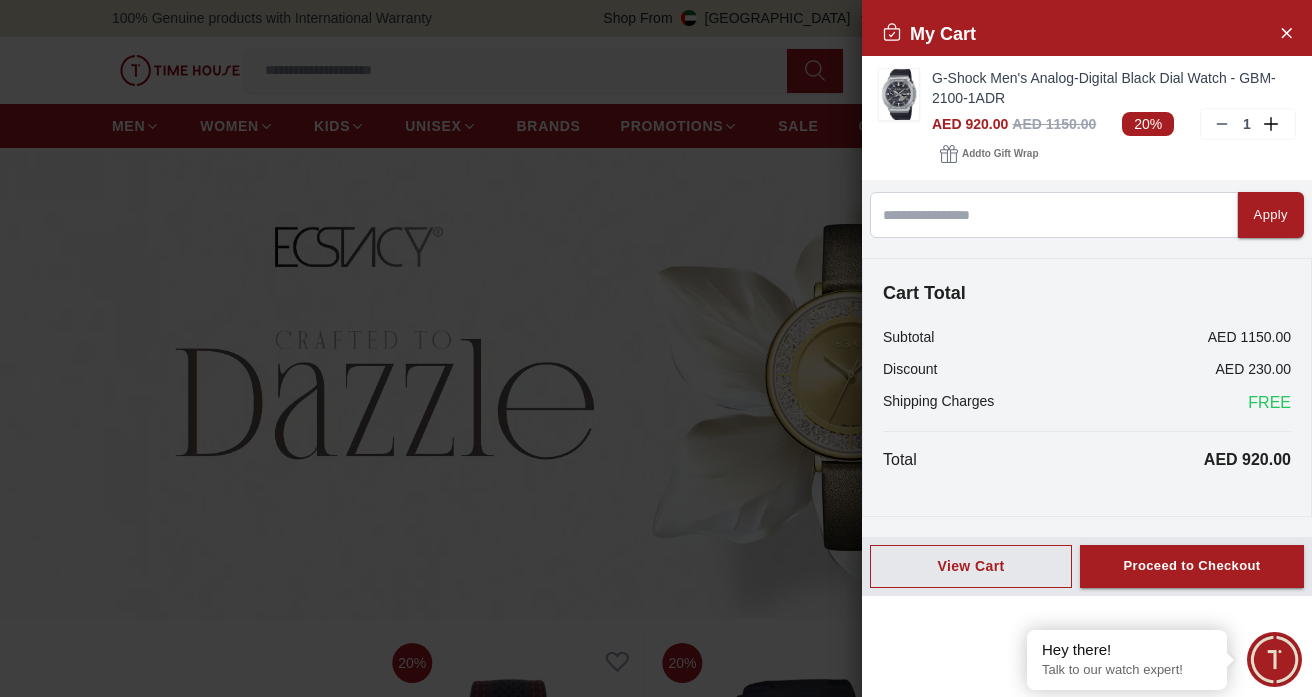 click at bounding box center [656, 348] 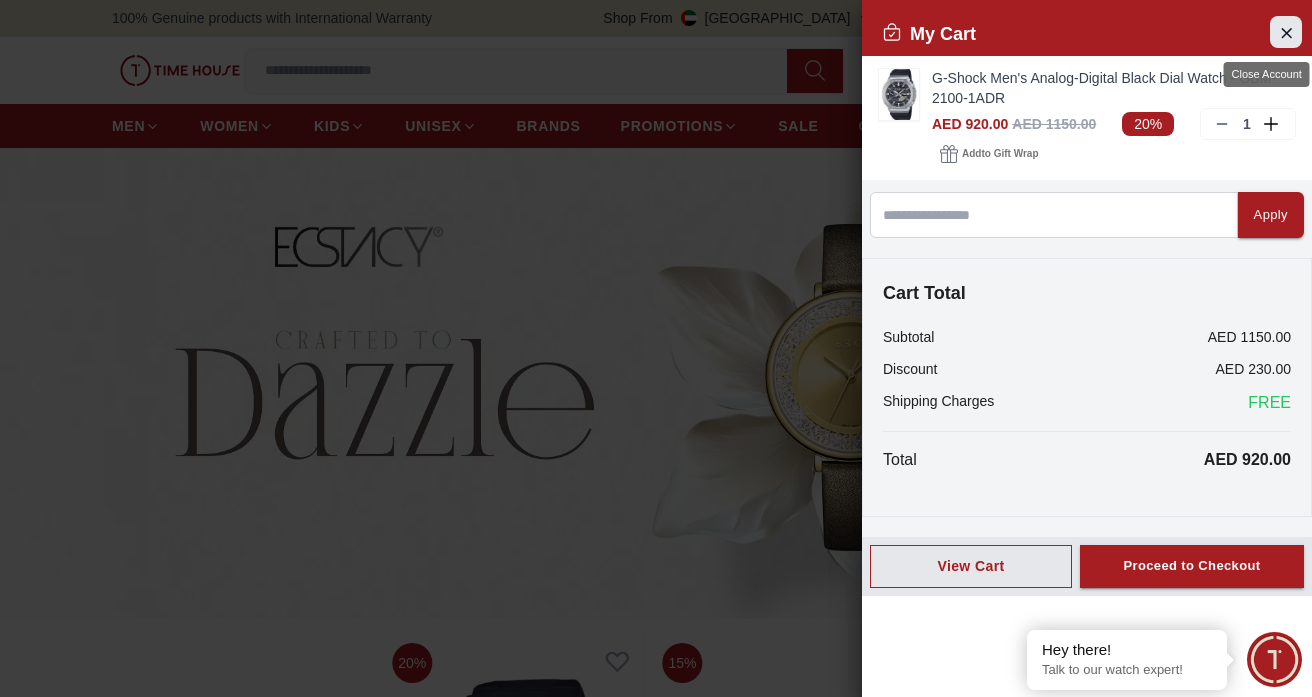 click 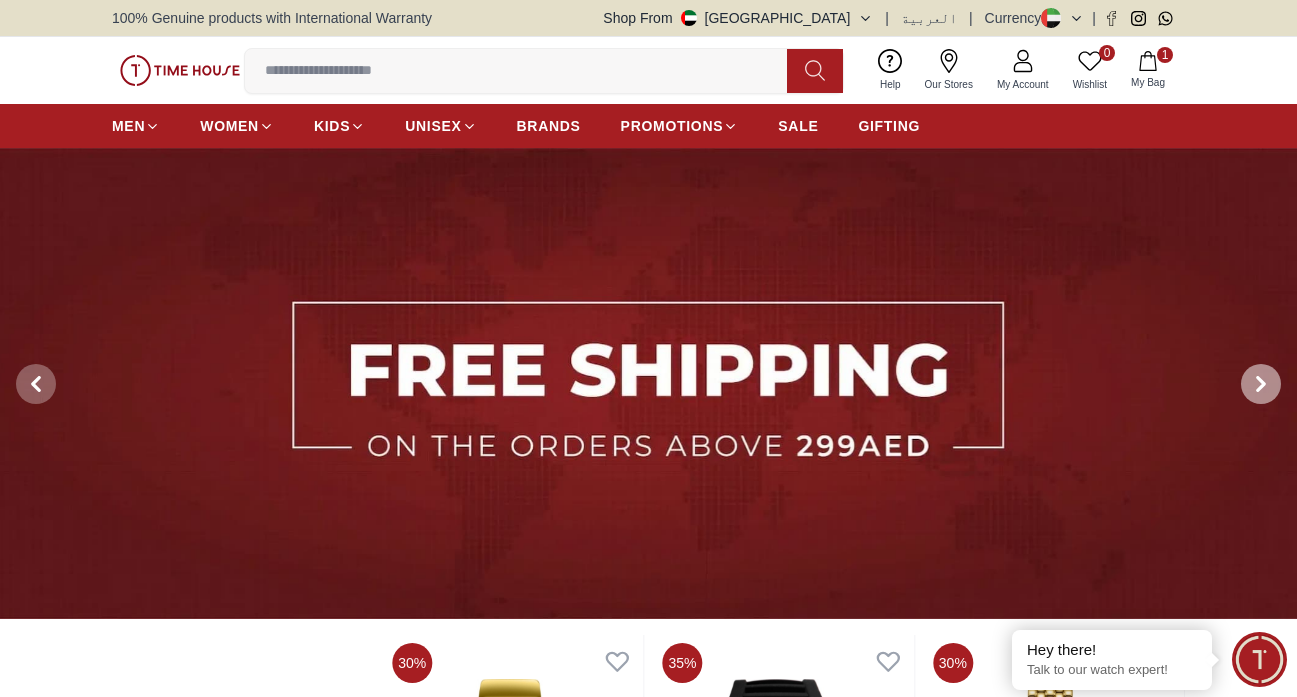 click 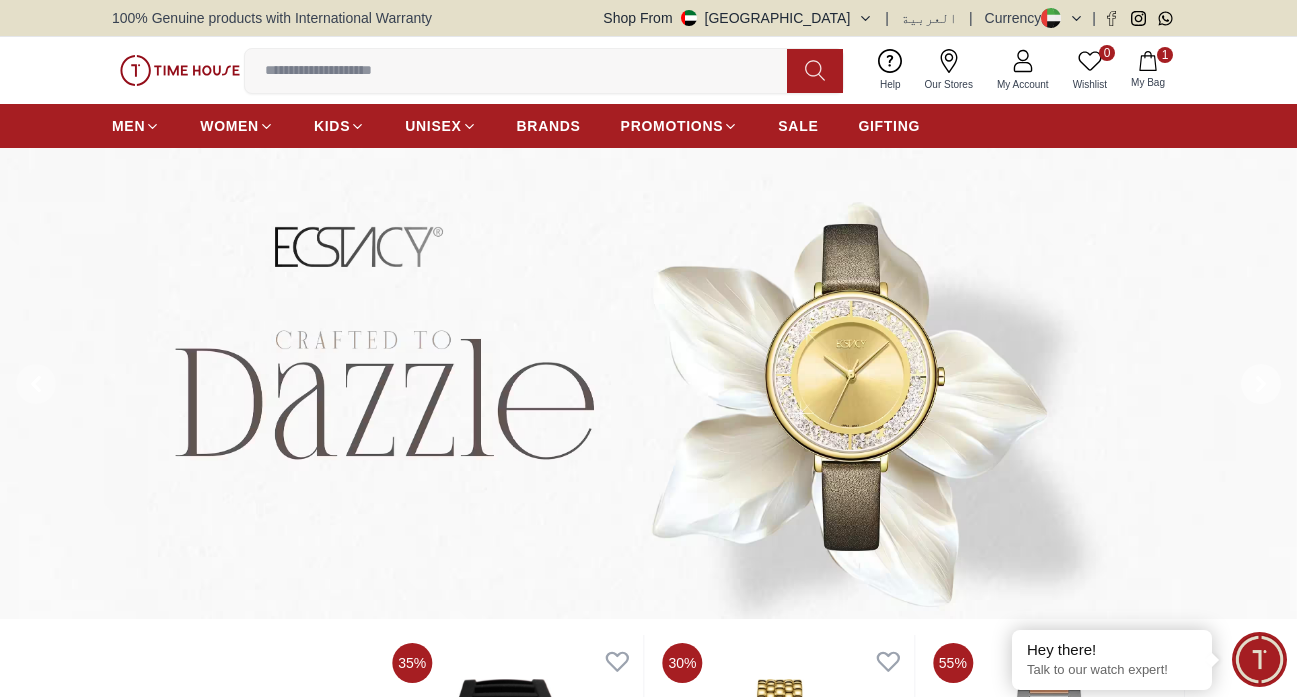 click 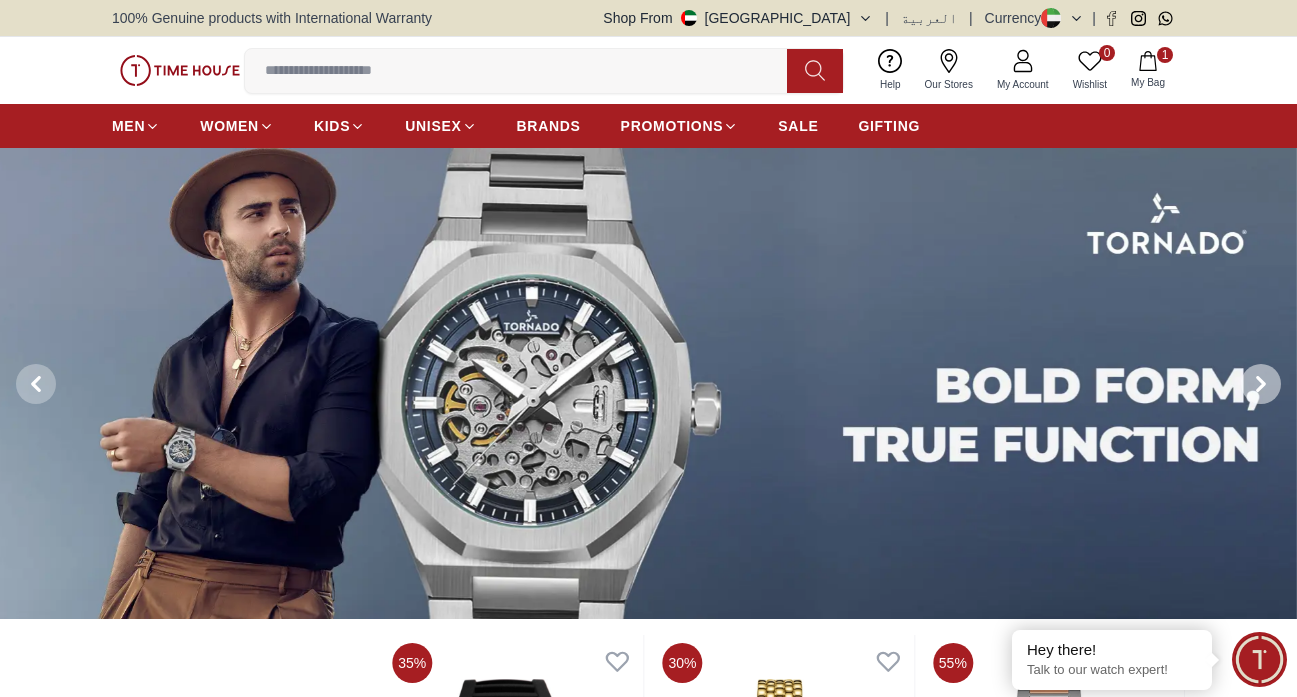 click 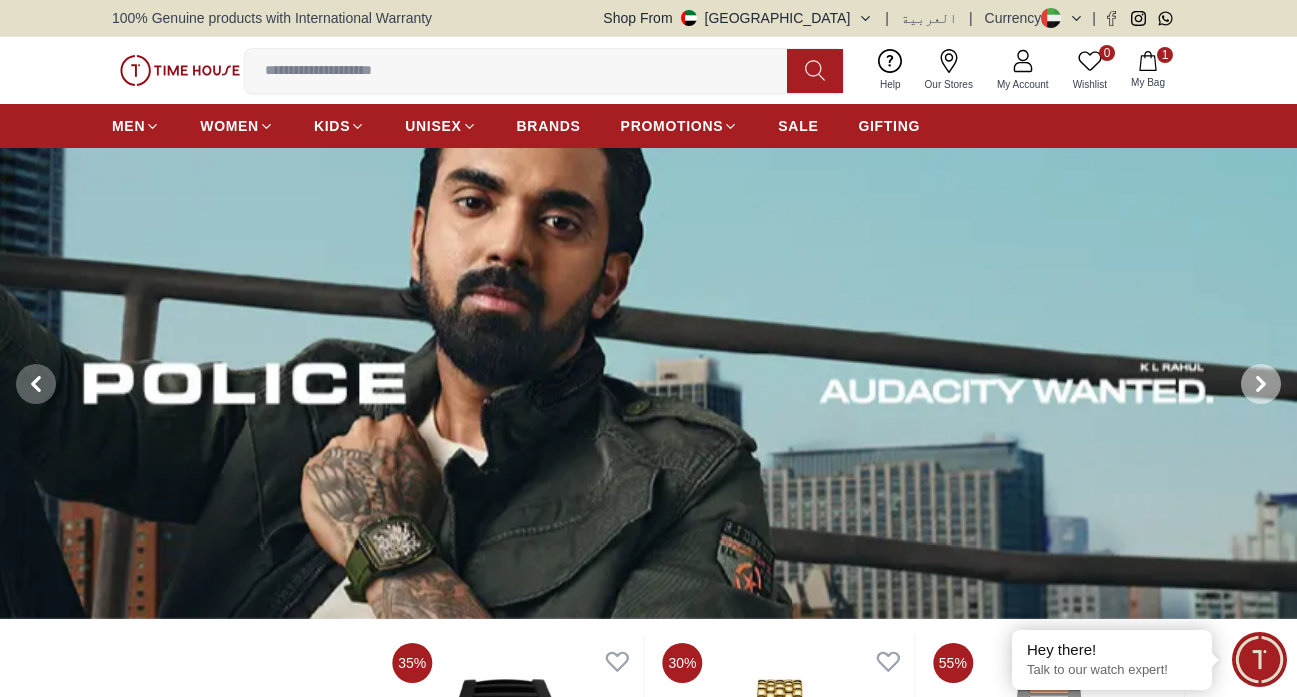 click 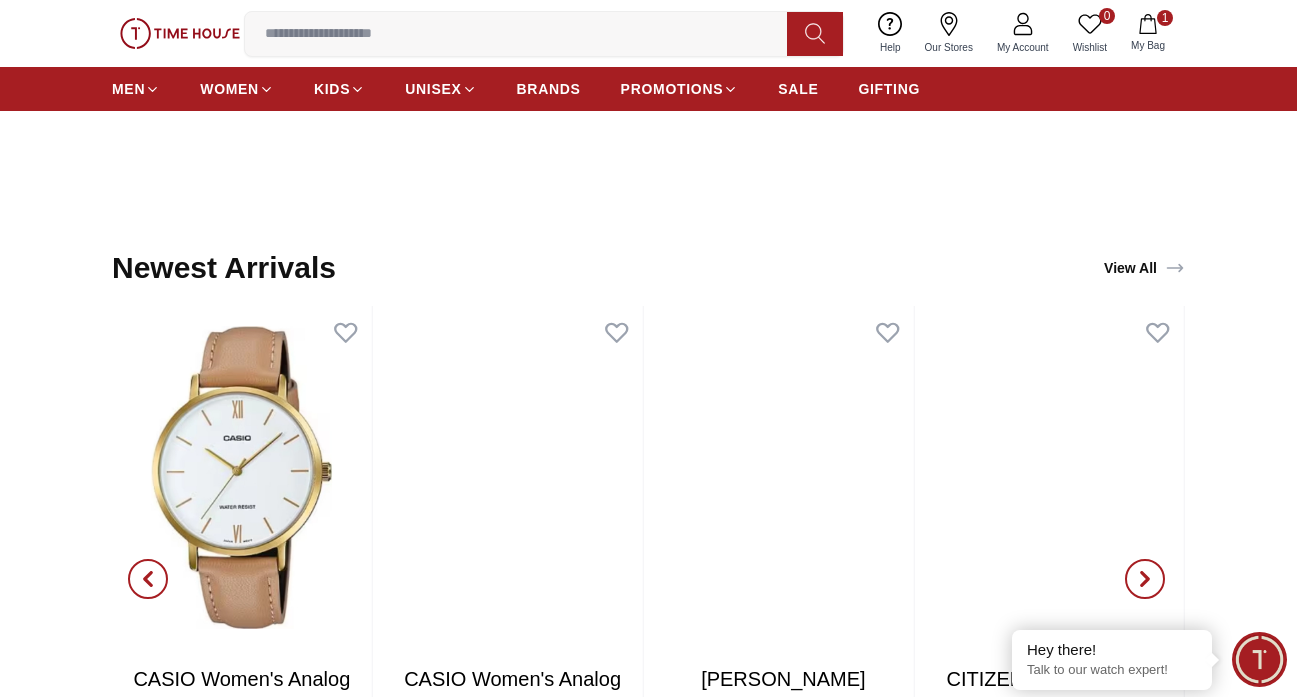 scroll, scrollTop: 1449, scrollLeft: 0, axis: vertical 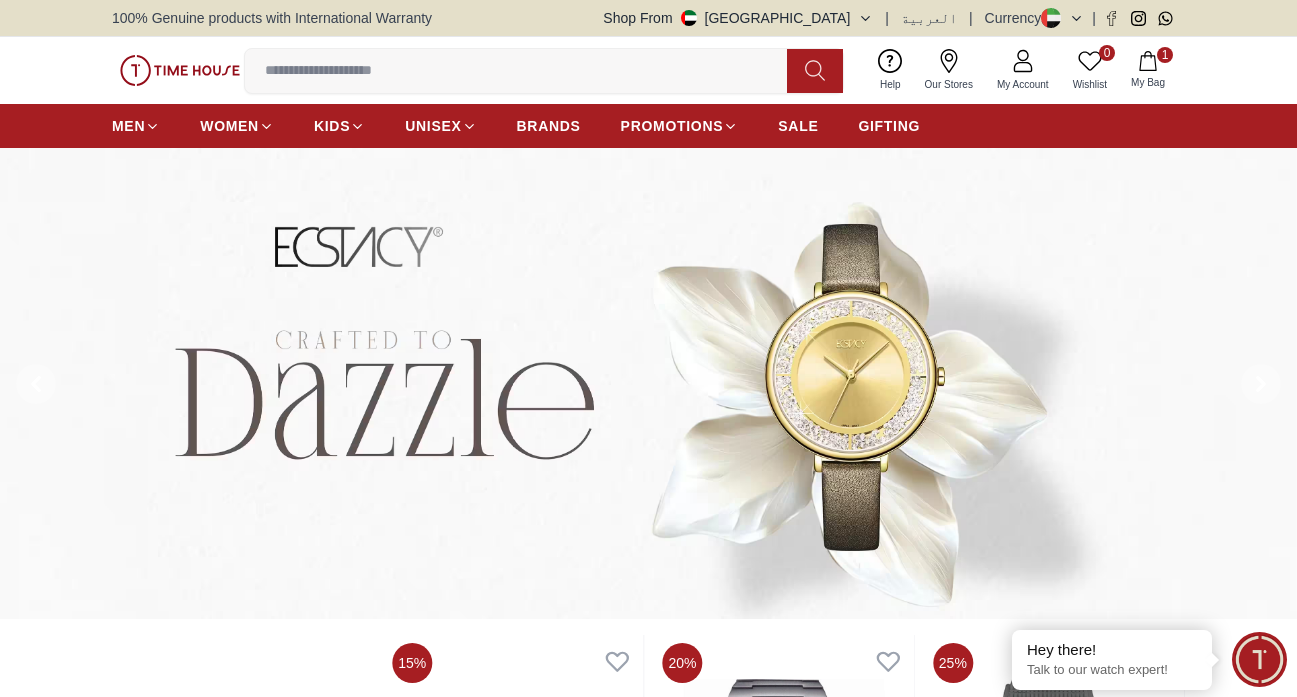 click 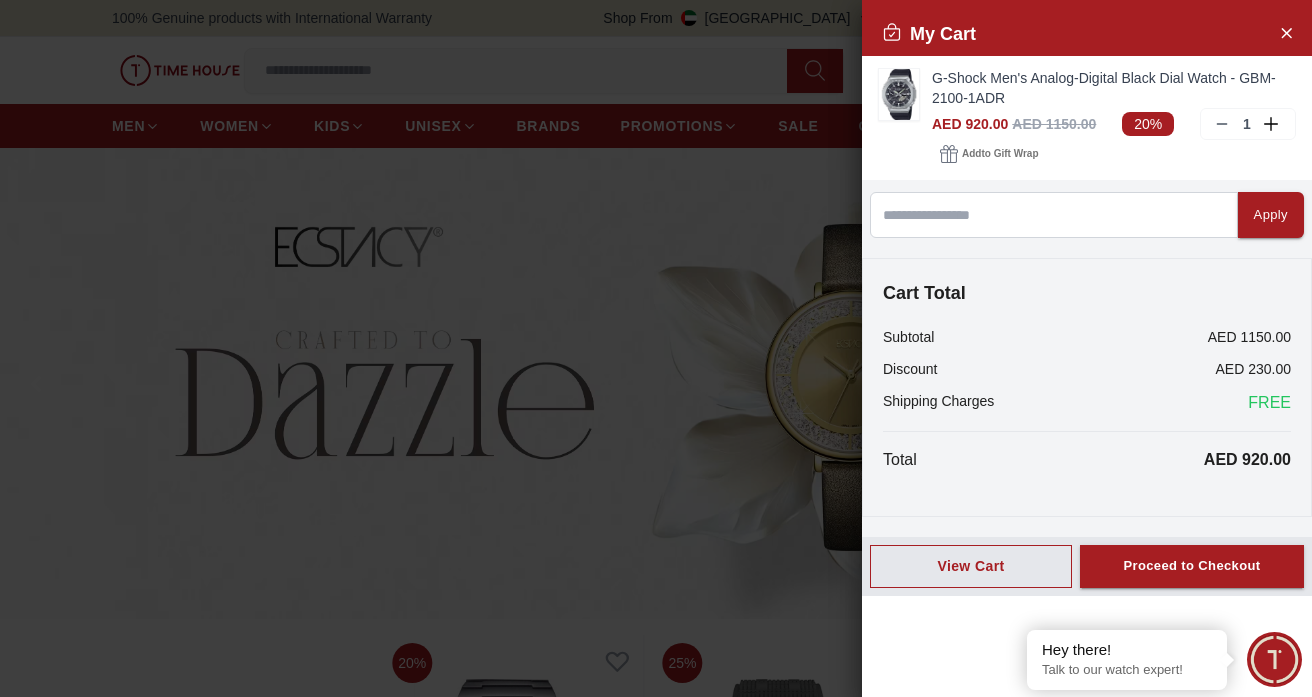 click at bounding box center (656, 348) 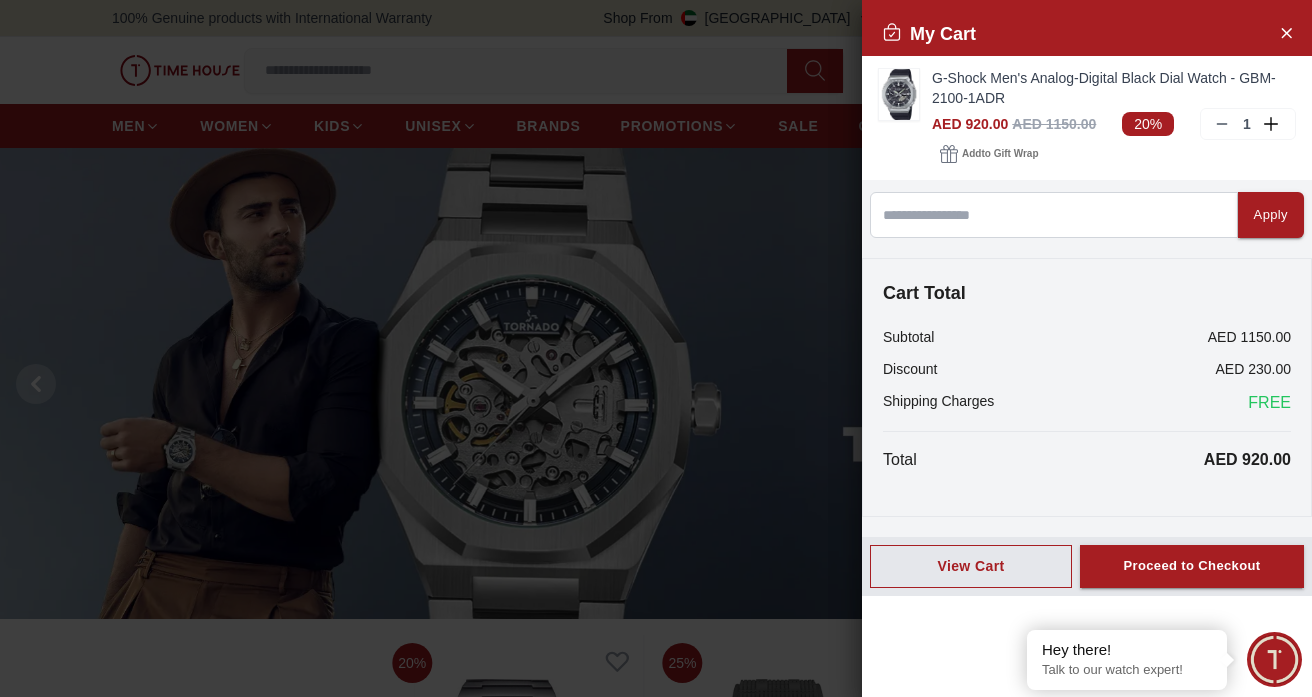 click at bounding box center [656, 348] 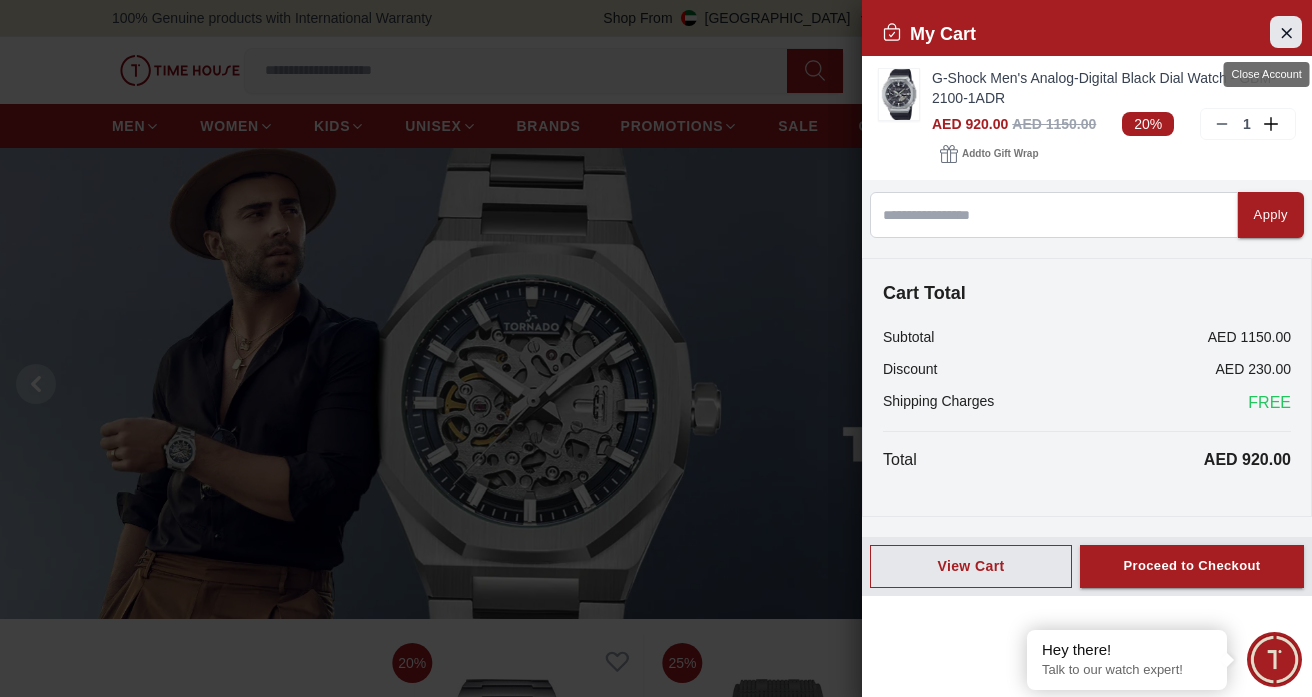 click 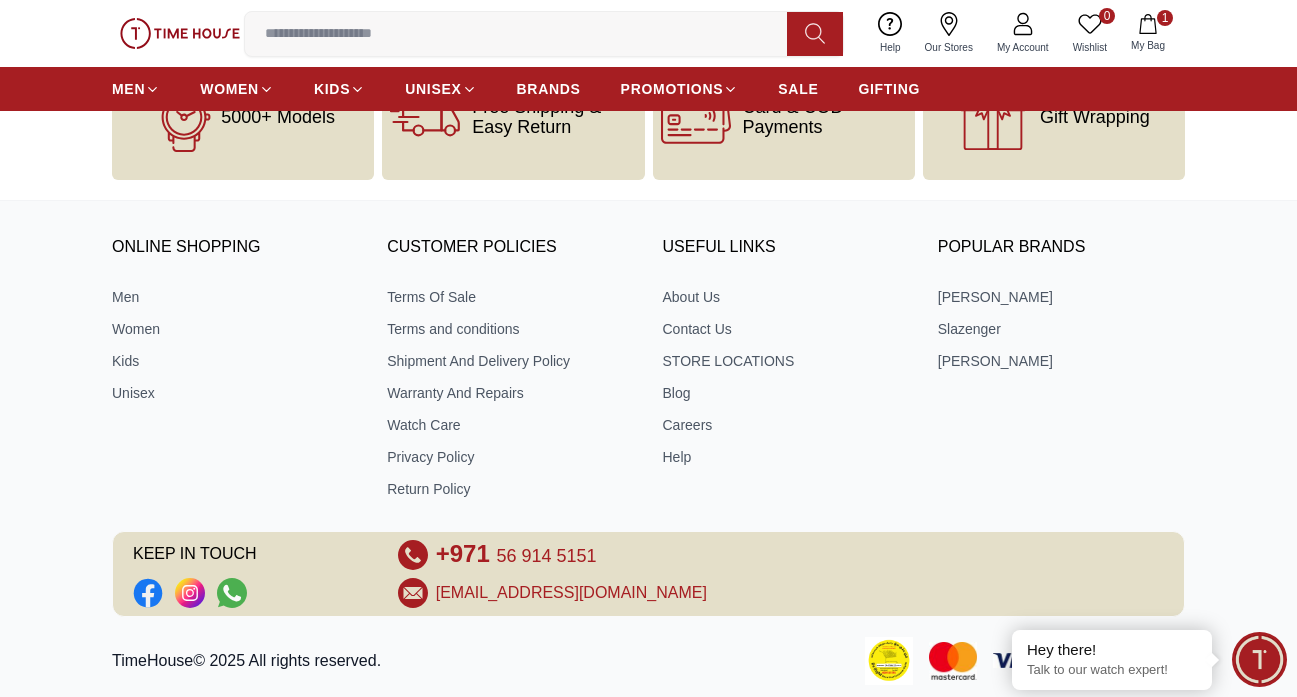 scroll, scrollTop: 6633, scrollLeft: 0, axis: vertical 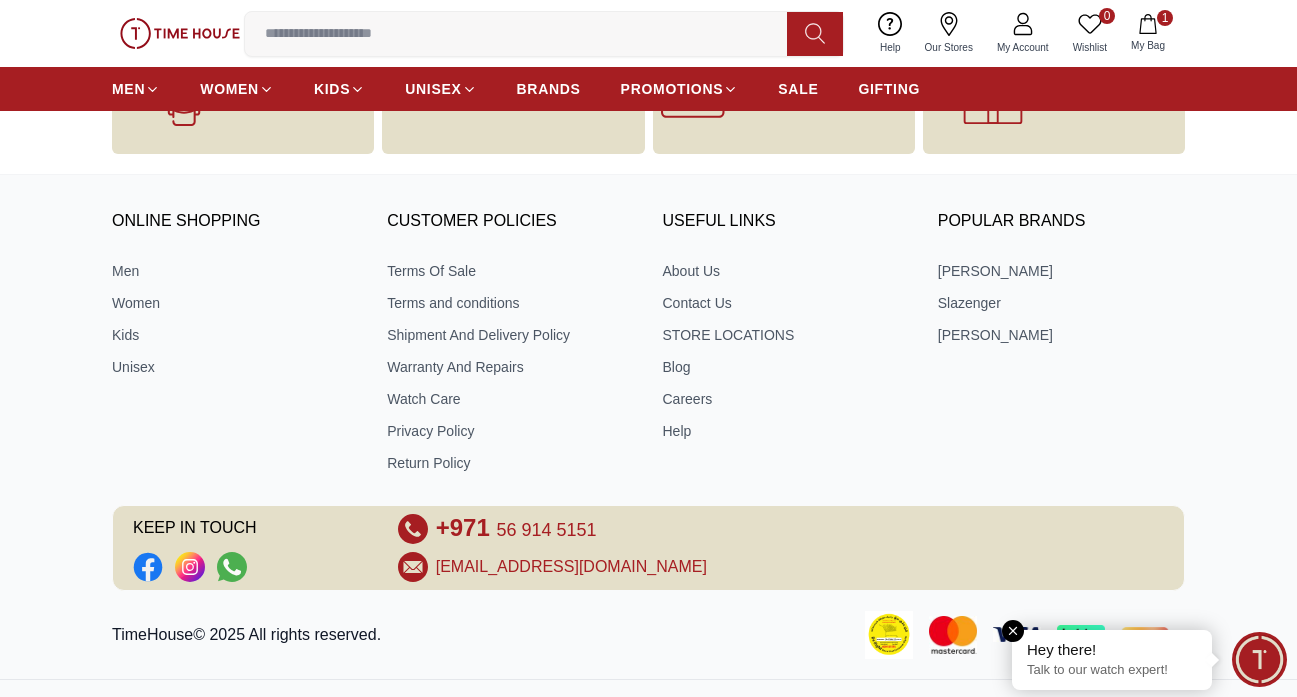click on "Hey there! Talk to our watch expert!" at bounding box center [1112, 660] 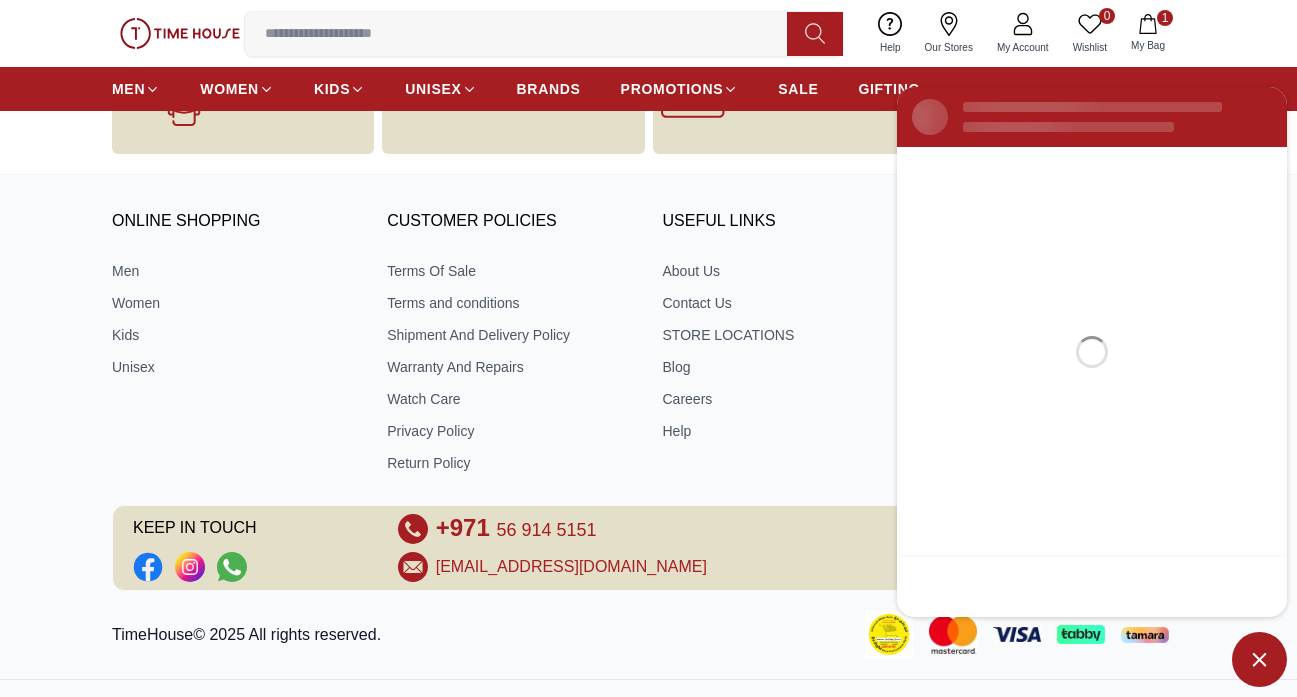 scroll, scrollTop: 0, scrollLeft: 0, axis: both 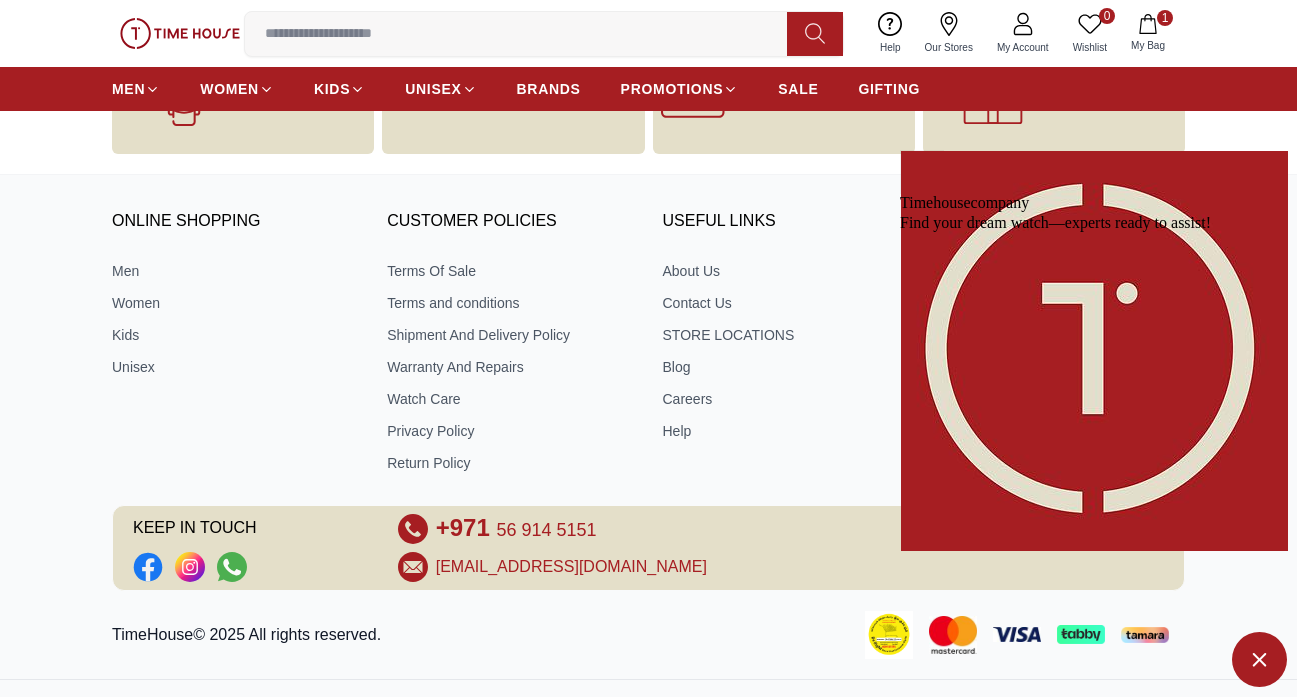 click on "Chat with us now" at bounding box center (976, 737) 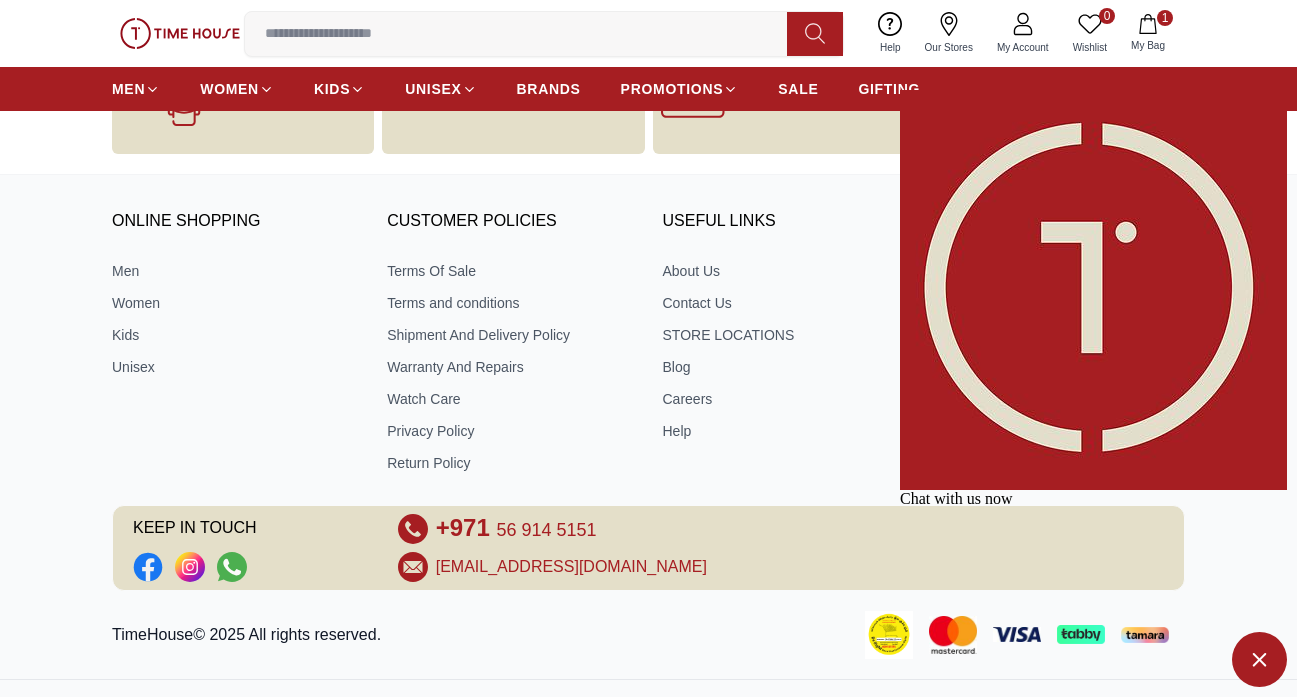type on "**********" 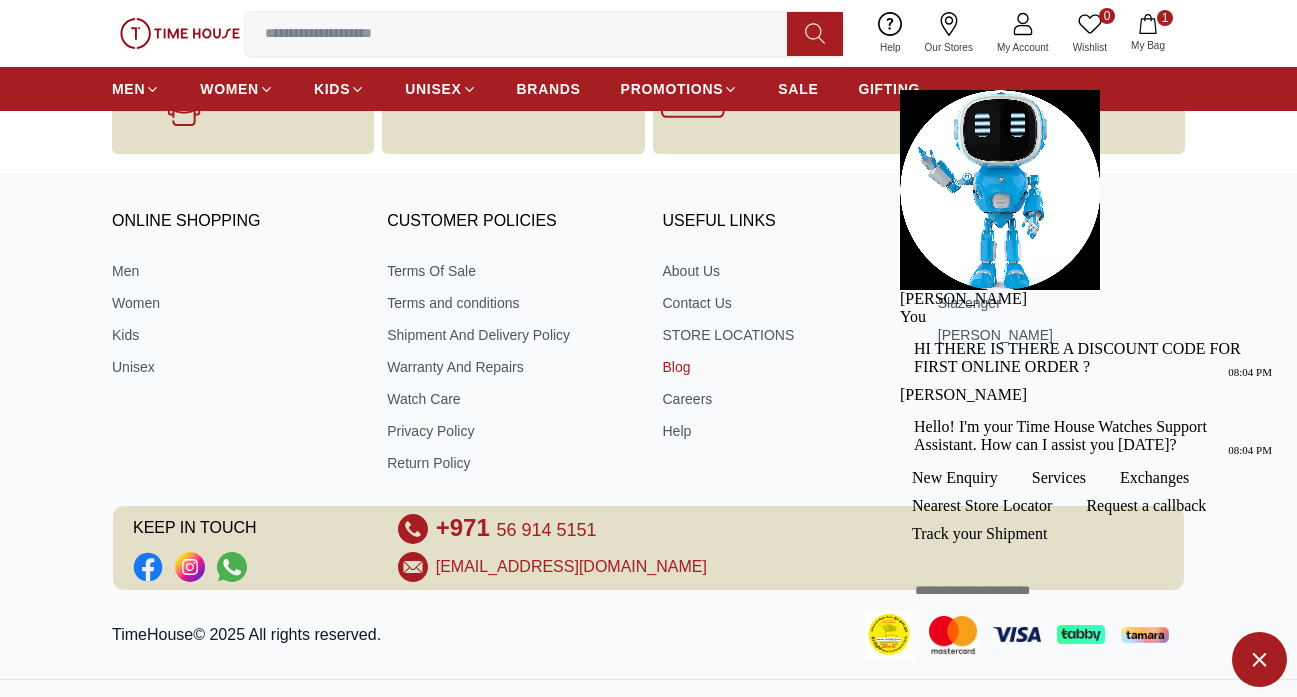 scroll, scrollTop: 69, scrollLeft: 0, axis: vertical 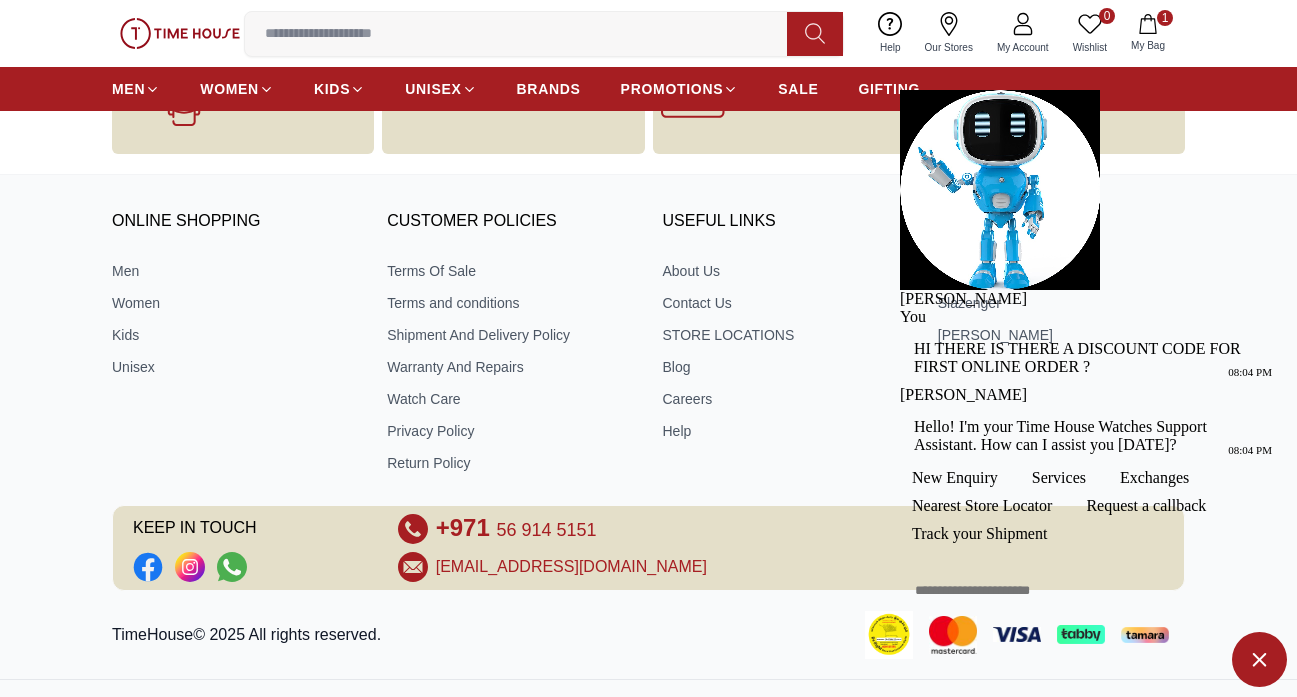 click on "New Enquiry" at bounding box center [955, 478] 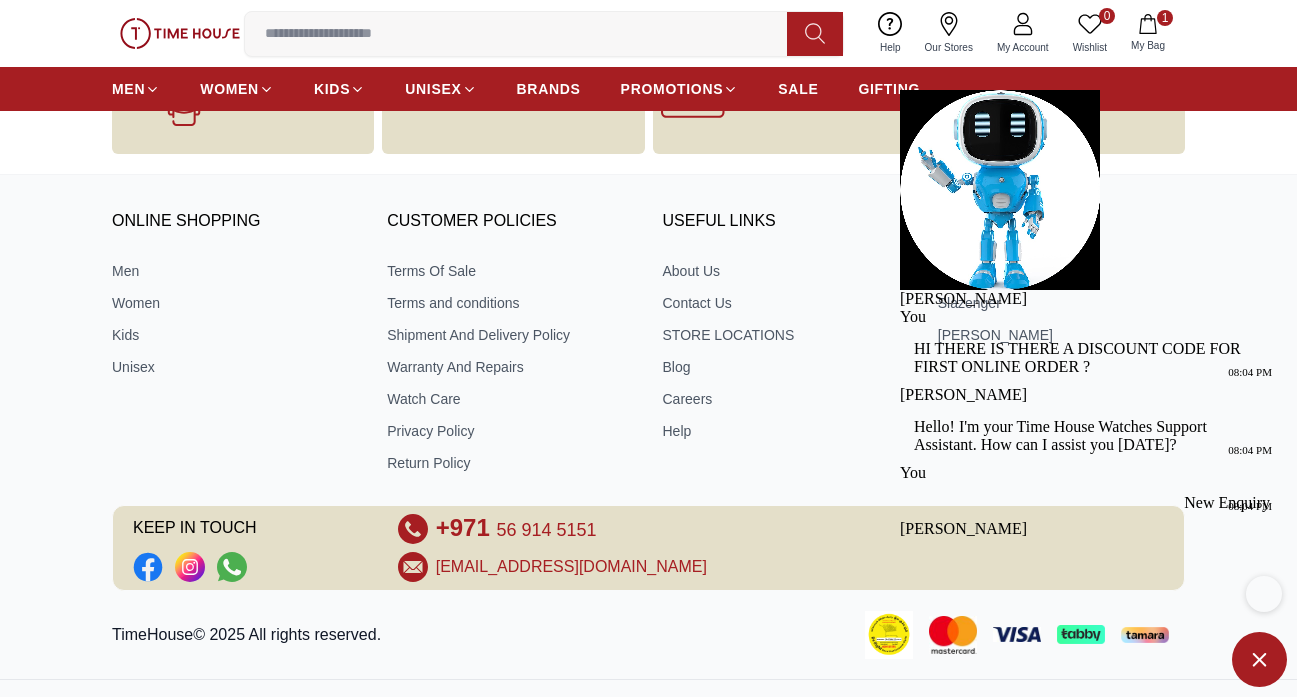 scroll, scrollTop: 162, scrollLeft: 0, axis: vertical 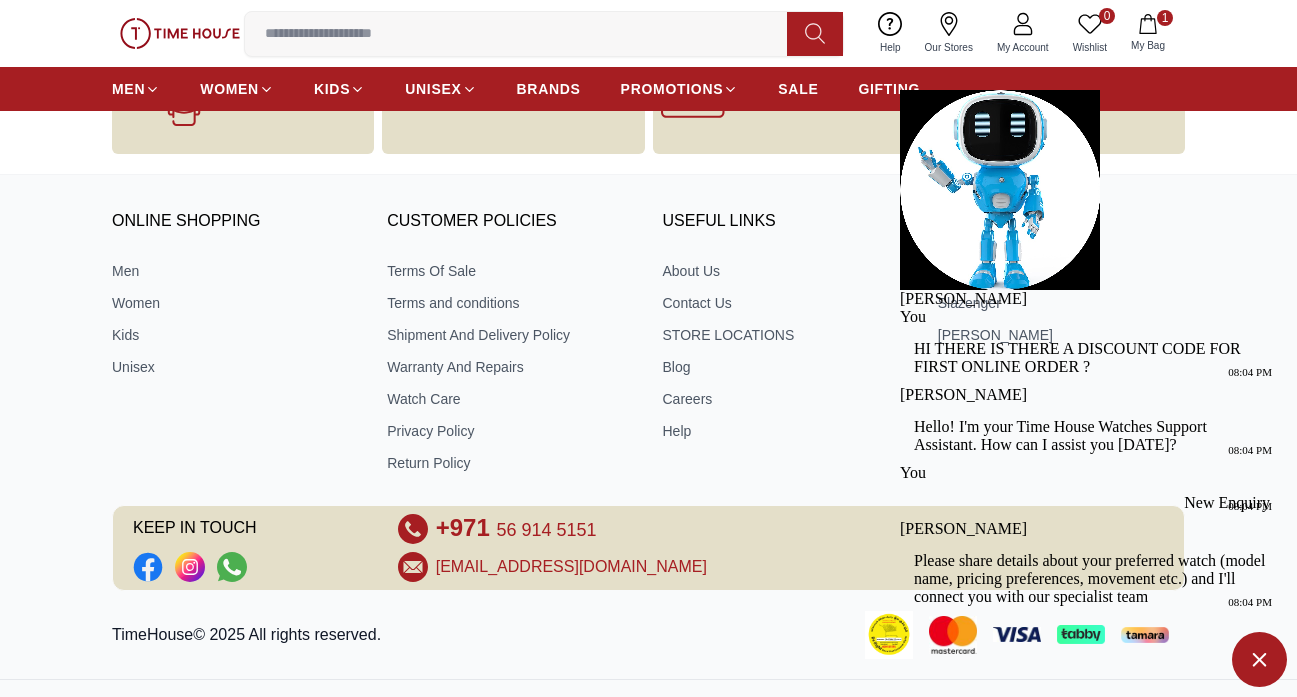 click on "USEFUL LINKS About Us Contact Us STORE LOCATIONS Blog Careers Help" at bounding box center [786, 340] 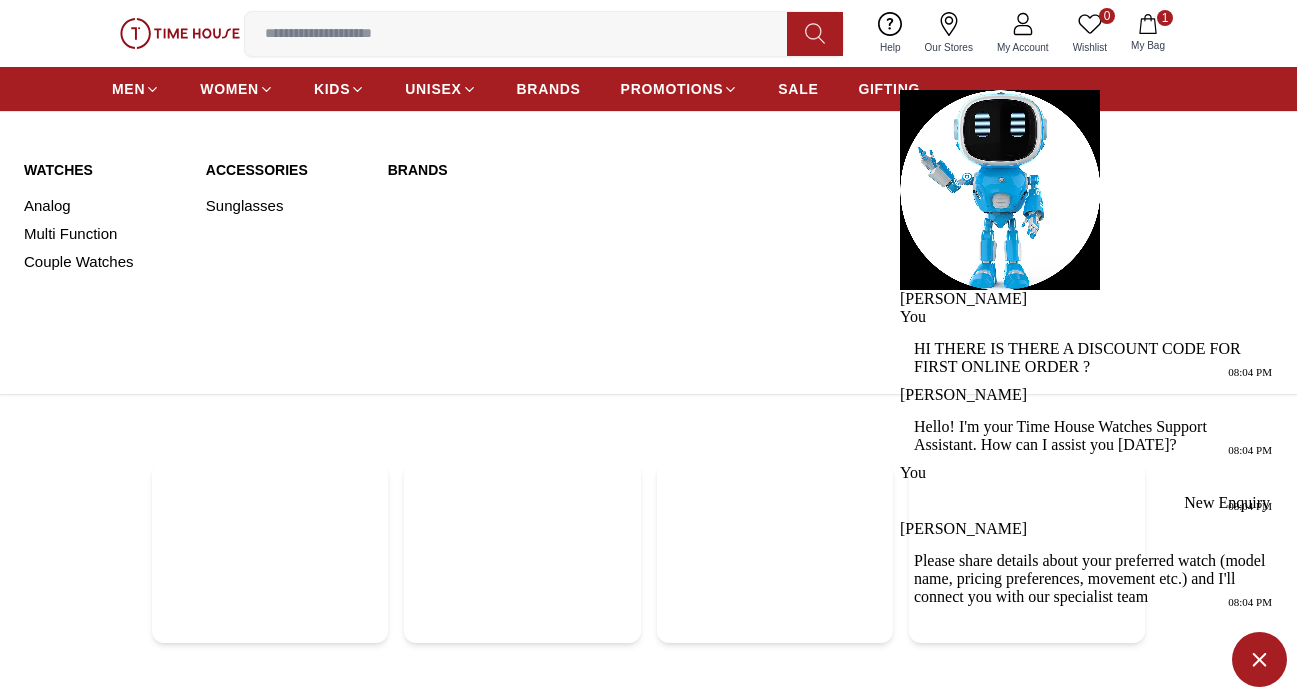 scroll, scrollTop: 5301, scrollLeft: 0, axis: vertical 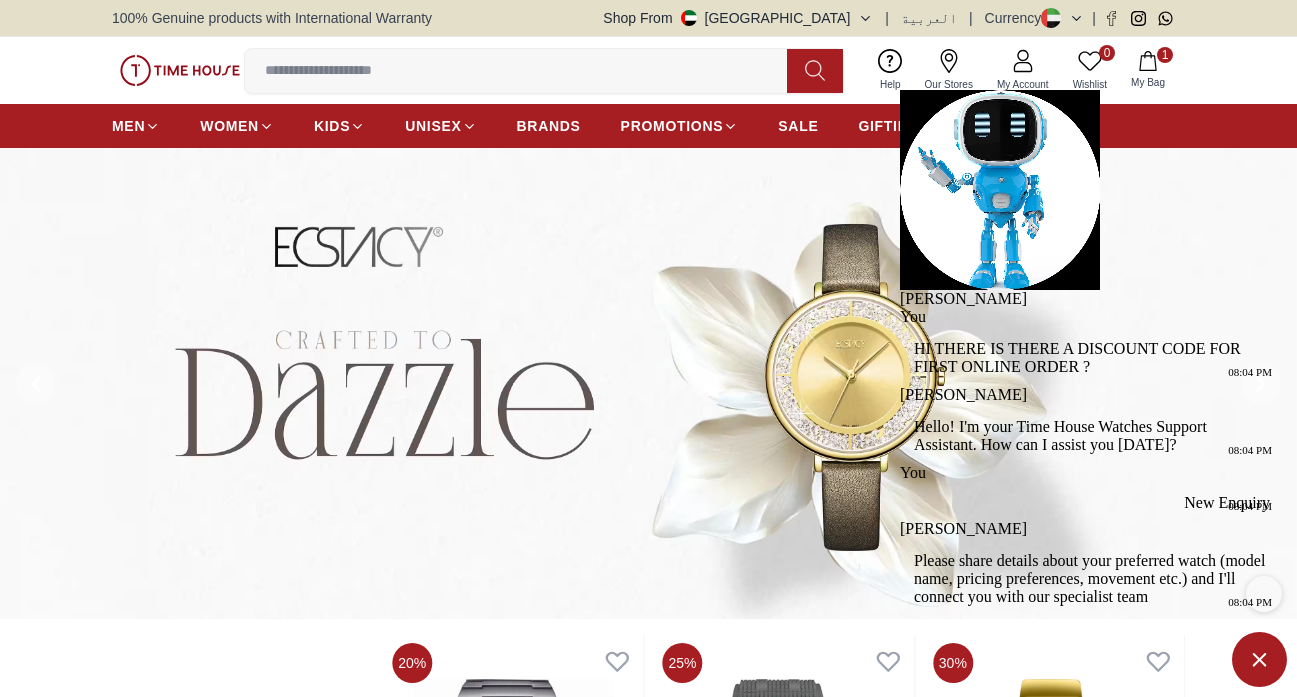 click at bounding box center (524, 71) 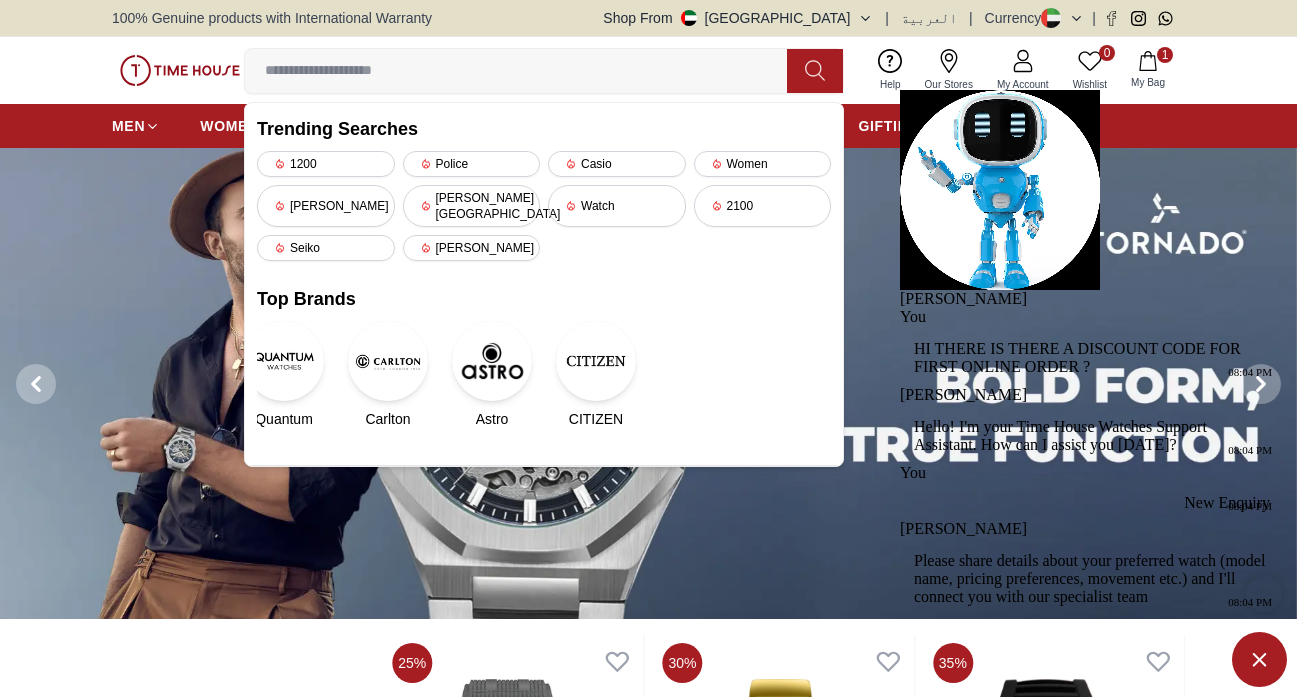 click on "Best Sellers Discover the season’s latest trends with our newest drops View All" at bounding box center [240, 925] 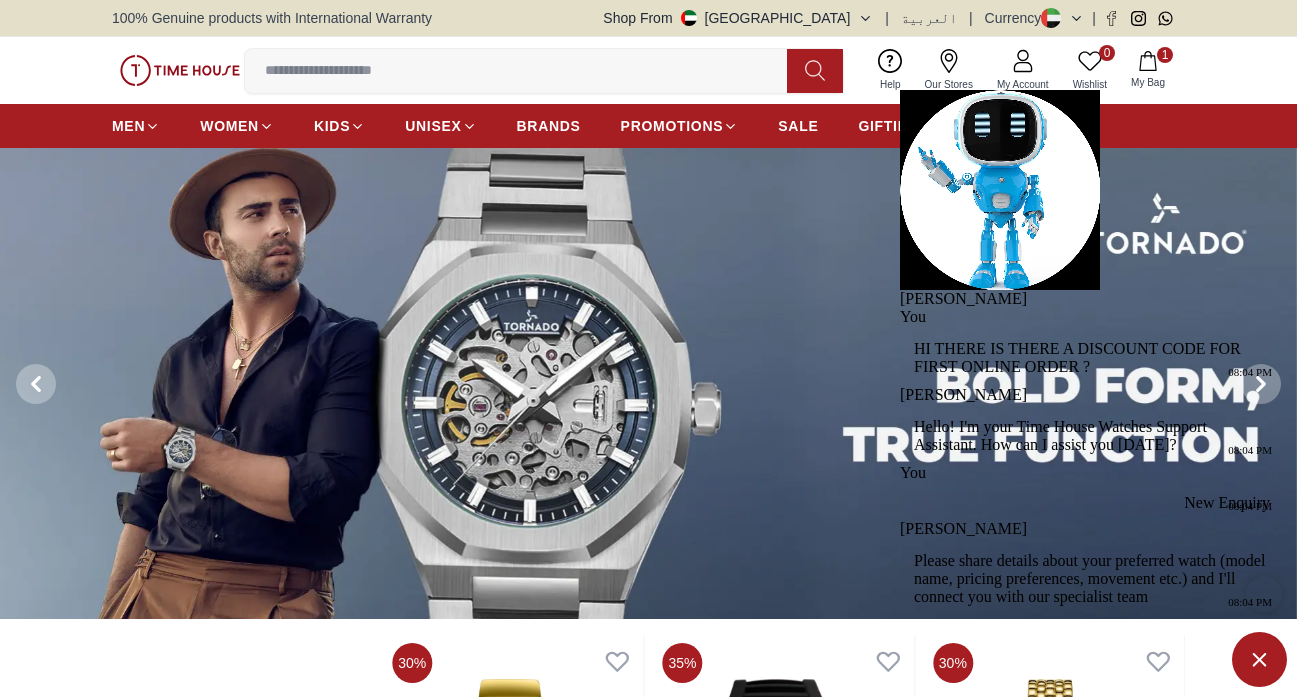 click on "0 Wishlist Trending Searches 1200 Police Casio Women [PERSON_NAME] [PERSON_NAME] hills Watch 2100 [PERSON_NAME] Top Brands Quantum Carlton Astro CITIZEN Help Our Stores My Account 0 Wishlist 1 My Bag" at bounding box center (648, 70) 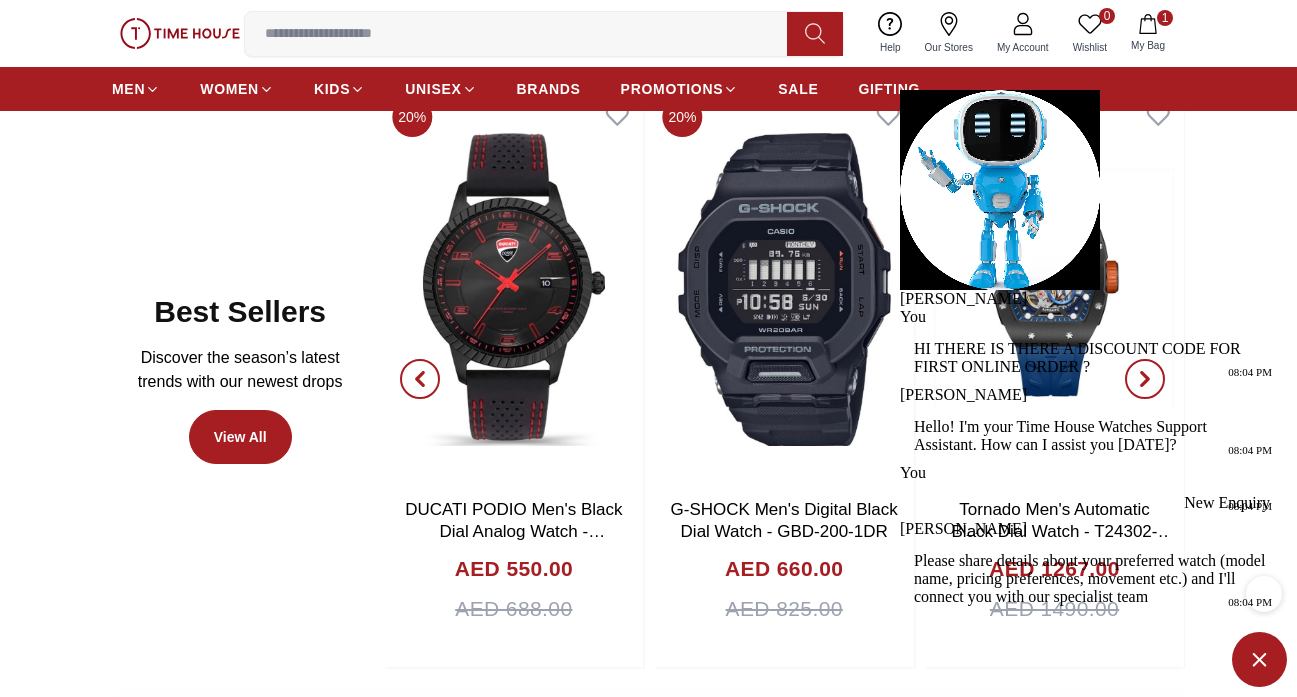scroll, scrollTop: 547, scrollLeft: 0, axis: vertical 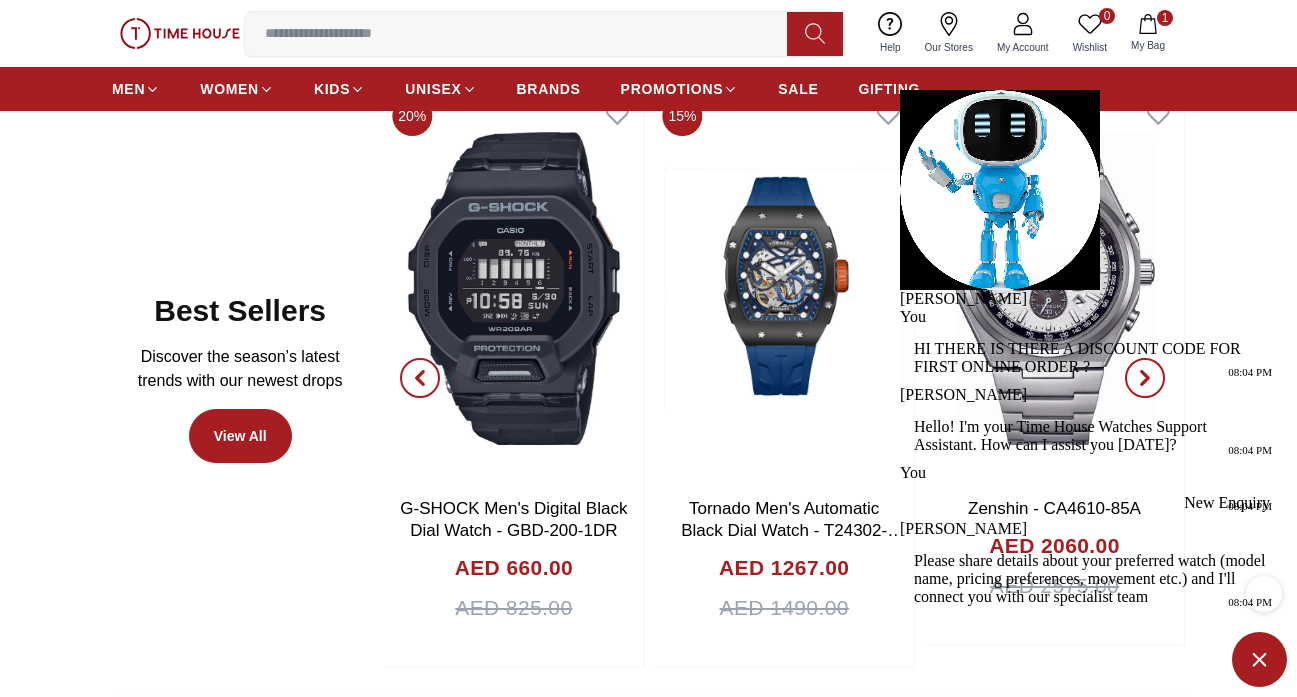 click at bounding box center (1259, 659) 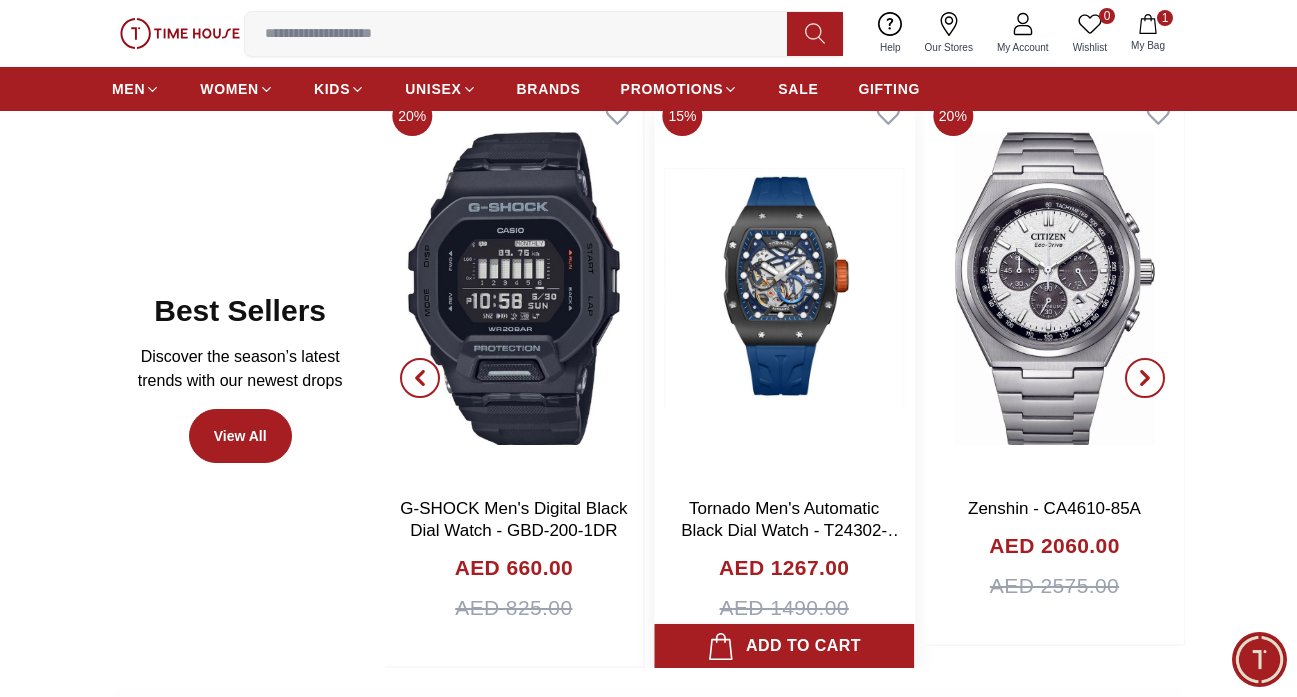 scroll, scrollTop: 0, scrollLeft: 0, axis: both 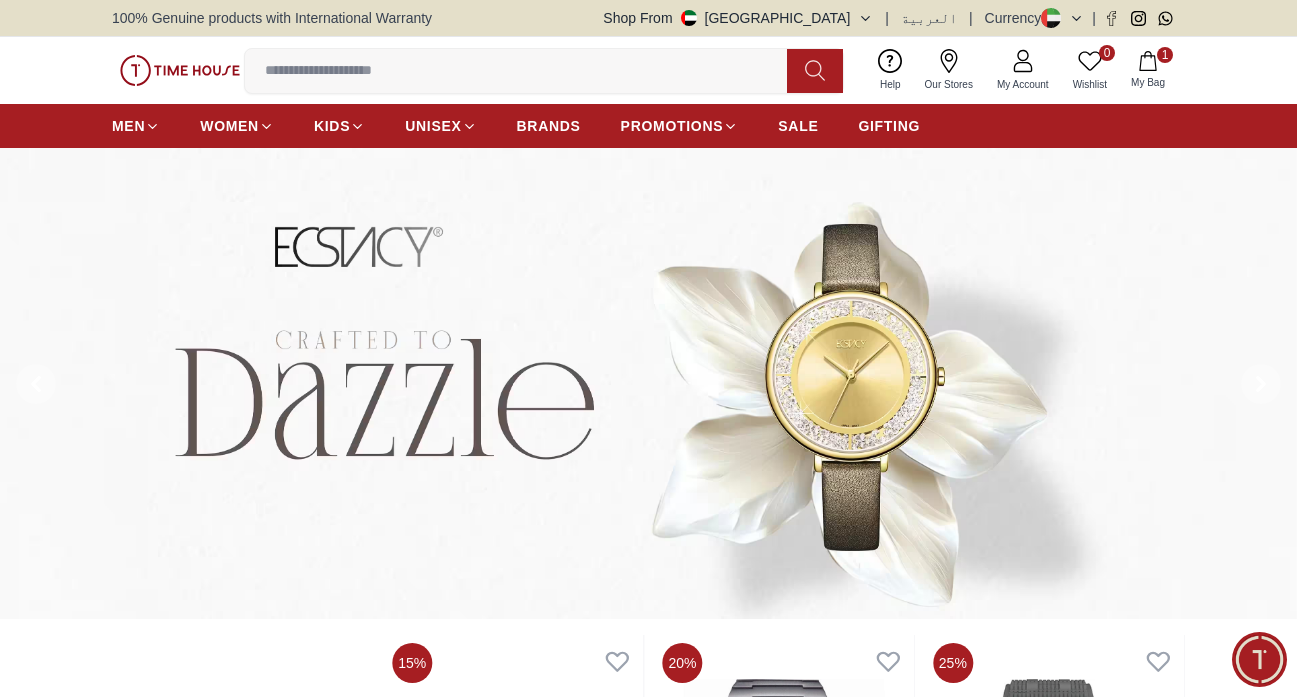 click at bounding box center (180, 70) 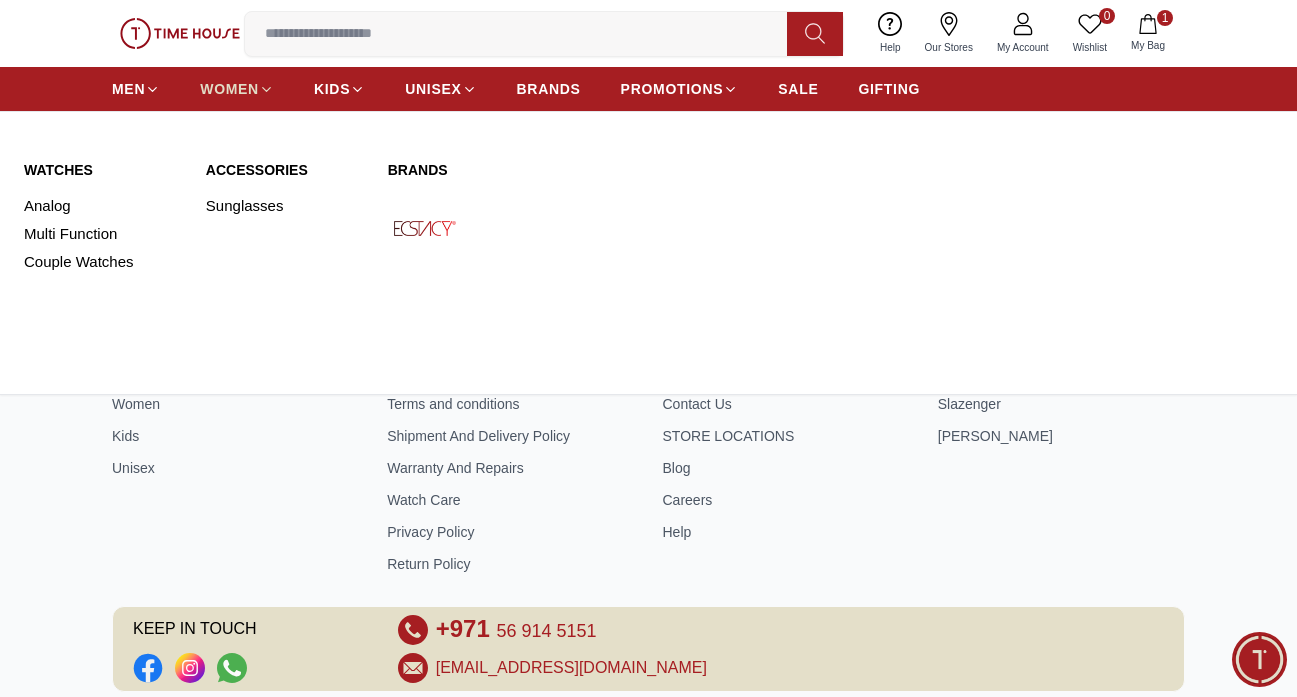 scroll, scrollTop: 6633, scrollLeft: 0, axis: vertical 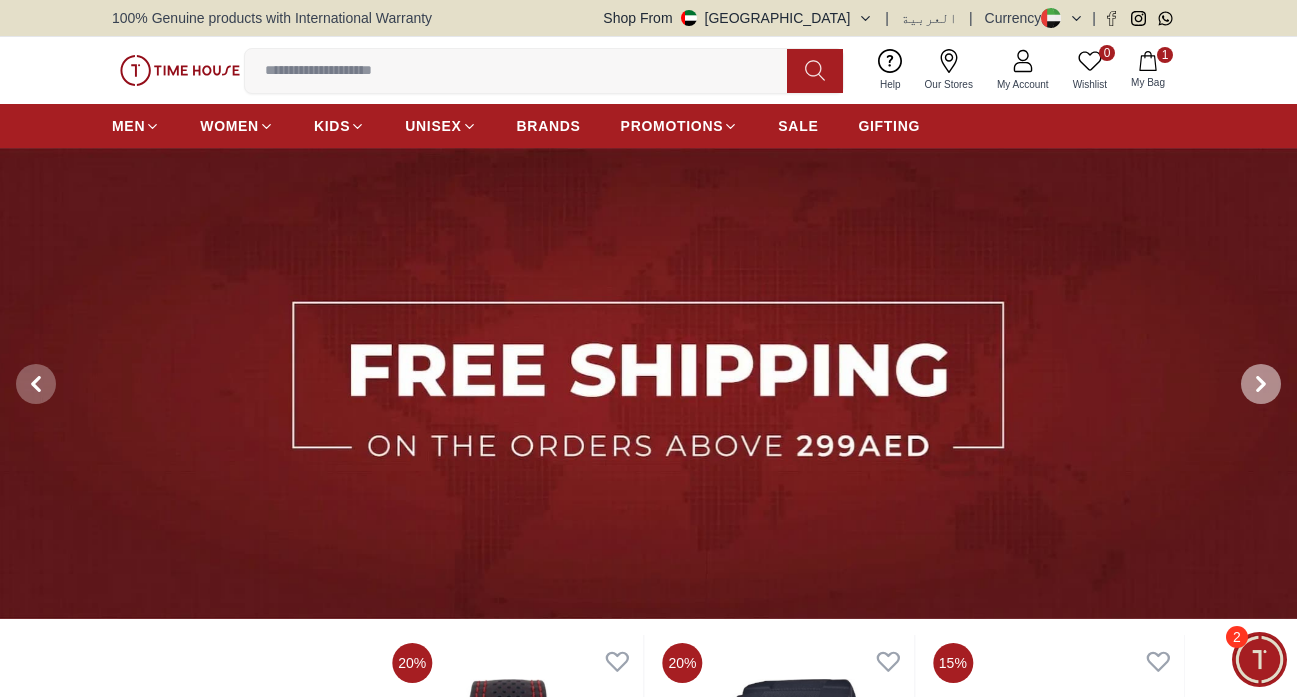 click 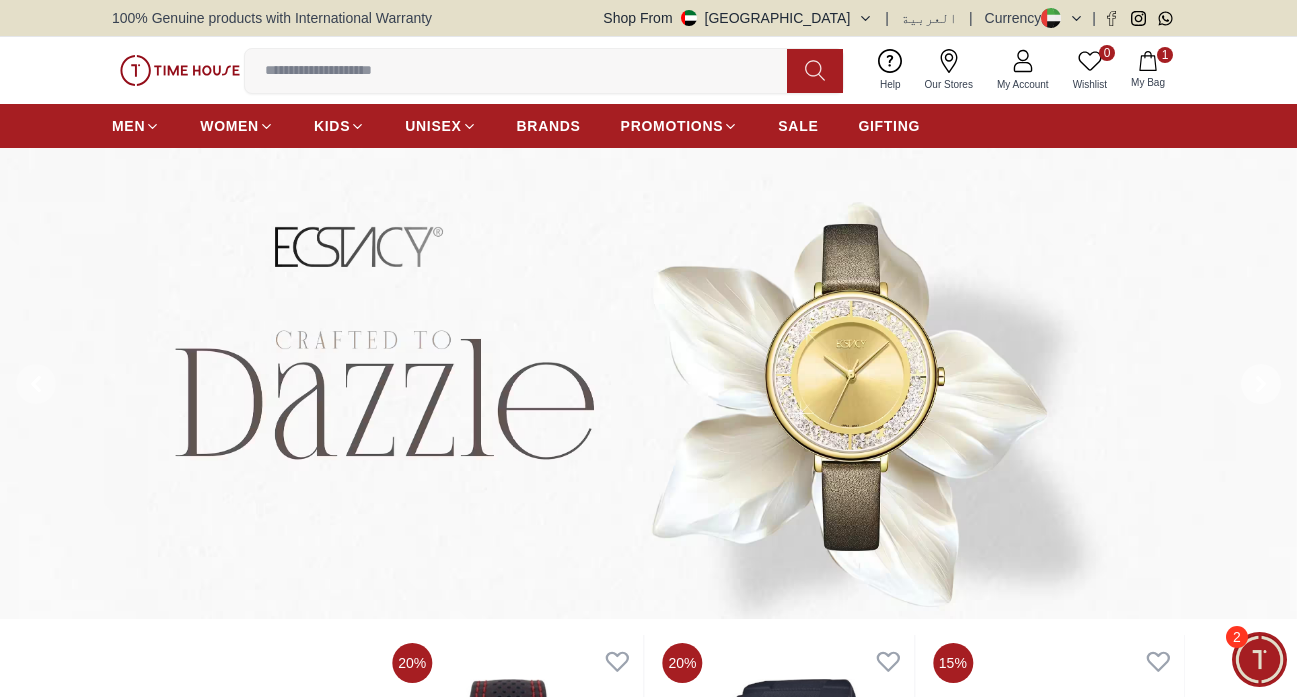 click 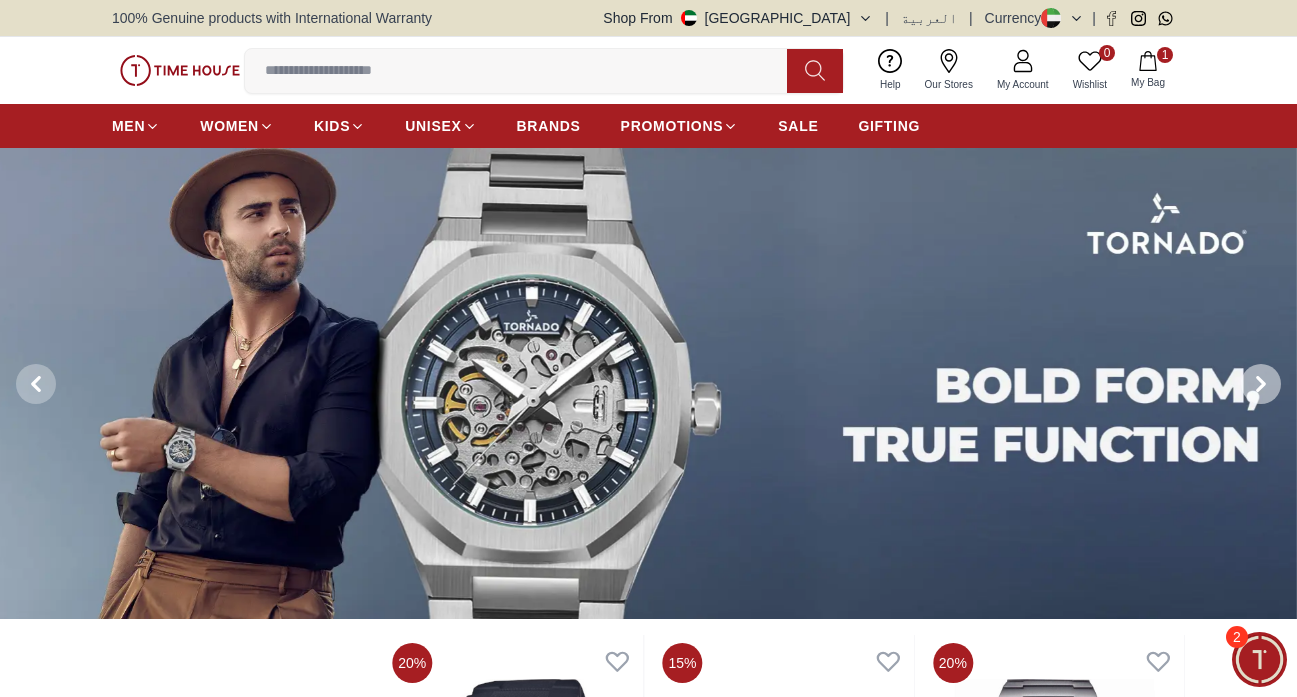 click 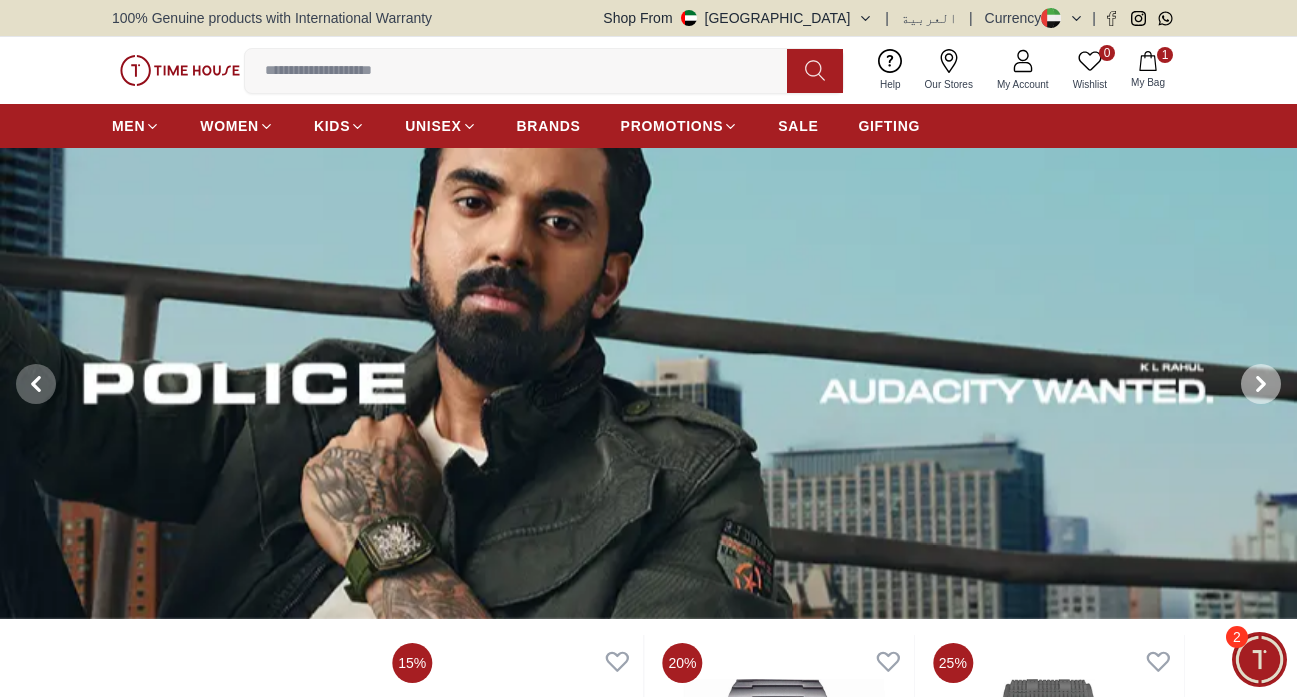 click 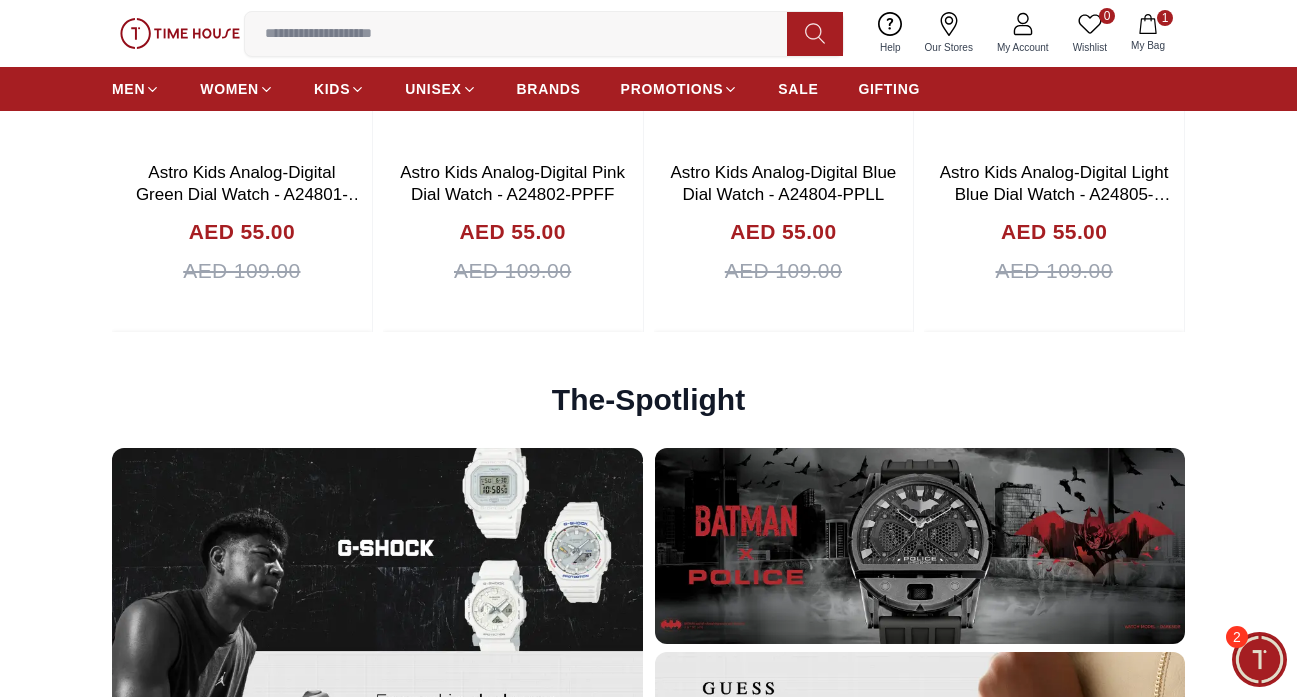 scroll, scrollTop: 4663, scrollLeft: 0, axis: vertical 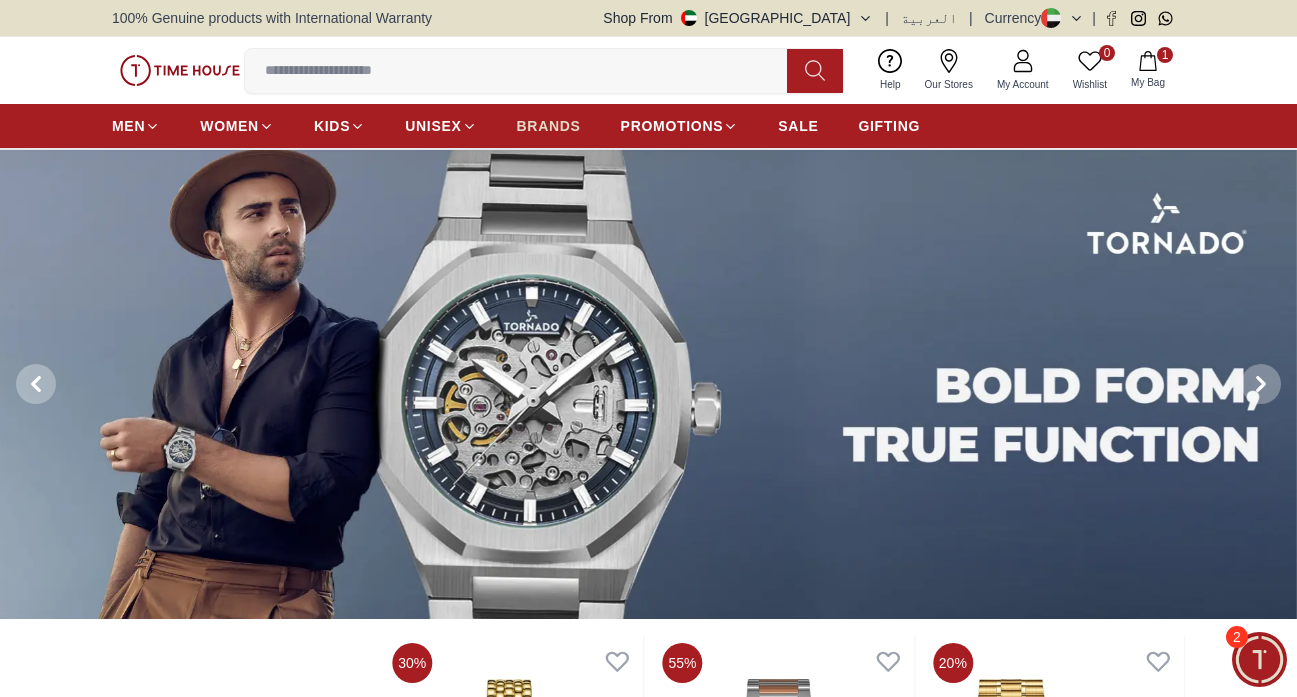 click on "BRANDS" at bounding box center [549, 126] 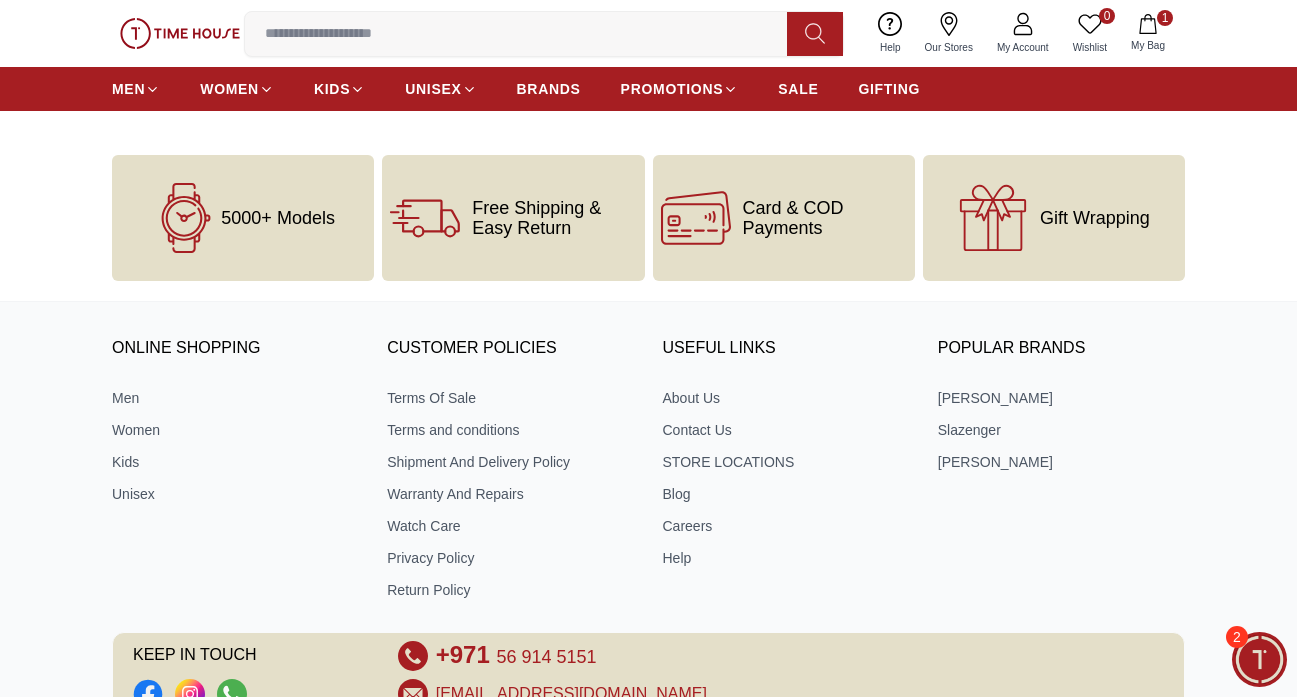 scroll, scrollTop: 823, scrollLeft: 0, axis: vertical 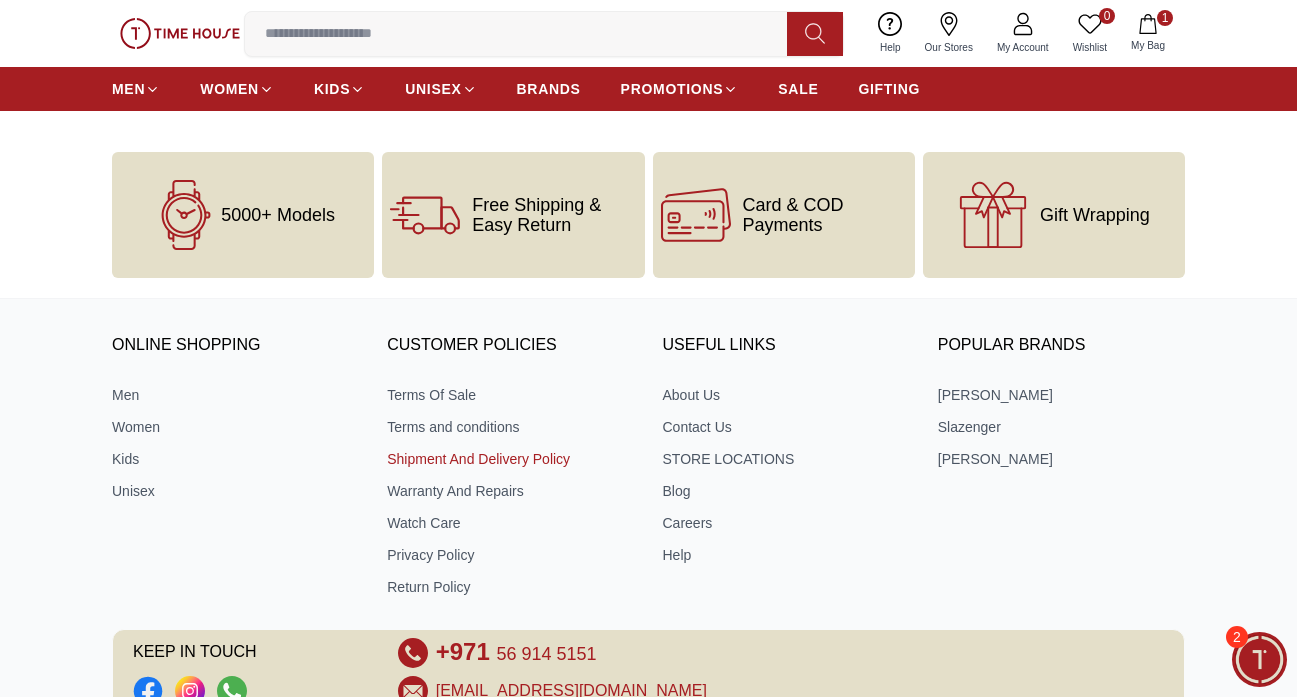 click on "Shipment And Delivery Policy" at bounding box center [510, 459] 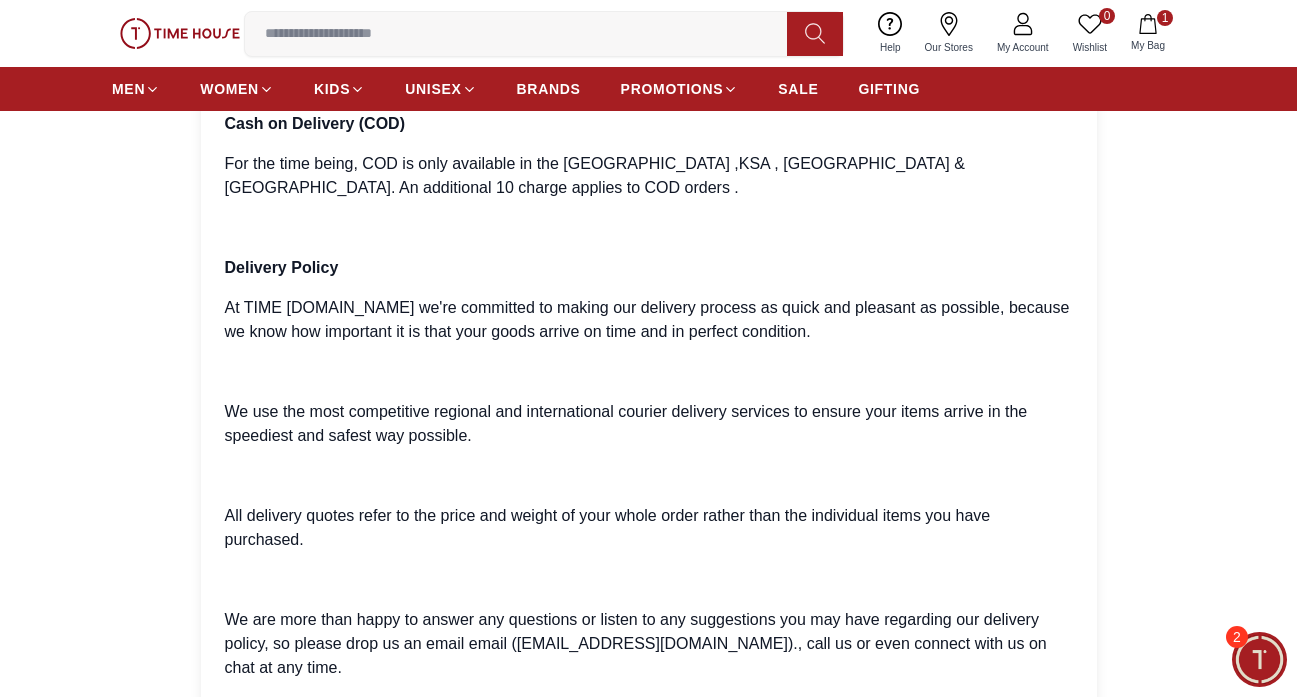 scroll, scrollTop: 482, scrollLeft: 0, axis: vertical 